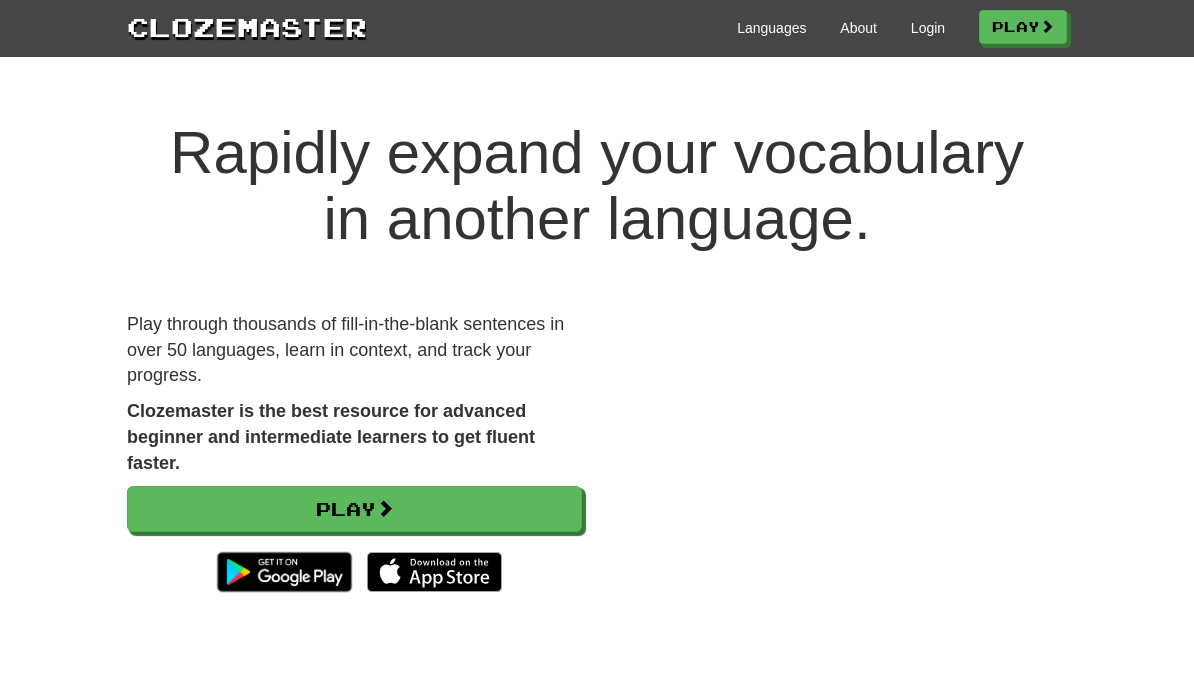 scroll, scrollTop: 0, scrollLeft: 0, axis: both 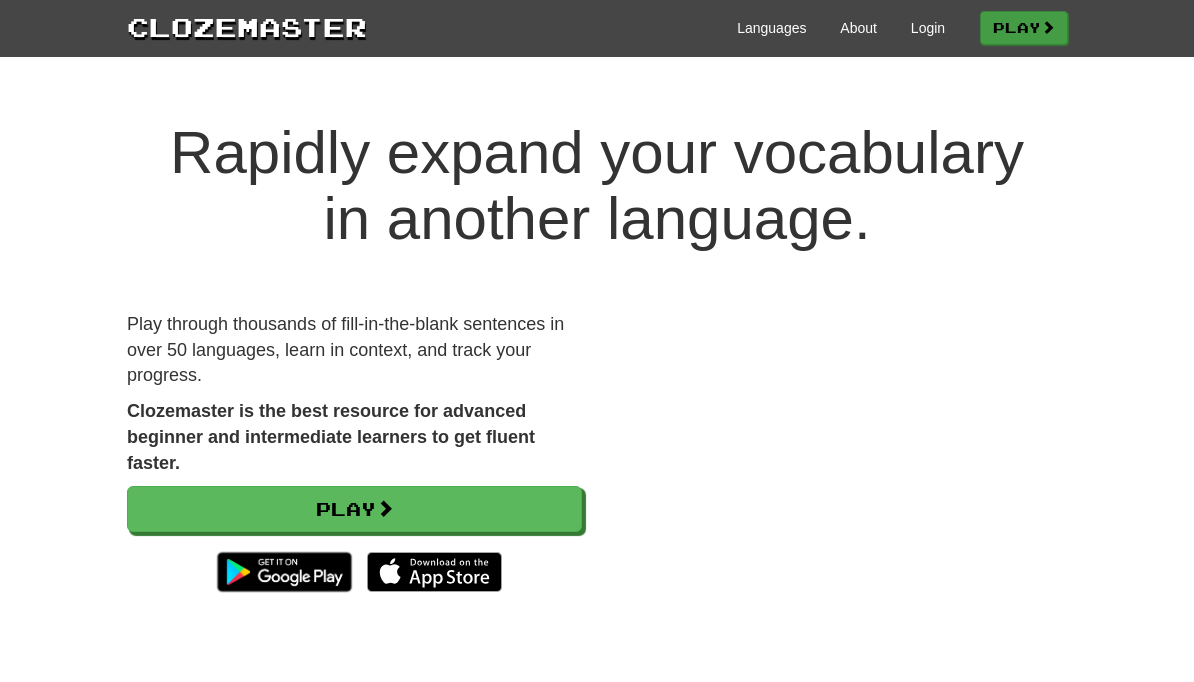 click at bounding box center (1048, 27) 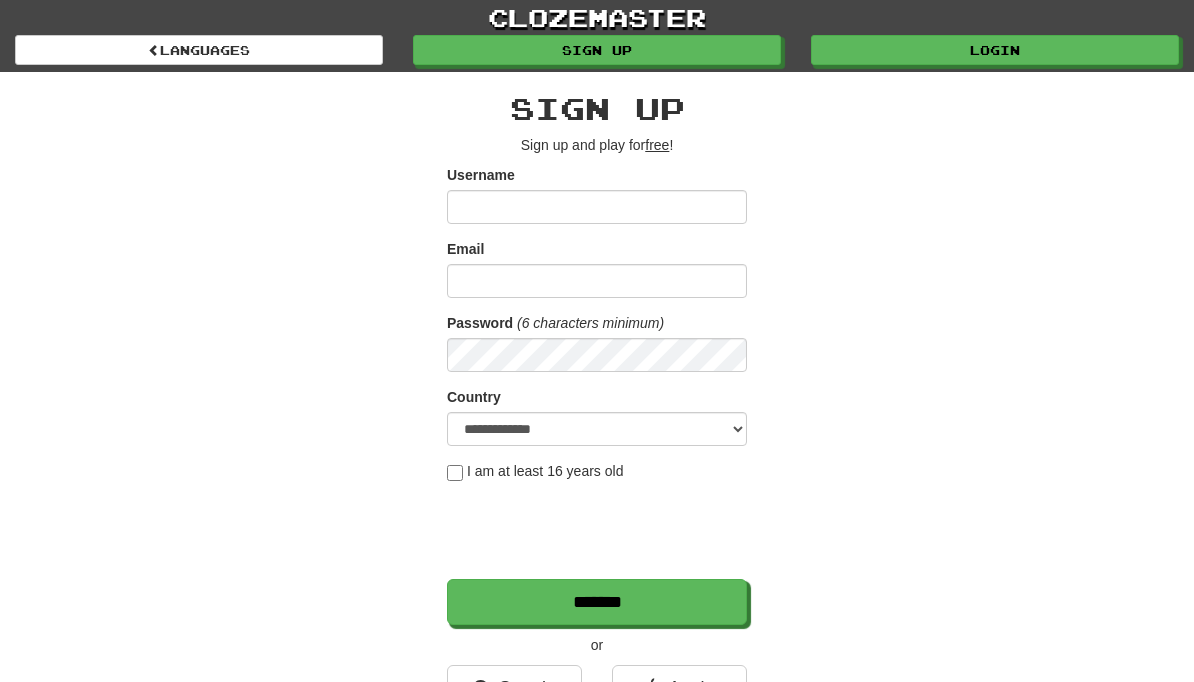 scroll, scrollTop: 0, scrollLeft: 0, axis: both 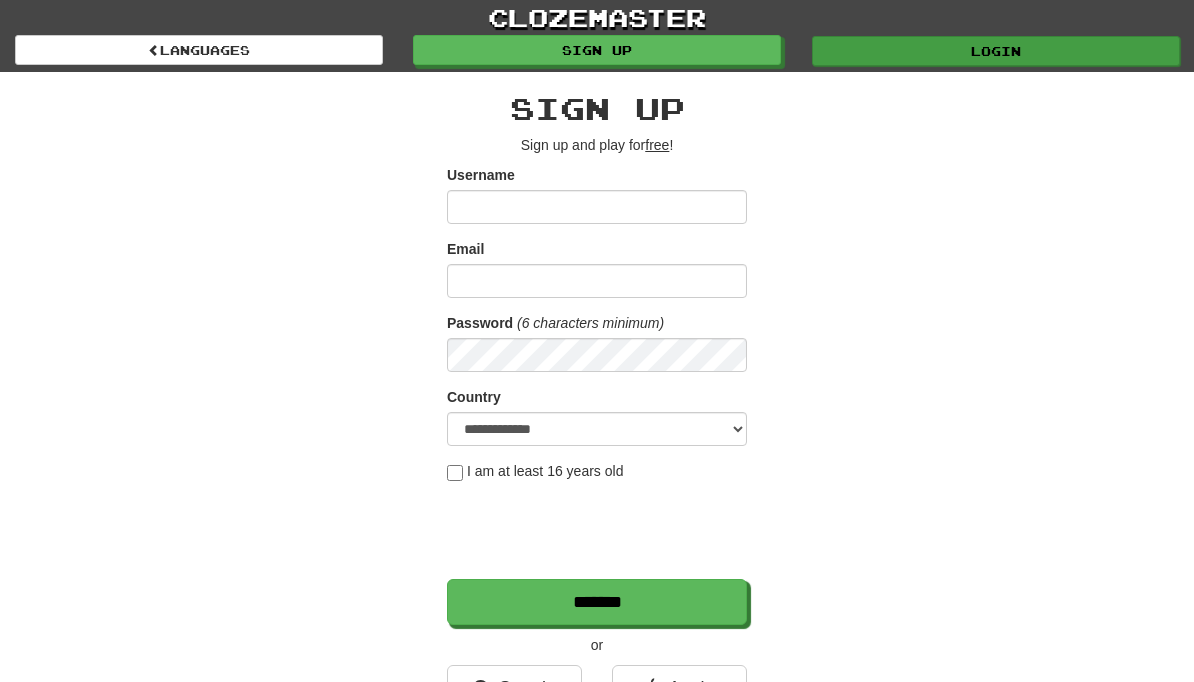 click on "Login" at bounding box center [996, 51] 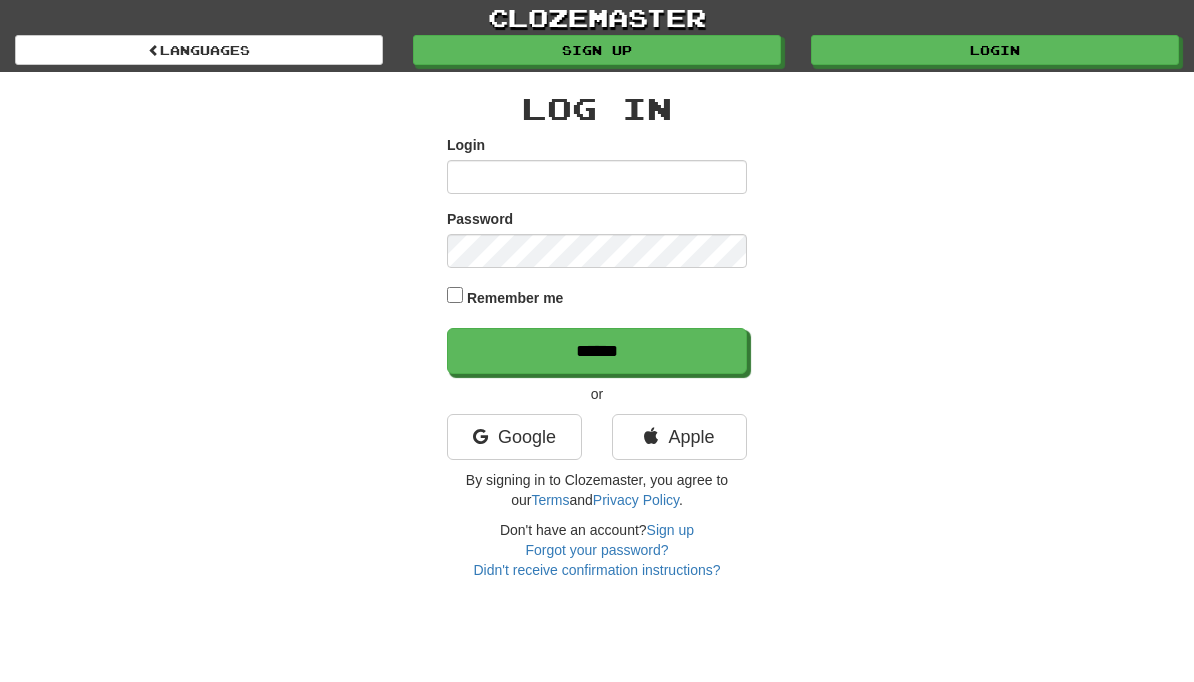 scroll, scrollTop: 0, scrollLeft: 0, axis: both 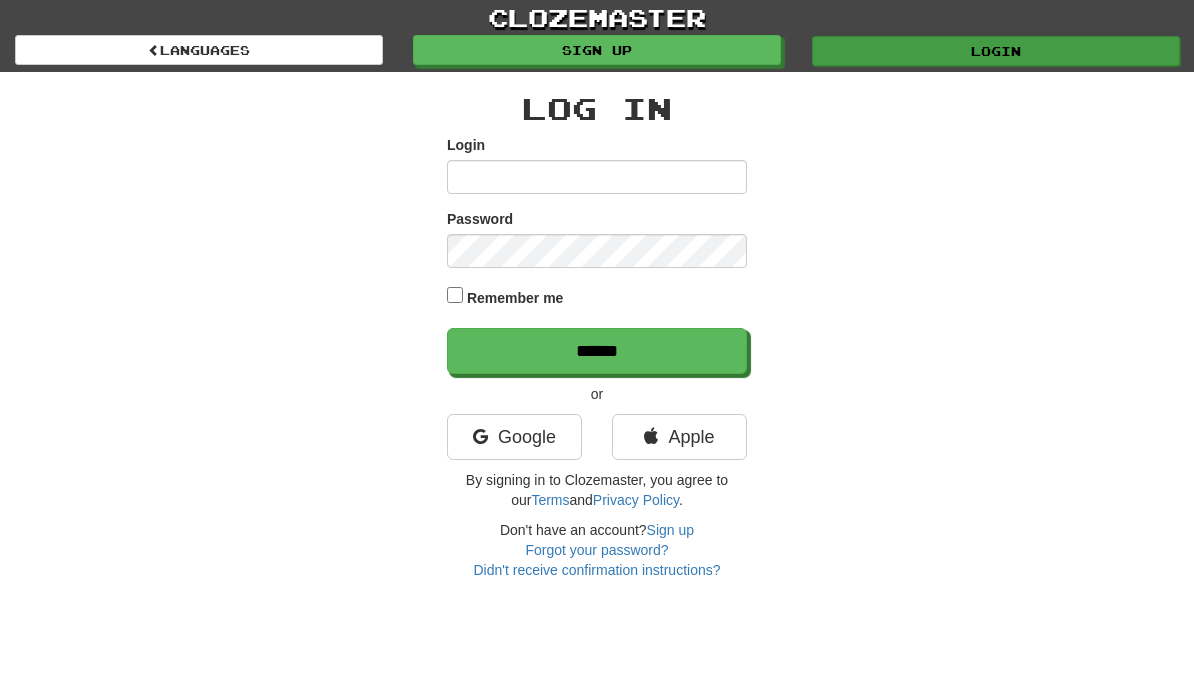 click on "Login" at bounding box center (996, 51) 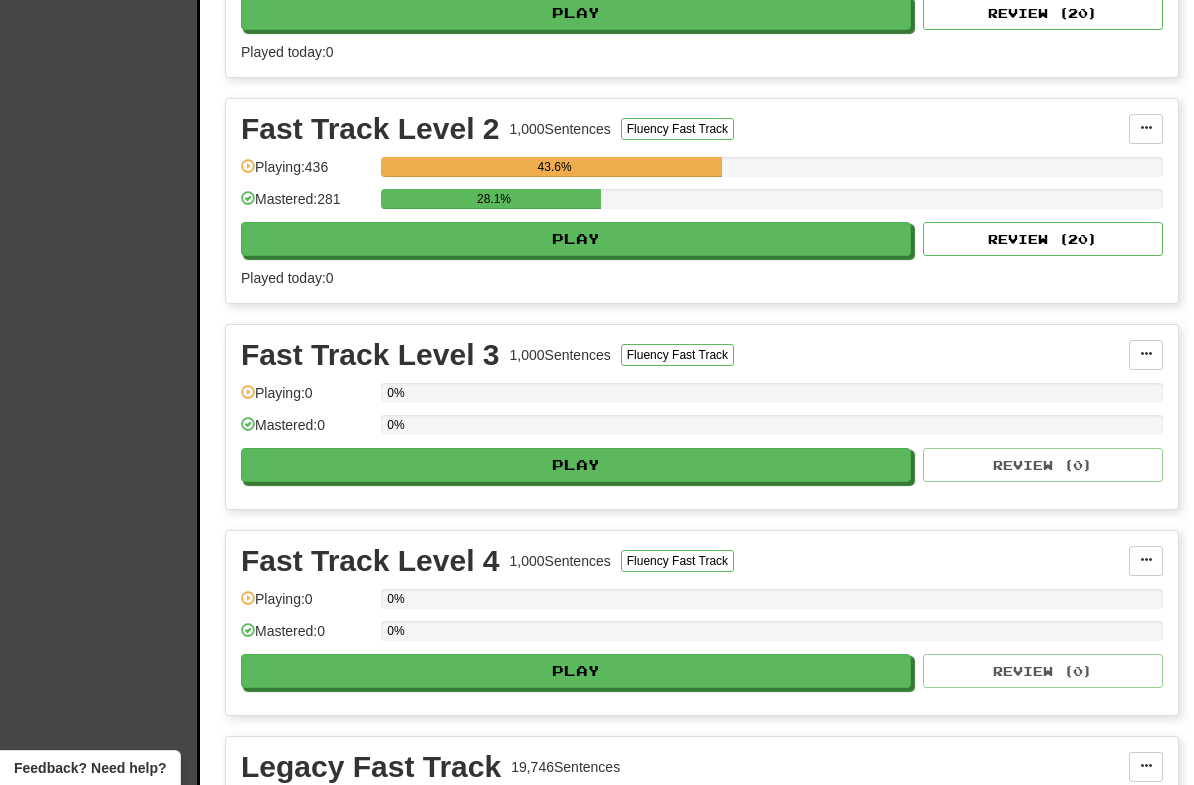 scroll, scrollTop: 829, scrollLeft: 0, axis: vertical 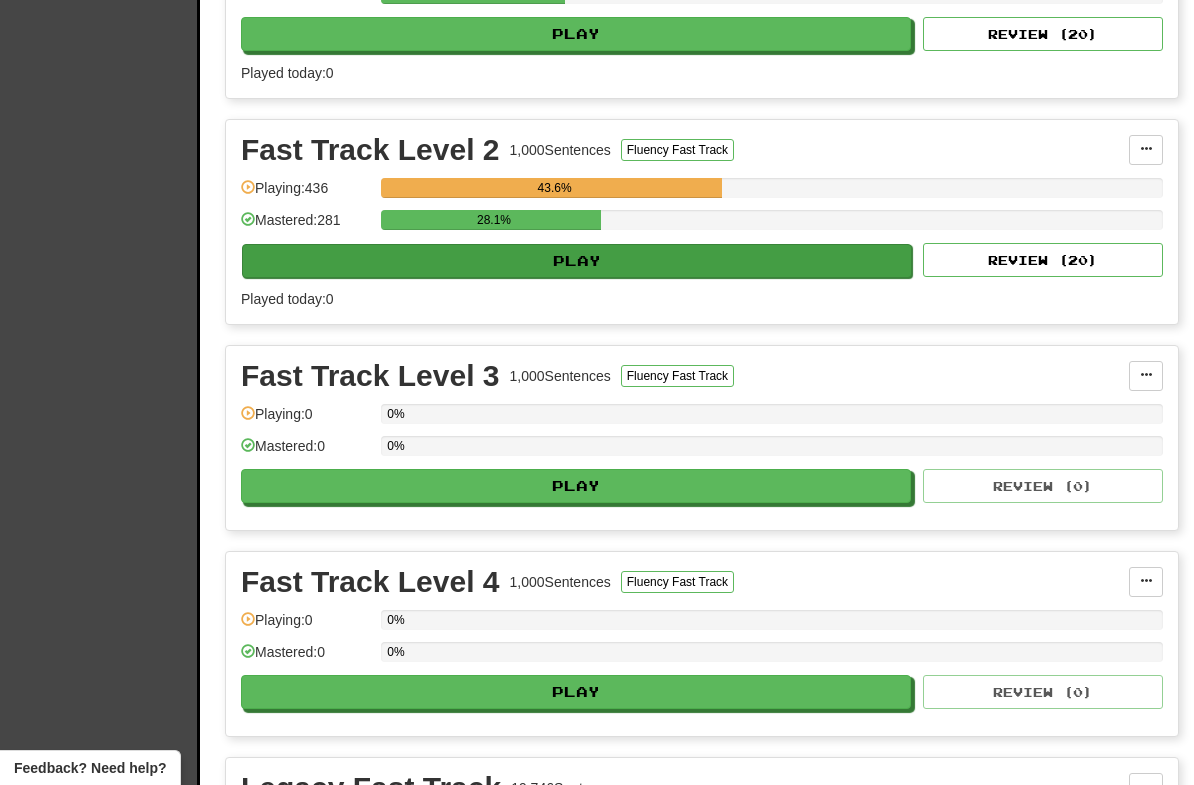 click on "Play" at bounding box center (577, 261) 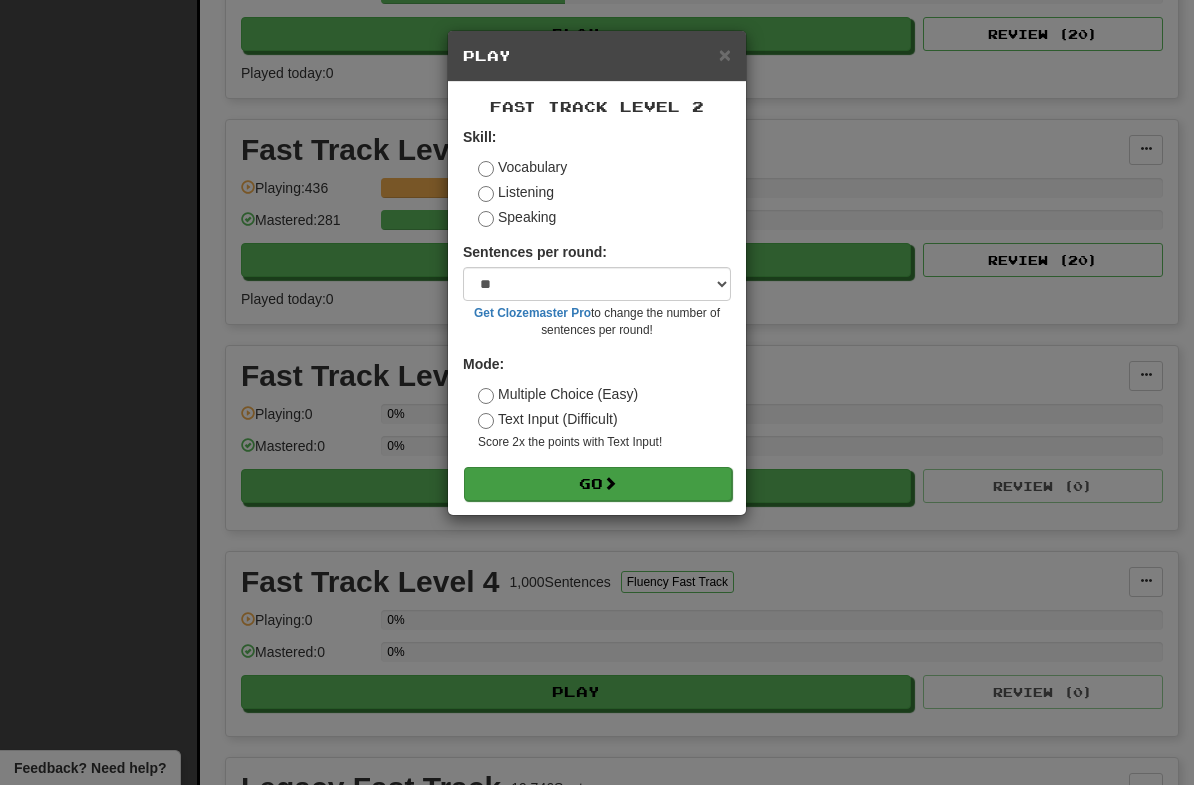click on "Go" at bounding box center (598, 484) 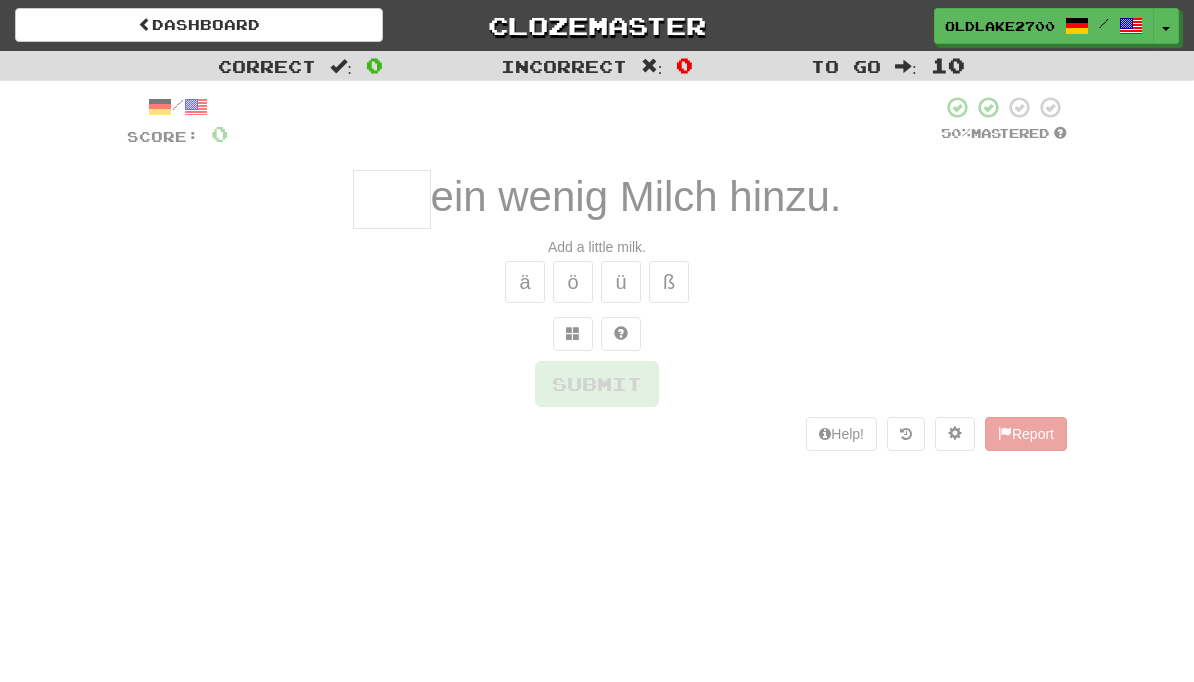 scroll, scrollTop: 0, scrollLeft: 0, axis: both 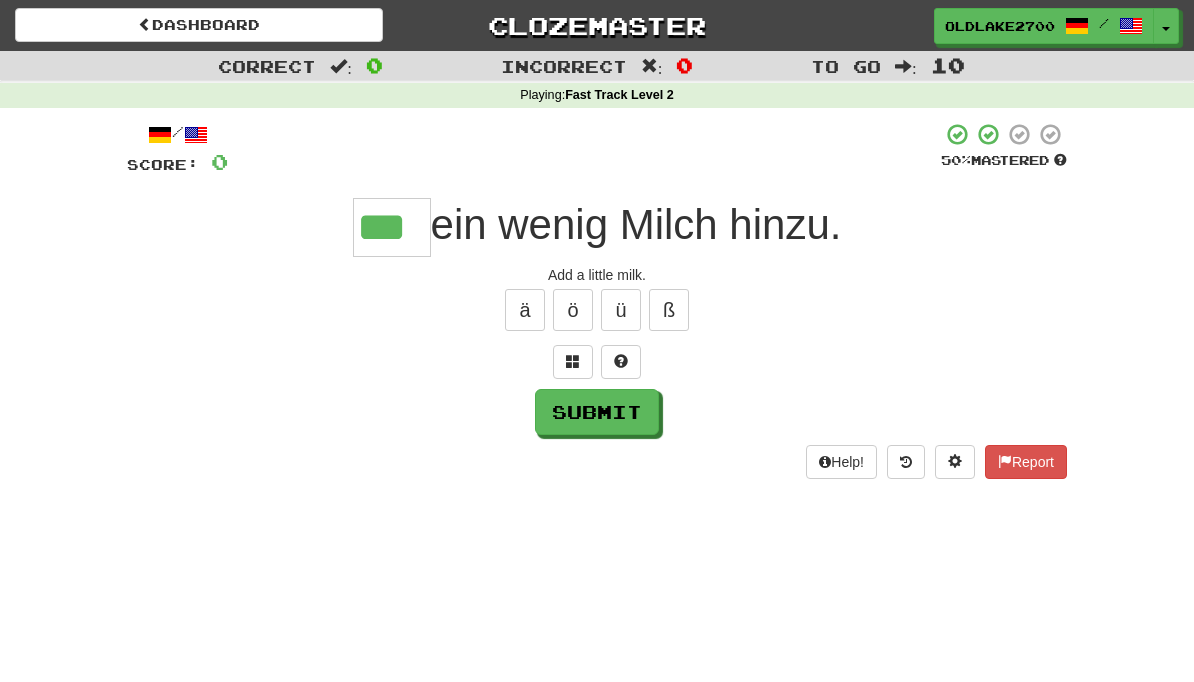type on "***" 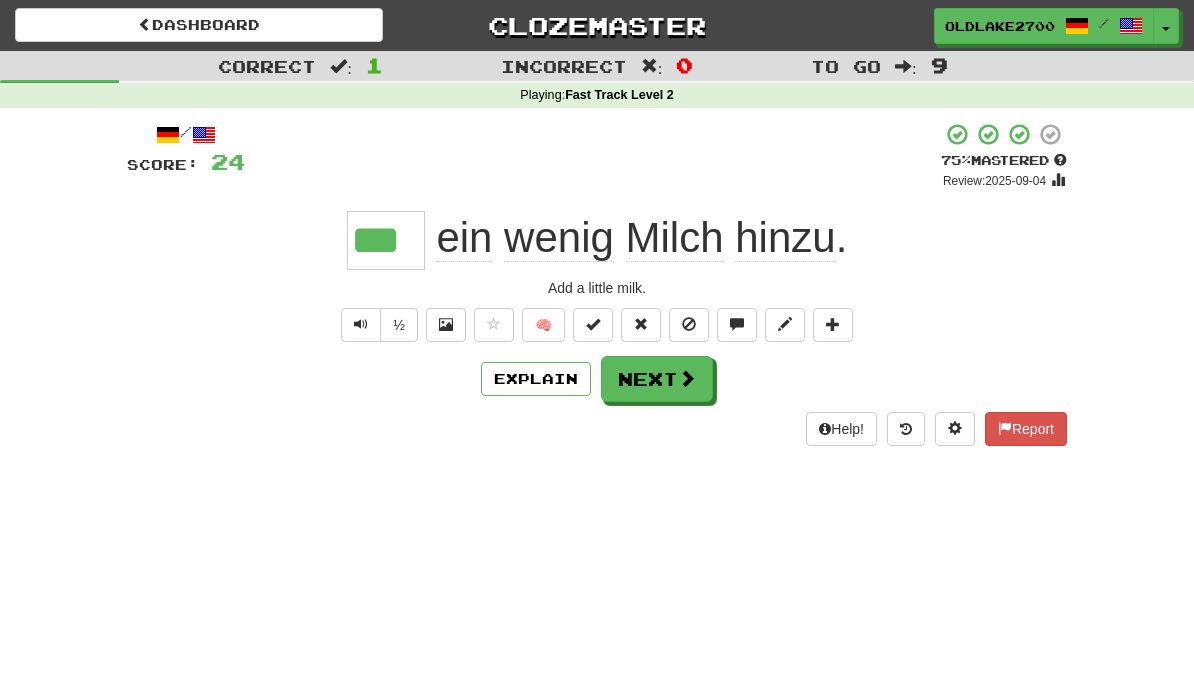 click on "Explain Next" at bounding box center [597, 379] 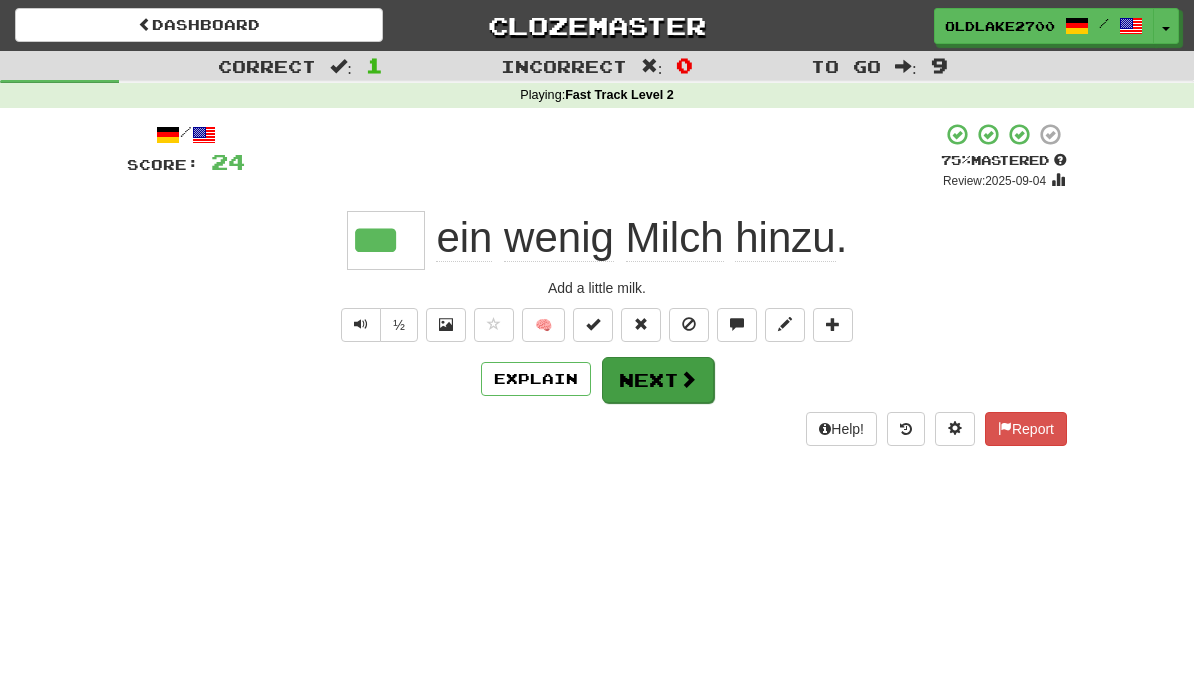 click at bounding box center [688, 379] 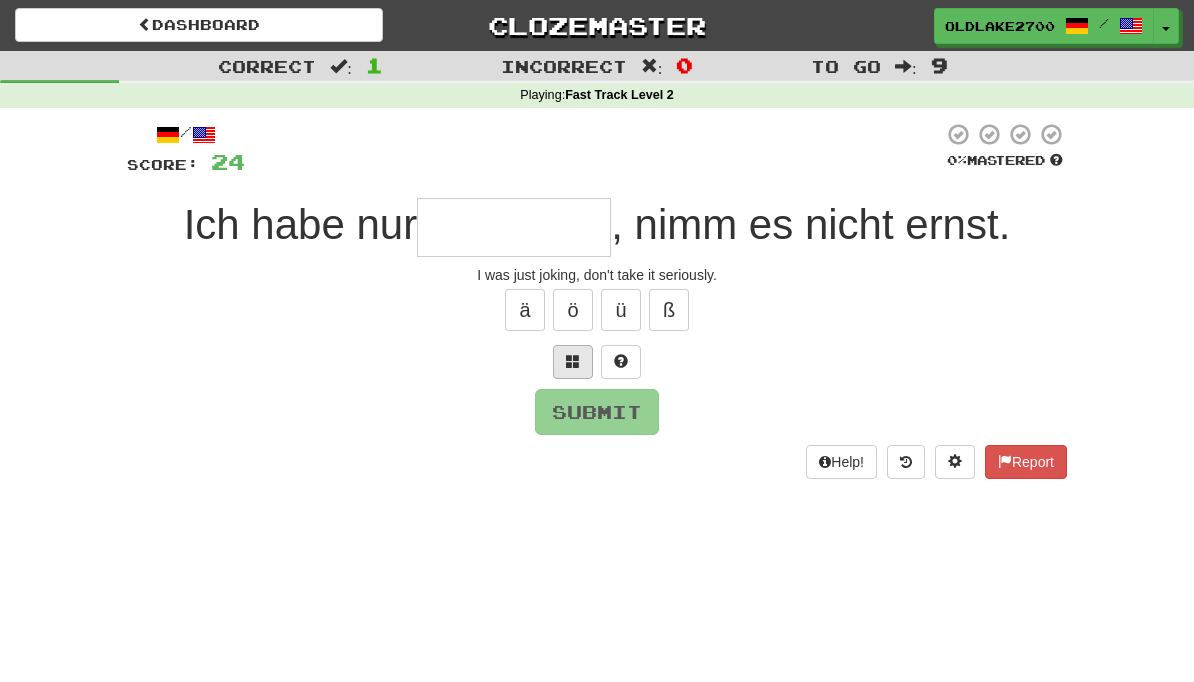click at bounding box center (573, 362) 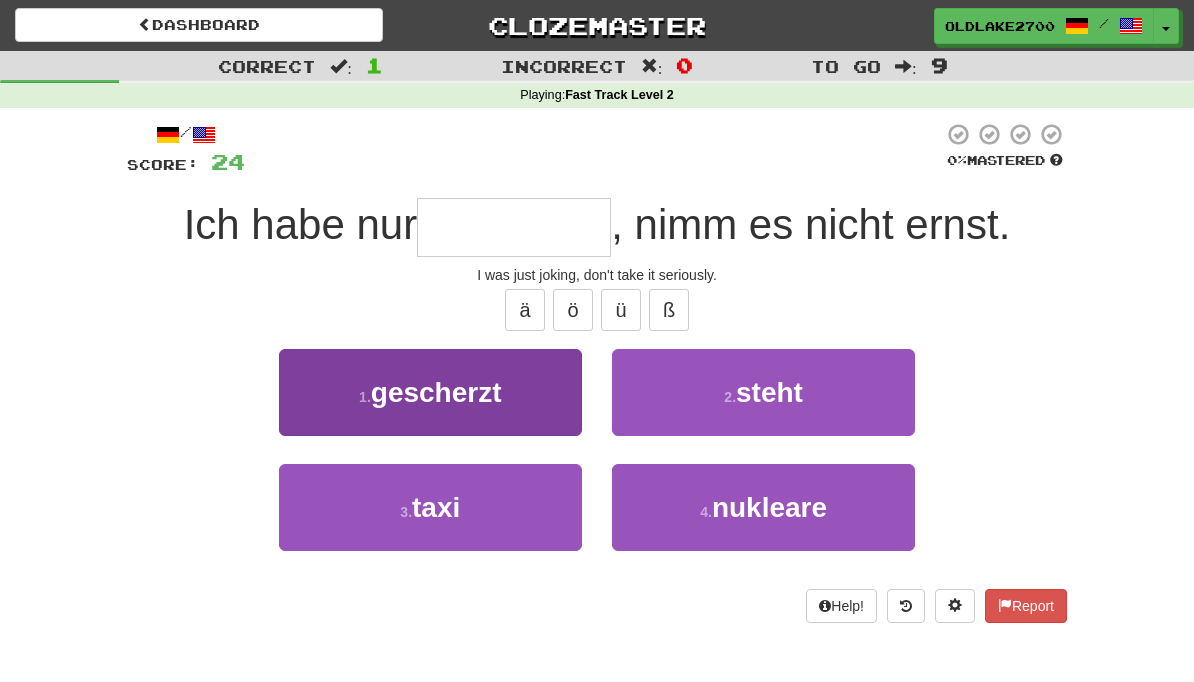 click on "1 .  gescherzt" at bounding box center (430, 392) 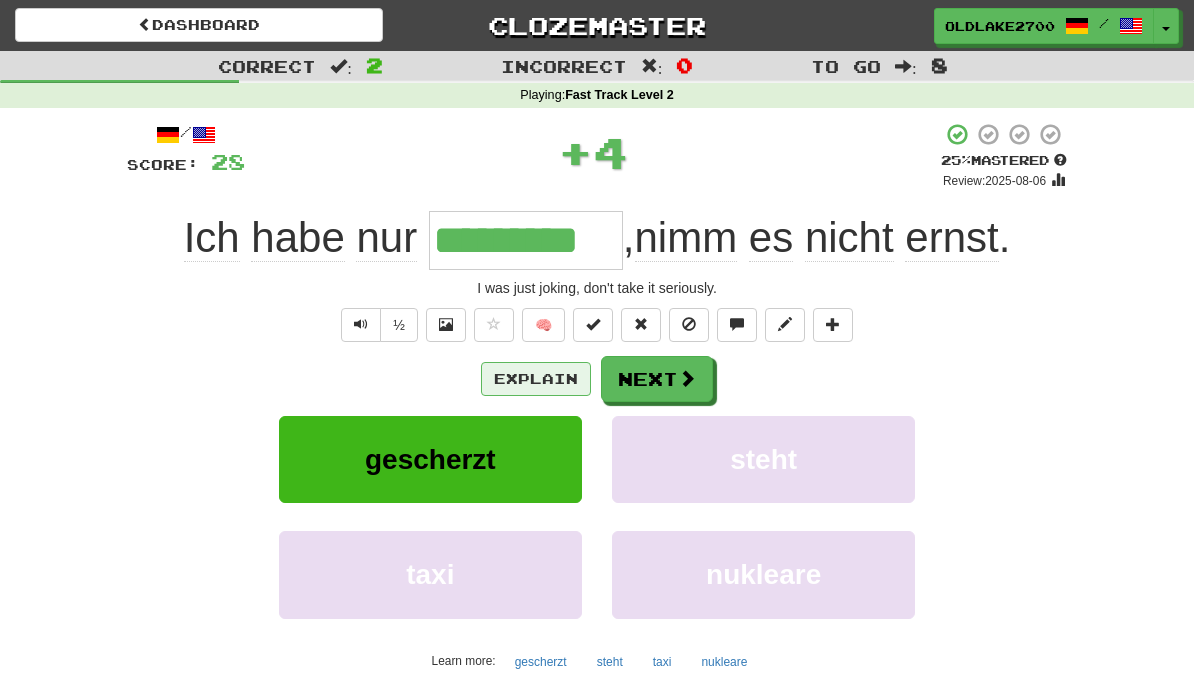 click on "Explain" at bounding box center (536, 379) 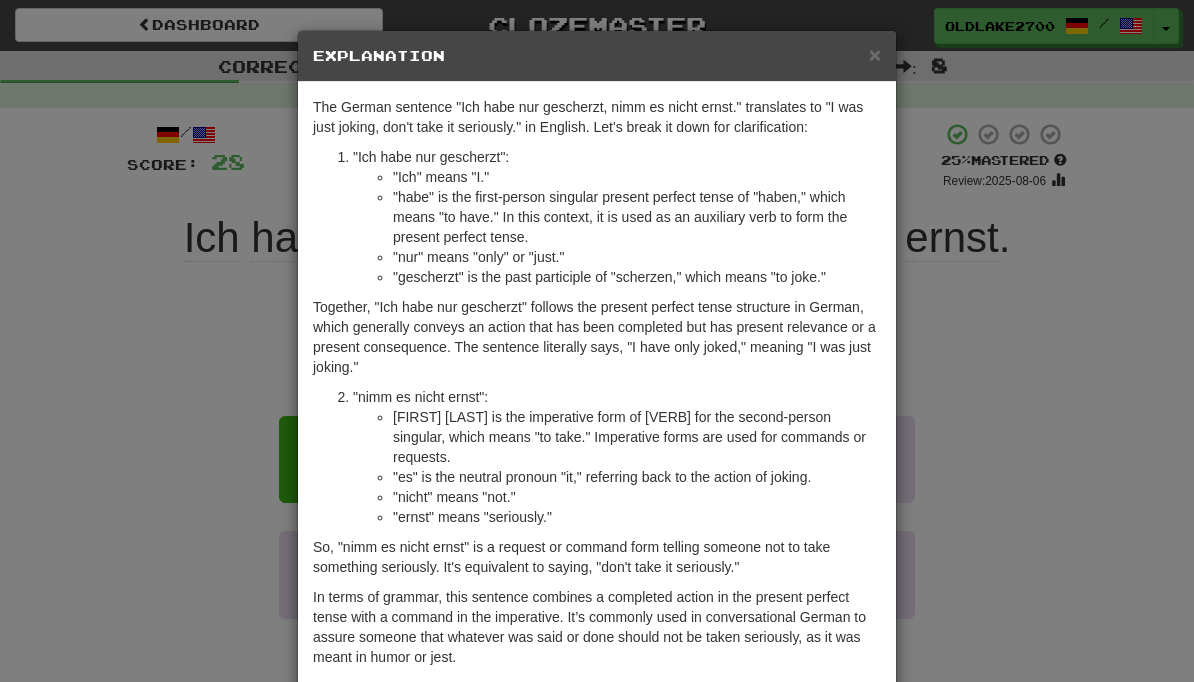 click on "× Explanation The German sentence "Ich habe nur gescherzt, nimm es nicht ernst." translates to "I was just joking, don't take it seriously." in English. Let's break it down for clarification:
"Ich habe nur gescherzt":
"Ich" means "I."
"habe" is the first-person singular present perfect tense of "haben," which means "to have." In this context, it is used as an auxiliary verb to form the present perfect tense.
"nur" means "only" or "just."
"gescherzt" is the past participle of "scherzen," which means "to joke."
Together, "Ich habe nur gescherzt" follows the present perfect tense structure in German, which generally conveys an action that has been completed but has present relevance or a present consequence. The sentence literally says, "I have only joked," meaning "I was just joking."
"nimm es nicht ernst":
"nimm" is the imperative form of "nehmen" for the second-person singular, which means "to take." Imperative forms are used for commands or requests.
"nicht" means "not."" at bounding box center (597, 341) 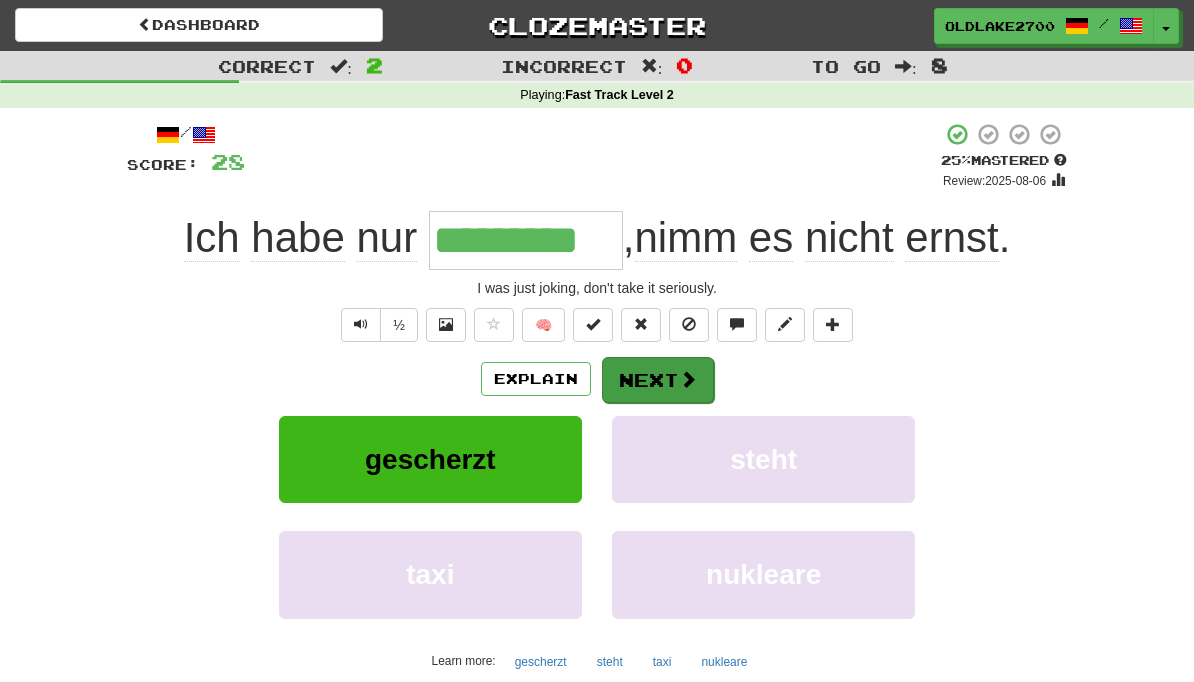 click at bounding box center [688, 379] 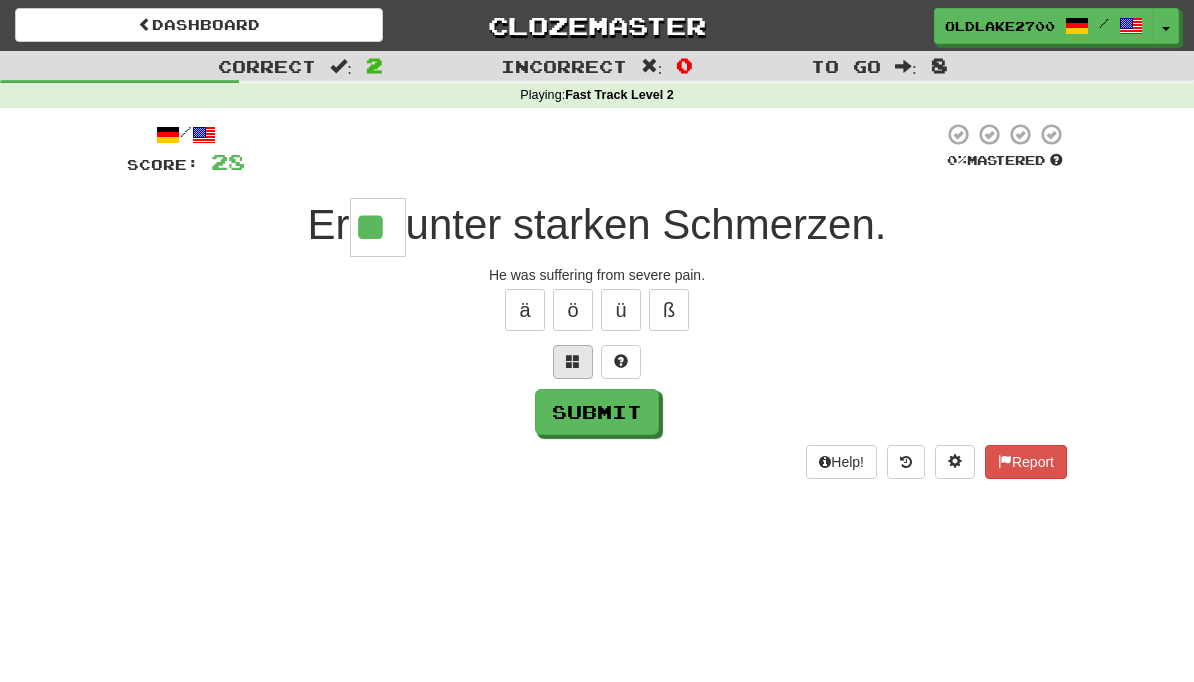 click at bounding box center [573, 362] 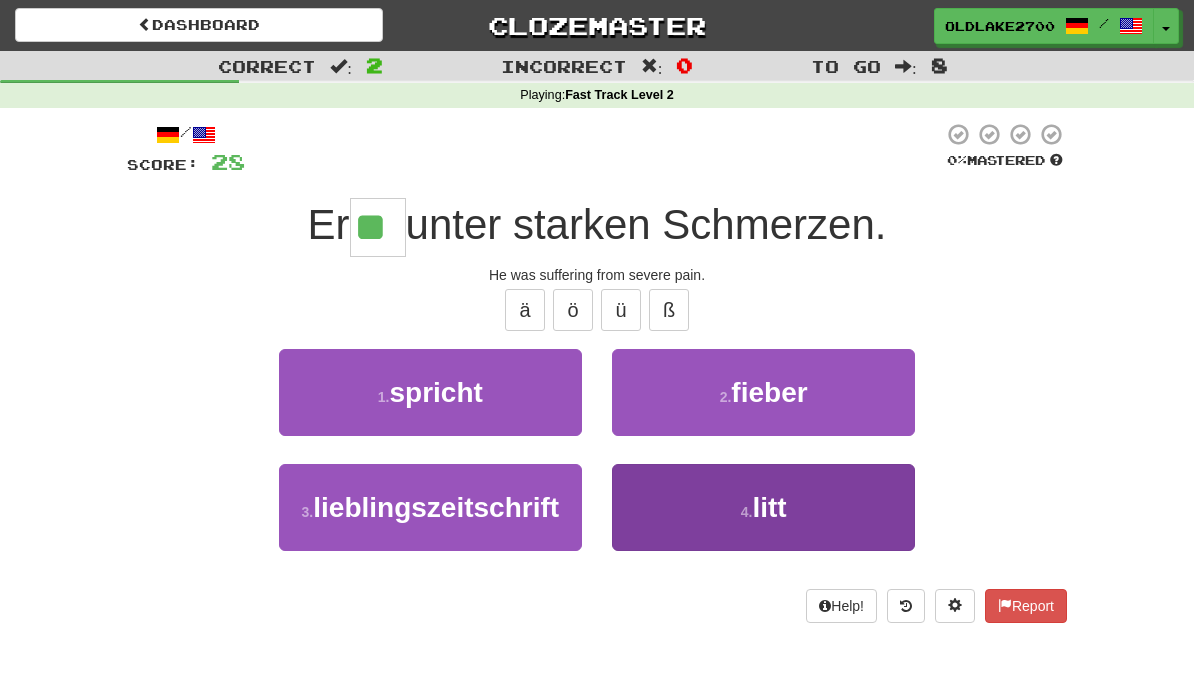 click on "4 .  litt" at bounding box center [763, 507] 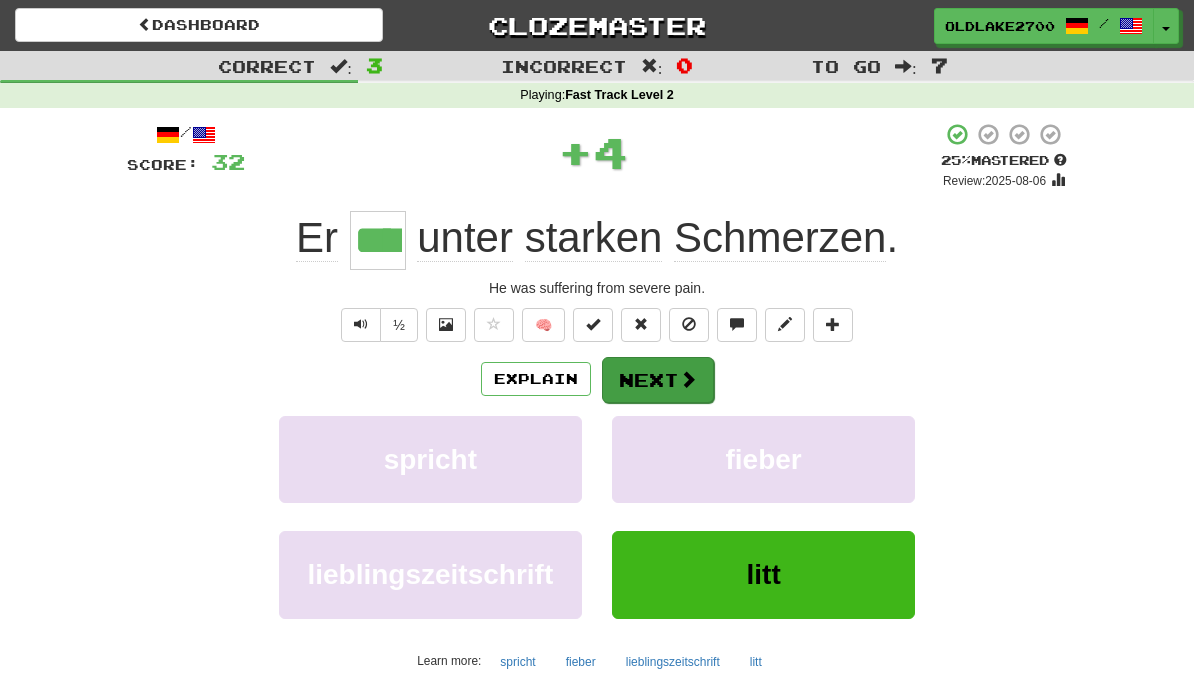 click on "Next" at bounding box center (658, 380) 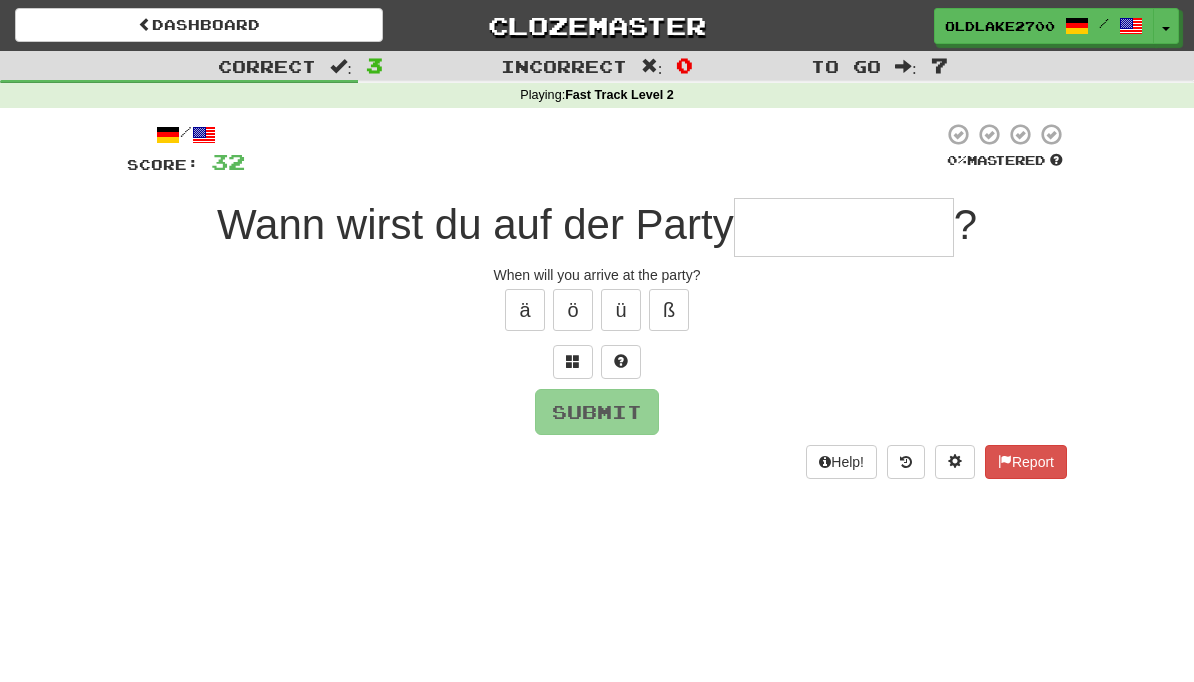 type on "*" 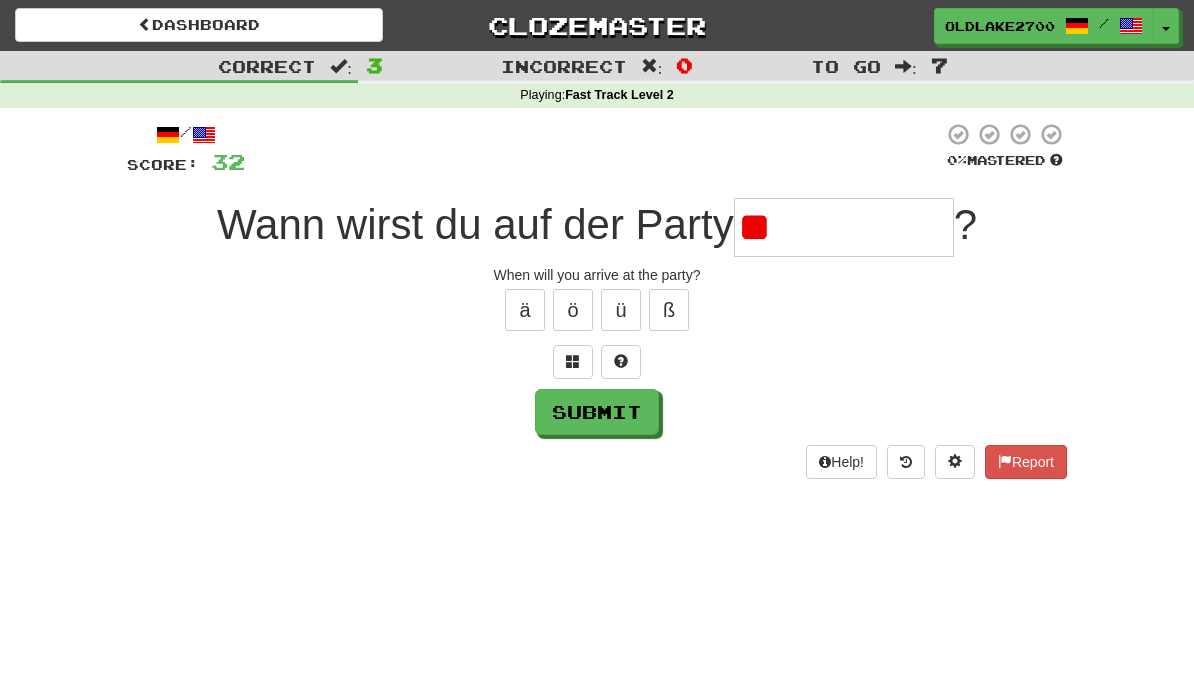 type on "*" 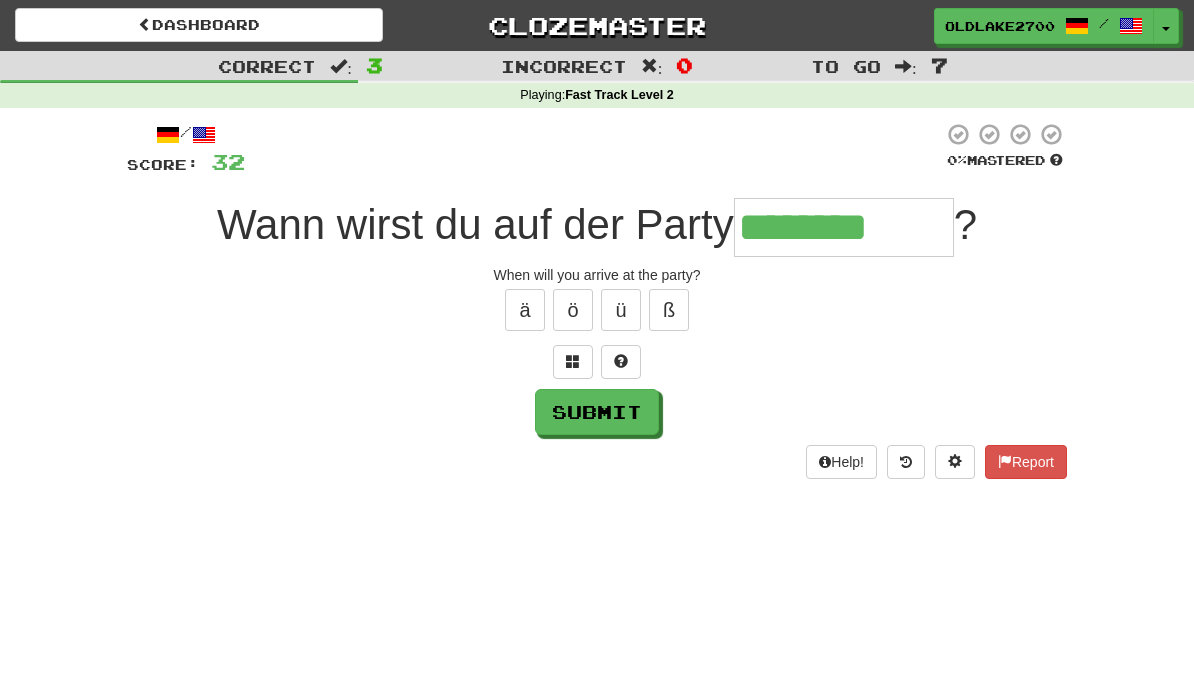 type on "********" 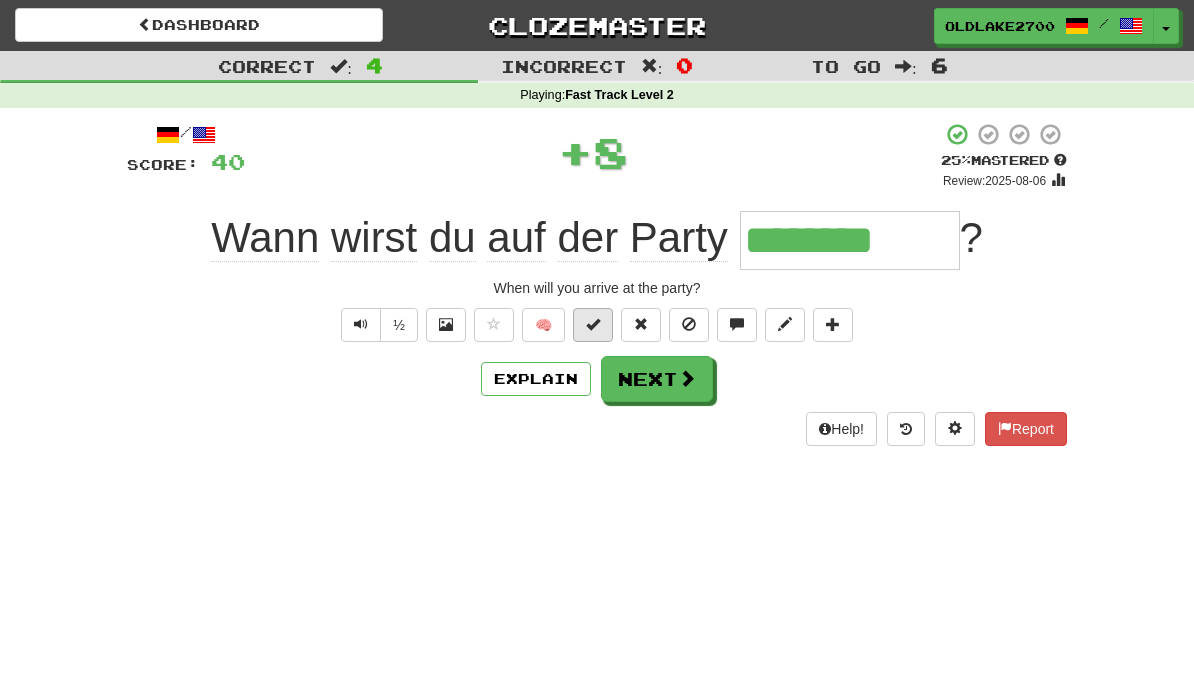 click at bounding box center [593, 325] 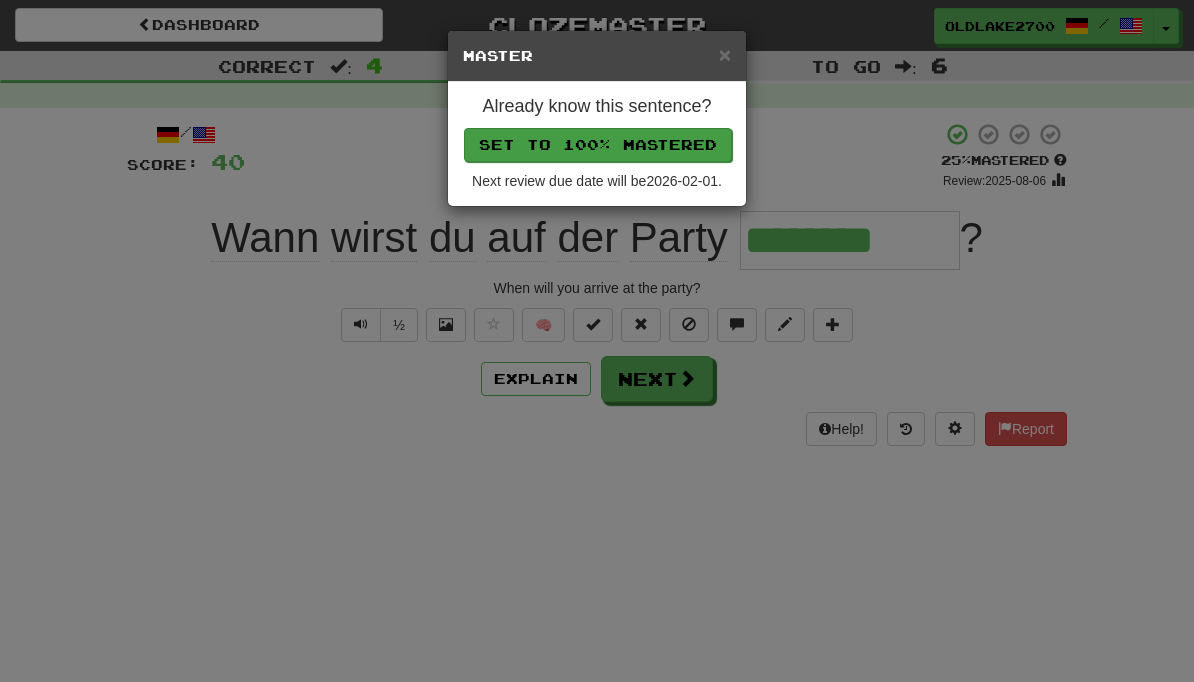 click on "Set to 100% Mastered" at bounding box center [598, 145] 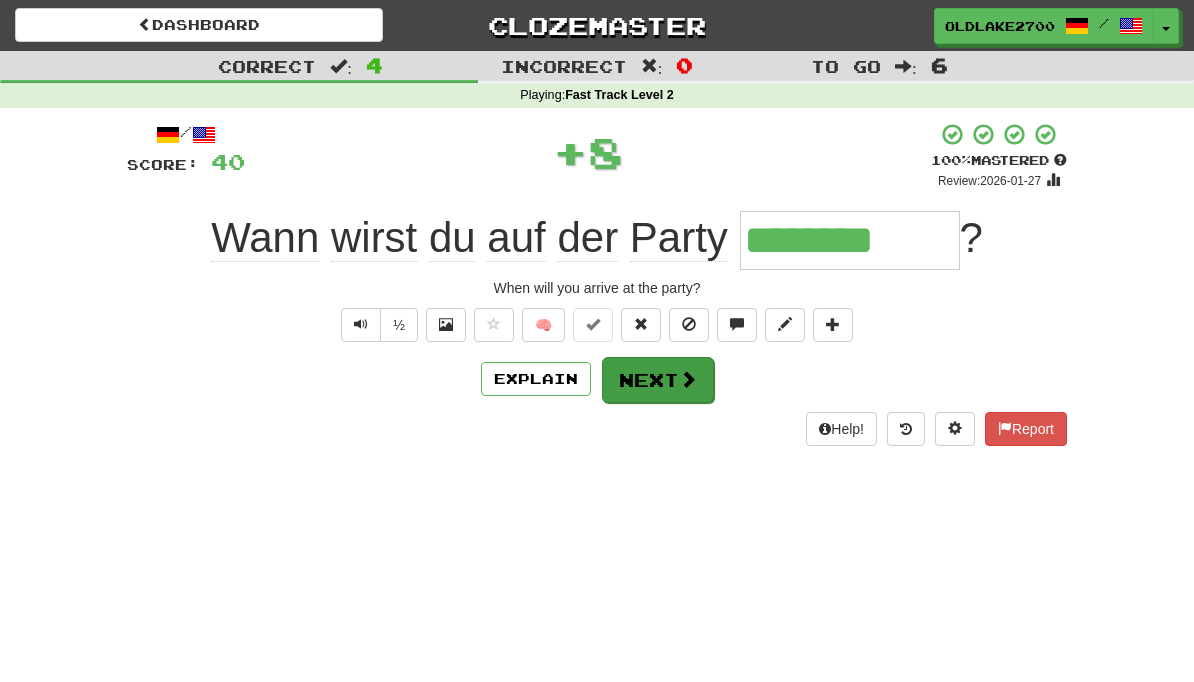 click on "Next" at bounding box center [658, 380] 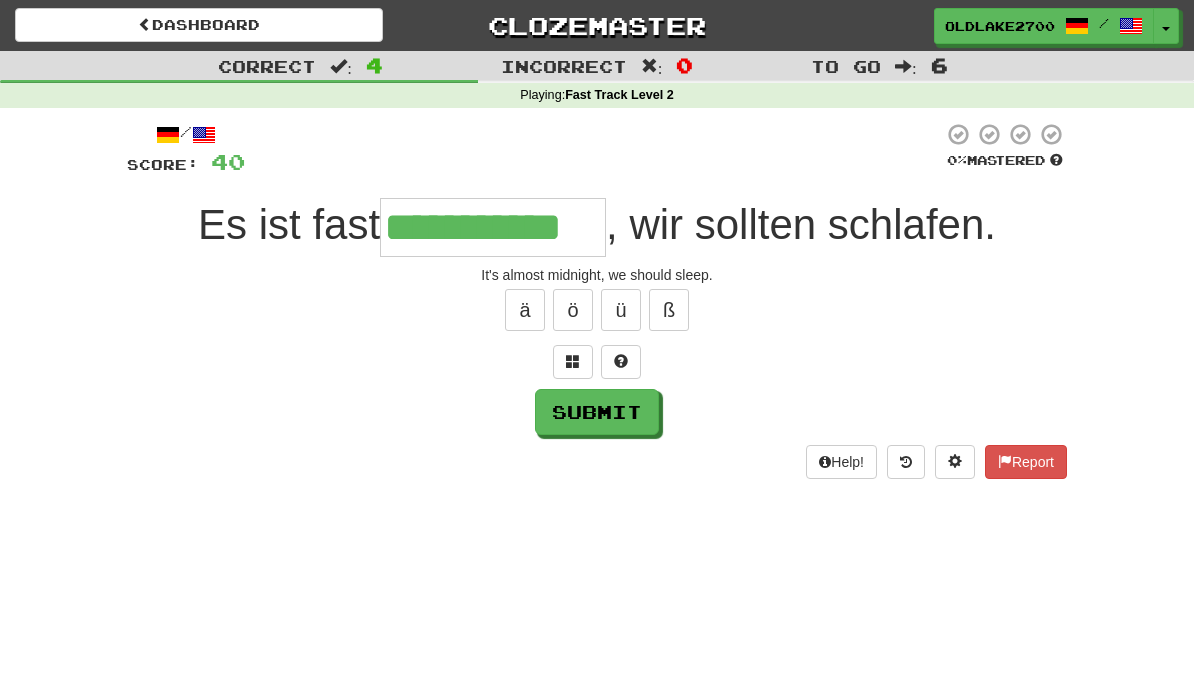 type on "**********" 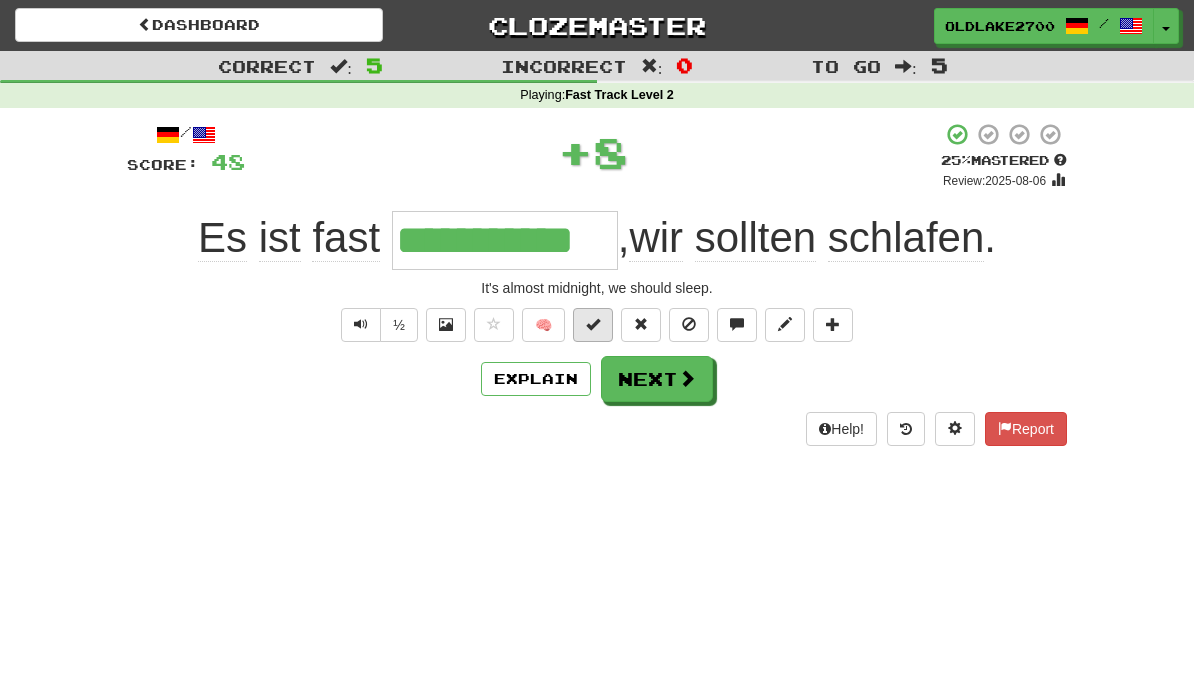 click at bounding box center [593, 325] 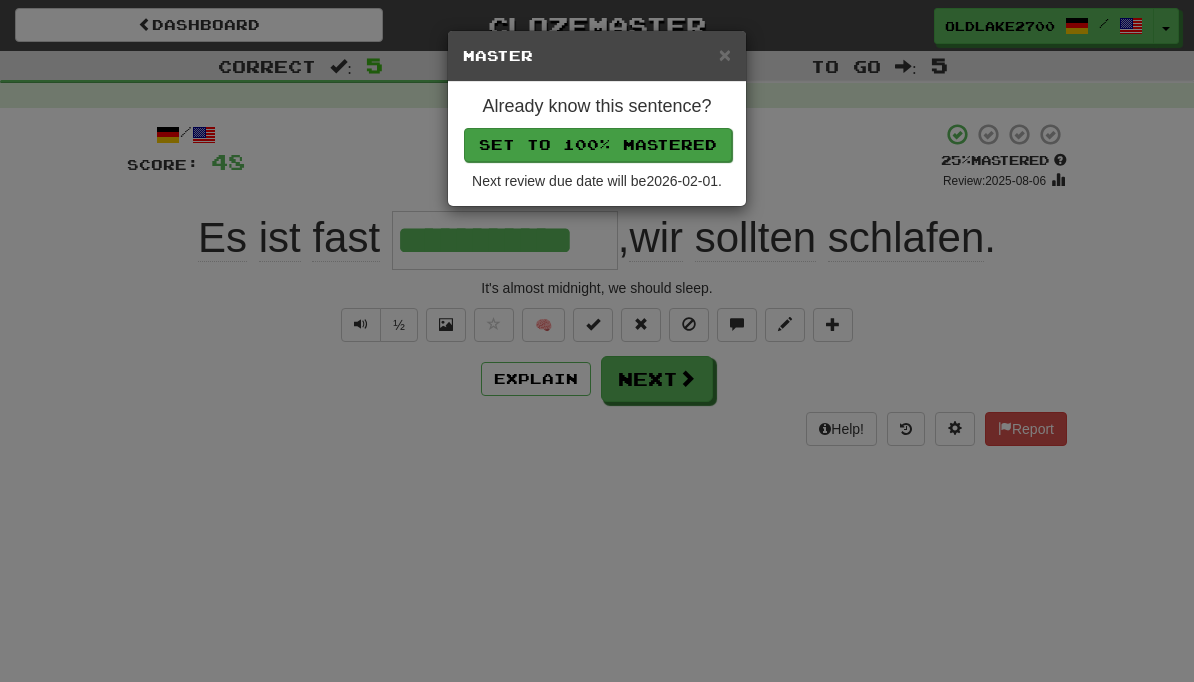 click on "Set to 100% Mastered" at bounding box center [598, 145] 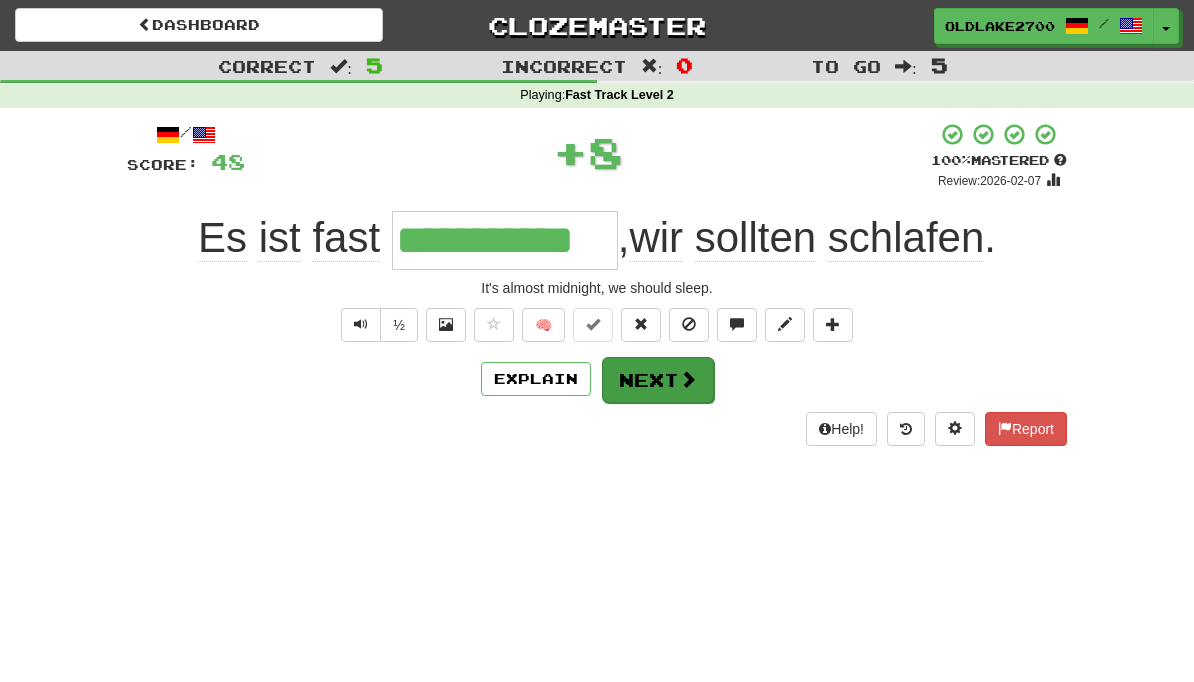 click on "Next" at bounding box center (658, 380) 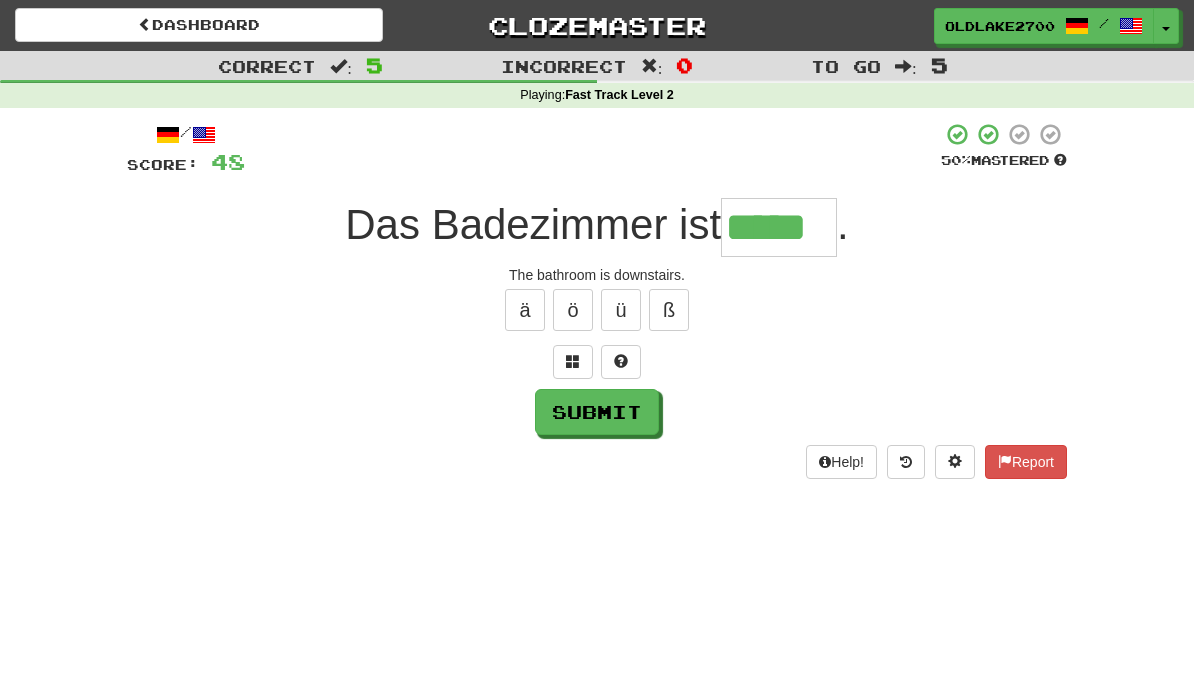 type on "*****" 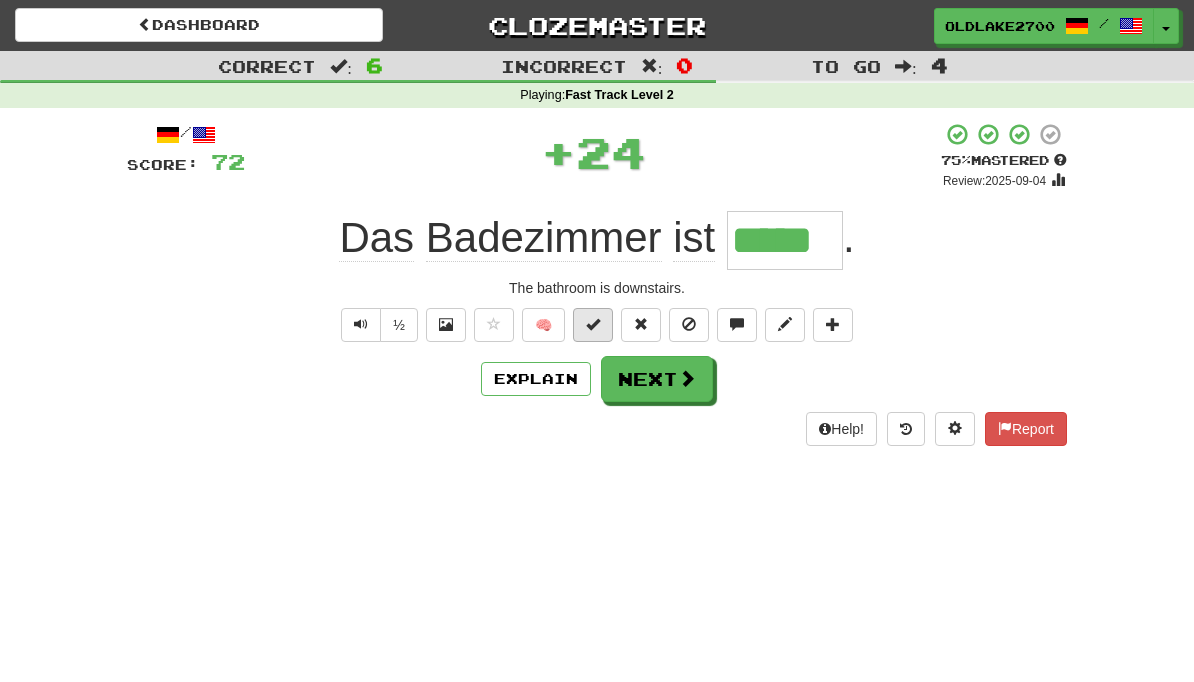 click at bounding box center [593, 325] 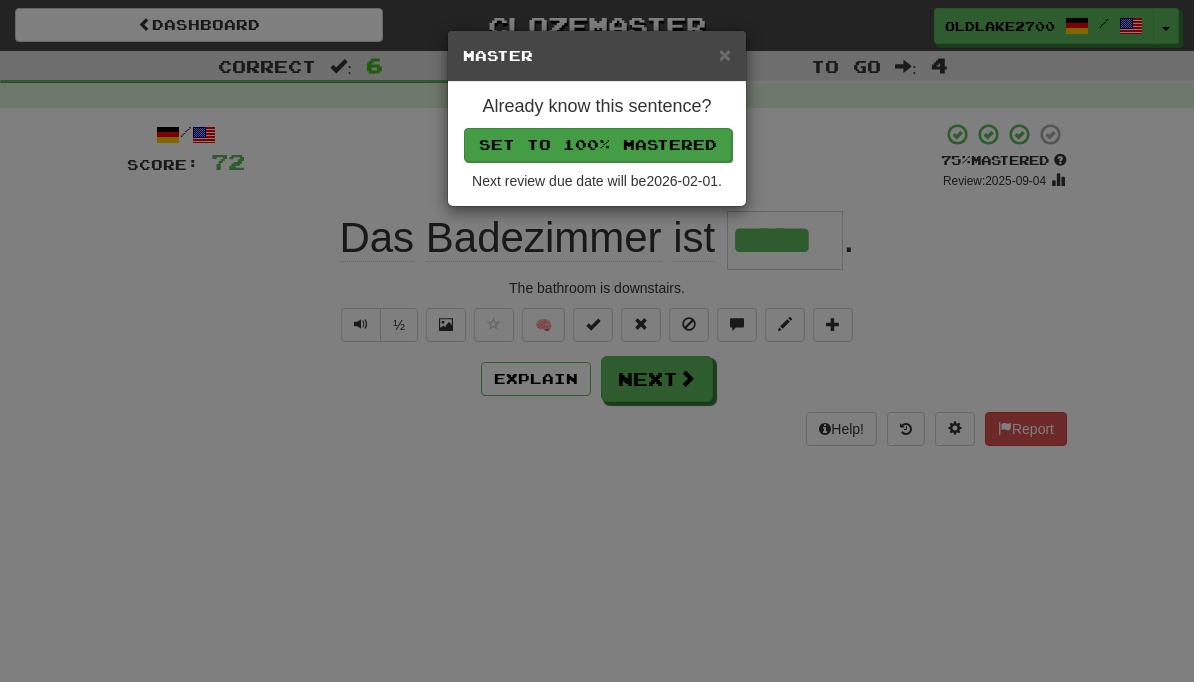 click on "Set to 100% Mastered" at bounding box center [598, 145] 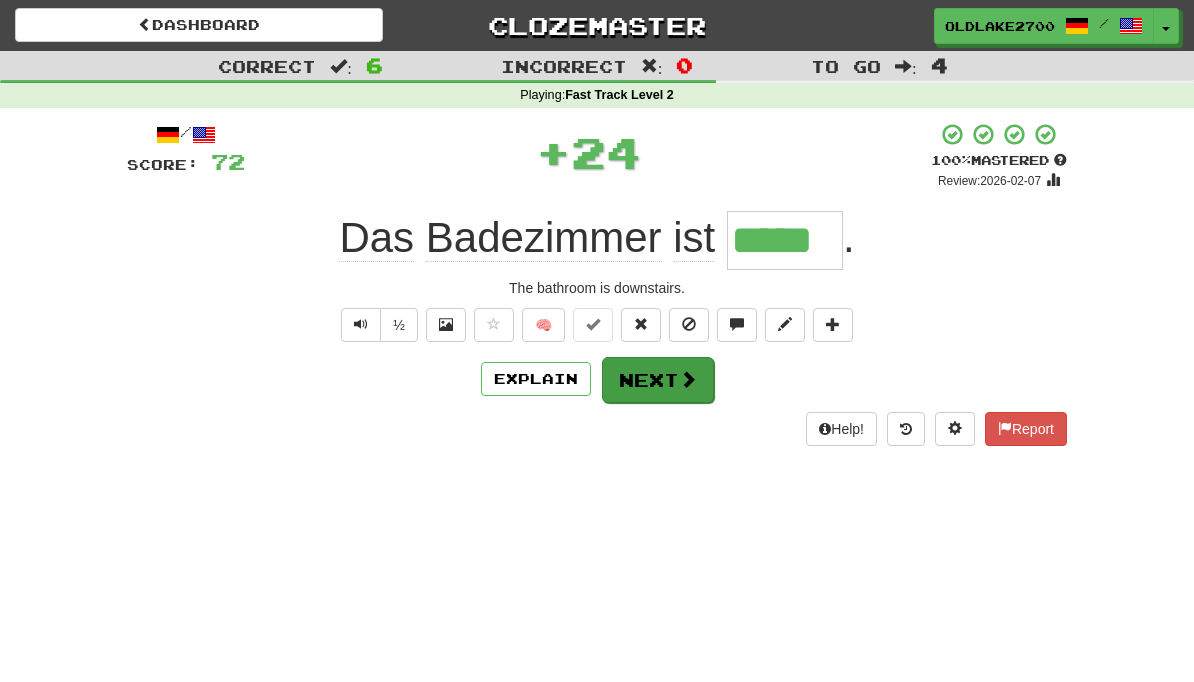 click at bounding box center (688, 379) 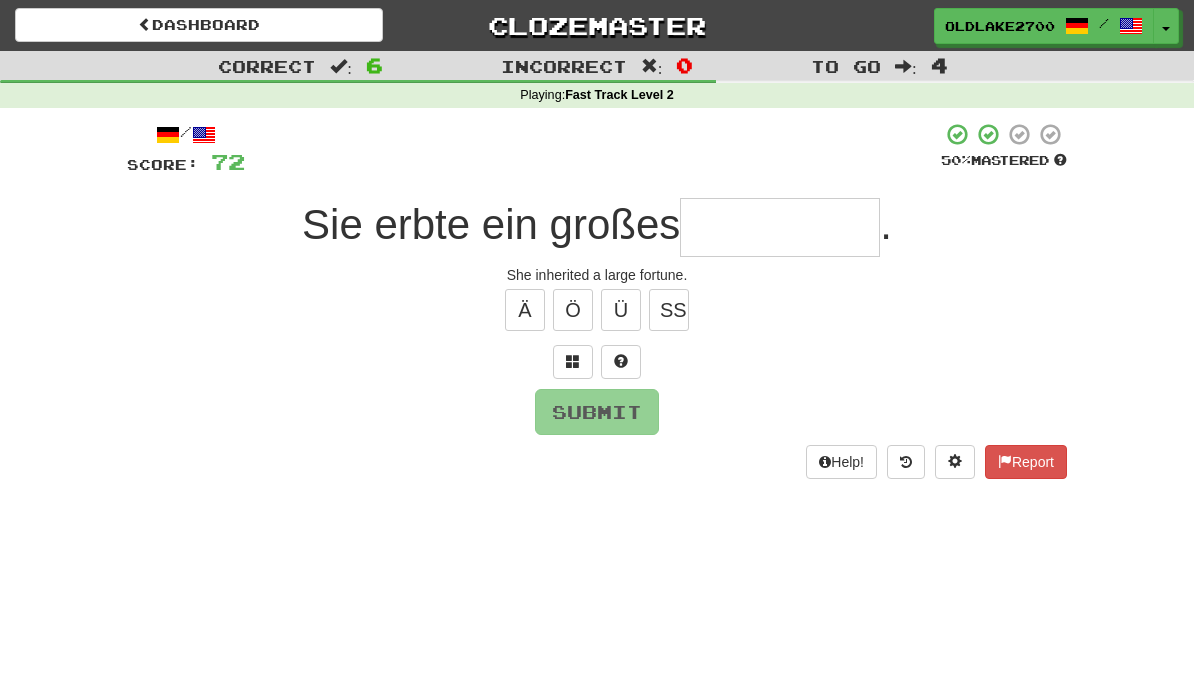 type on "*" 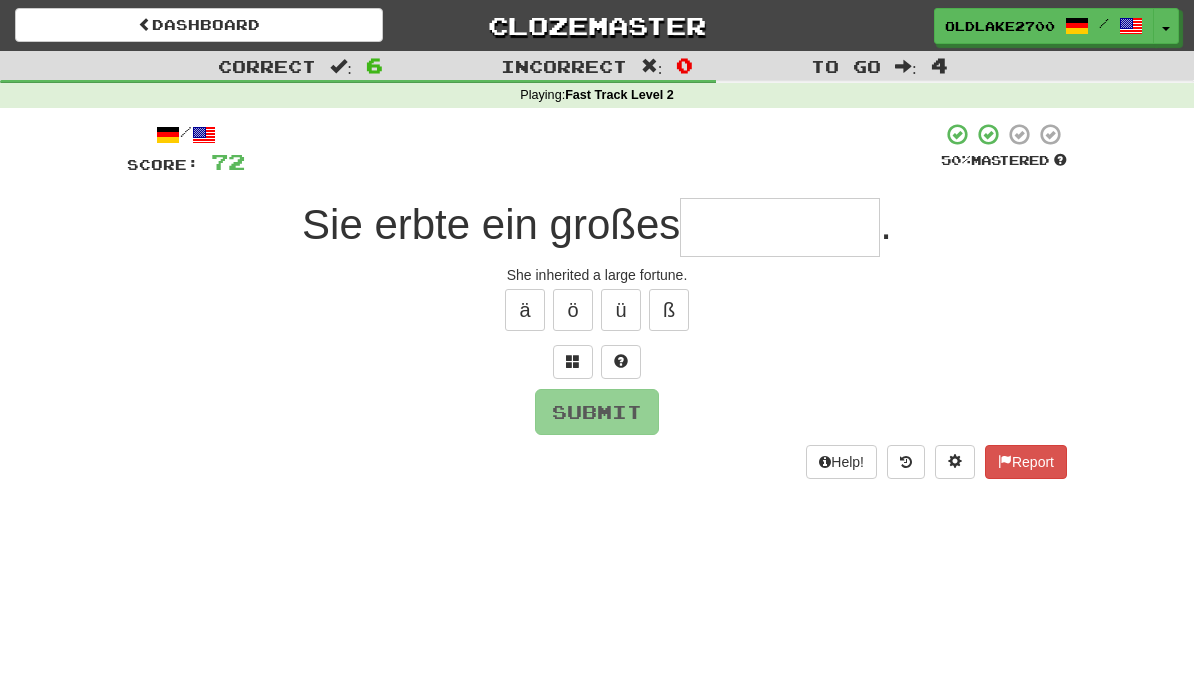 type on "*" 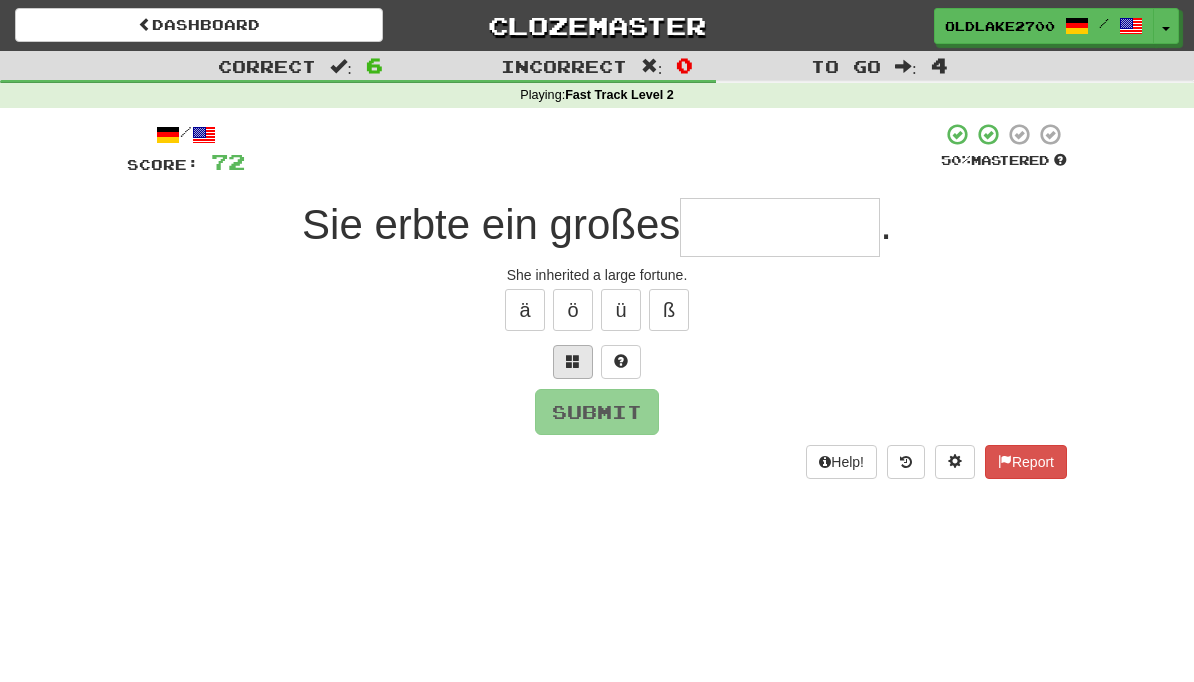 click at bounding box center (573, 362) 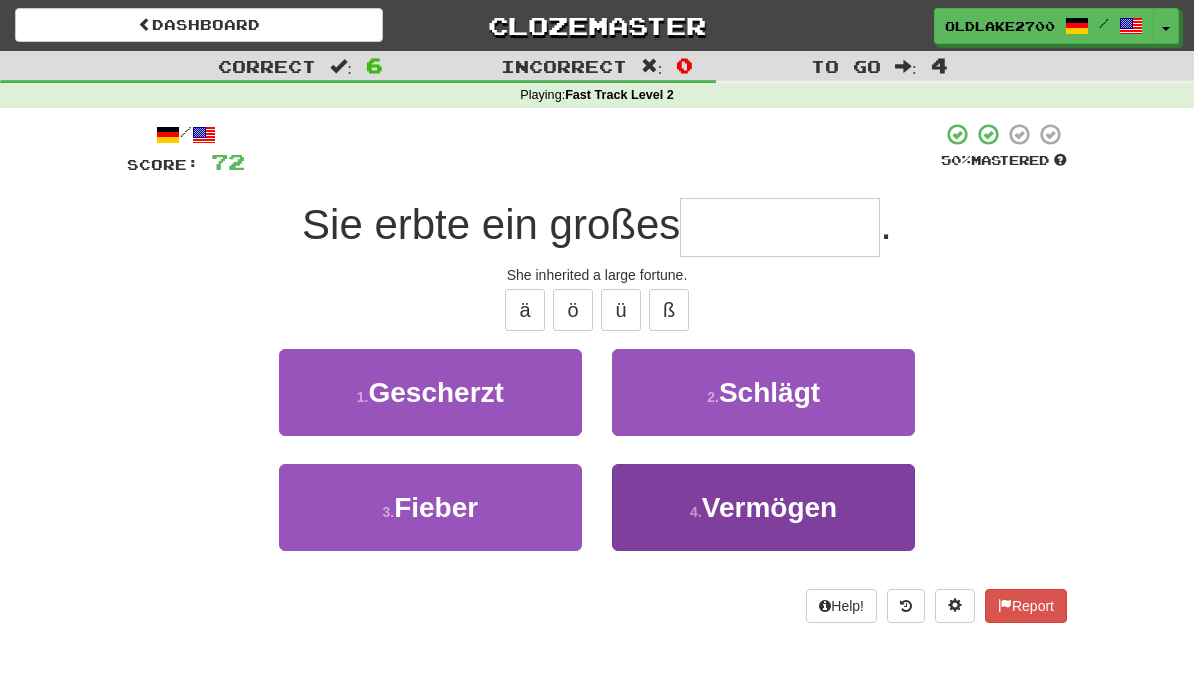 click on "4 .  Vermögen" at bounding box center (763, 507) 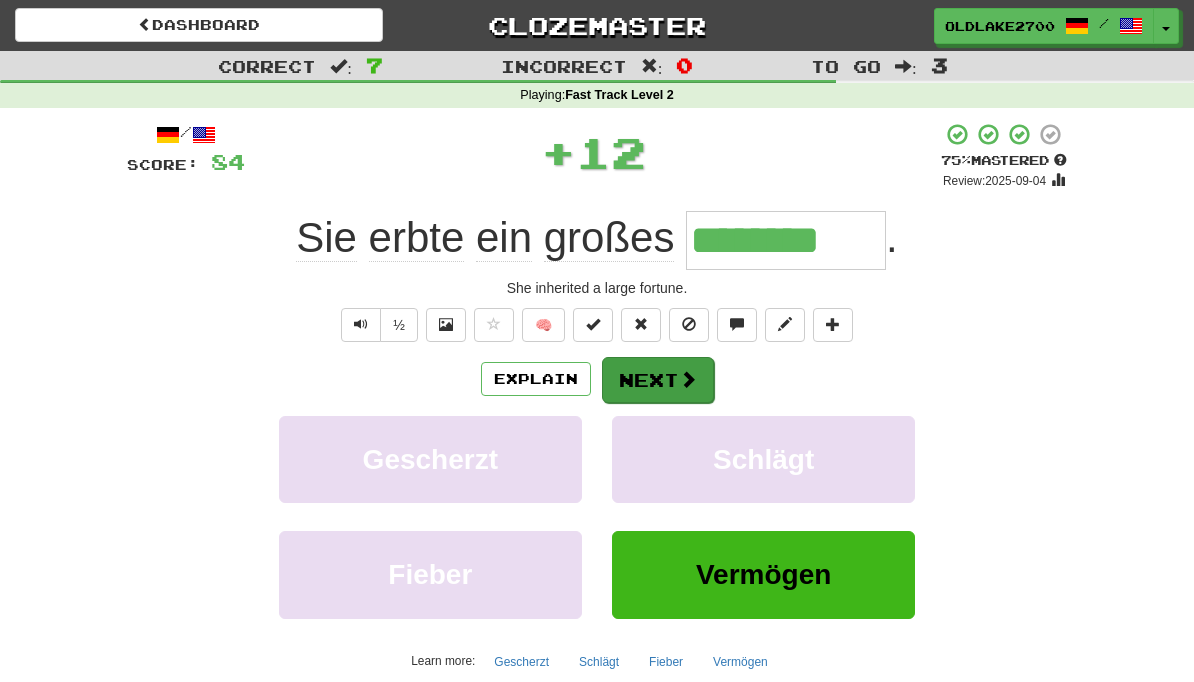 click on "Next" at bounding box center [658, 380] 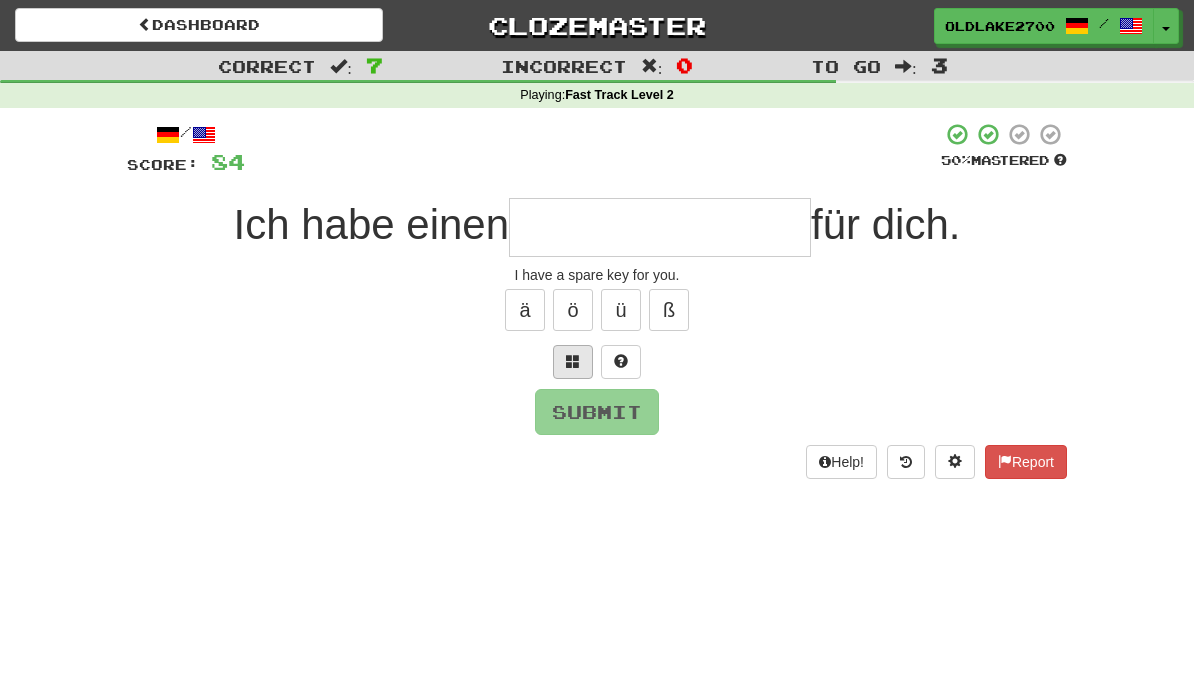 click at bounding box center (573, 362) 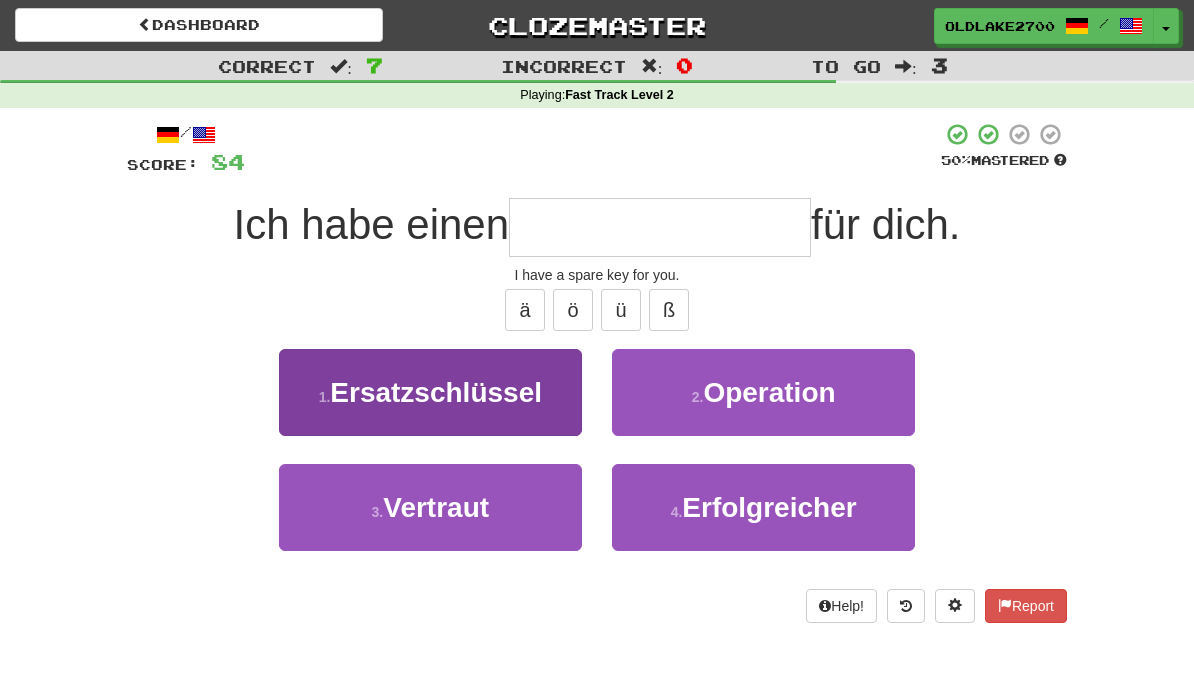 click on "1 .  Ersatzschlüssel" at bounding box center (430, 392) 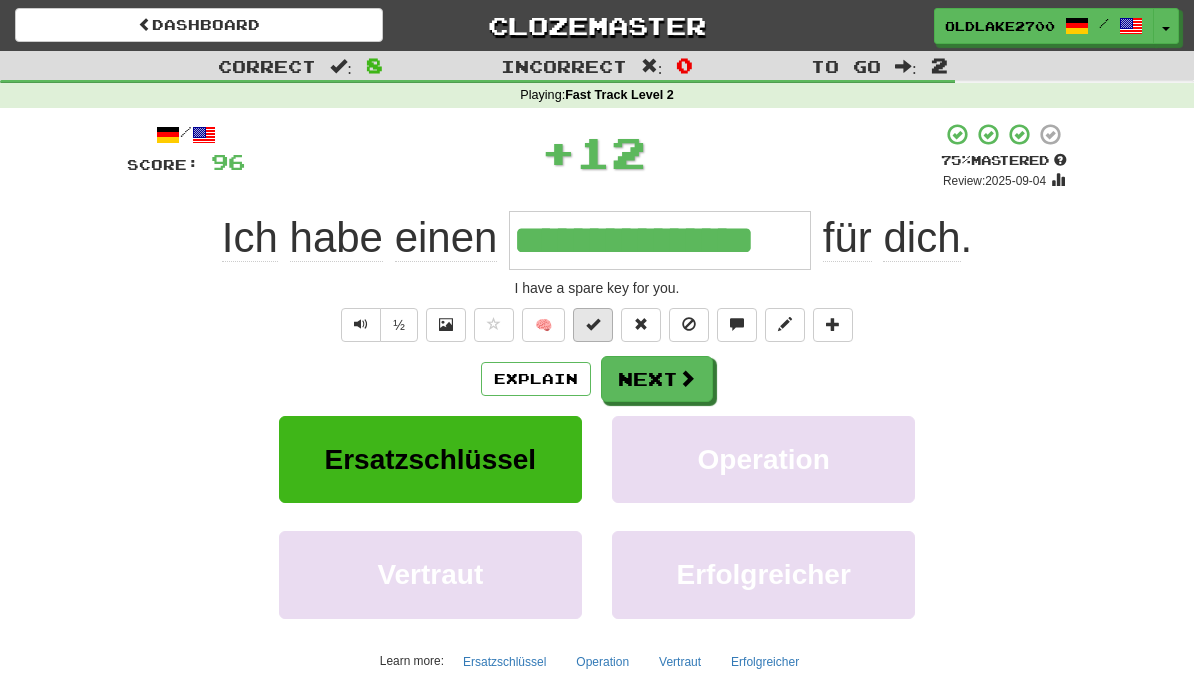 click at bounding box center [593, 325] 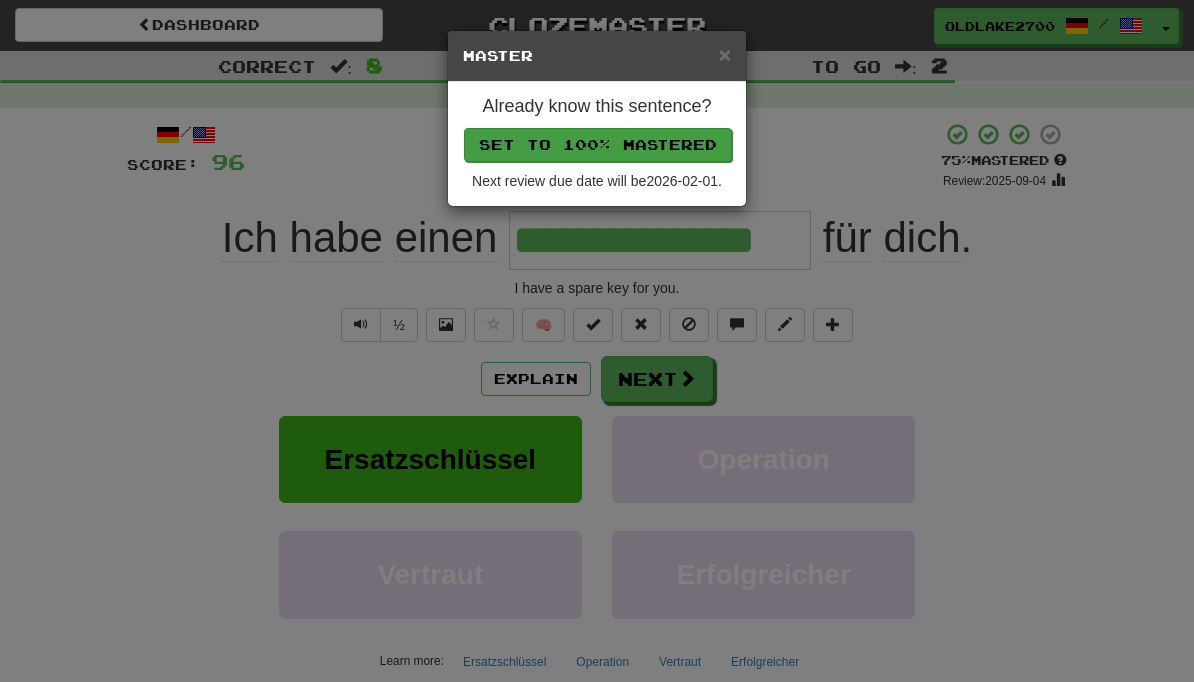 click on "Set to 100% Mastered" at bounding box center [598, 145] 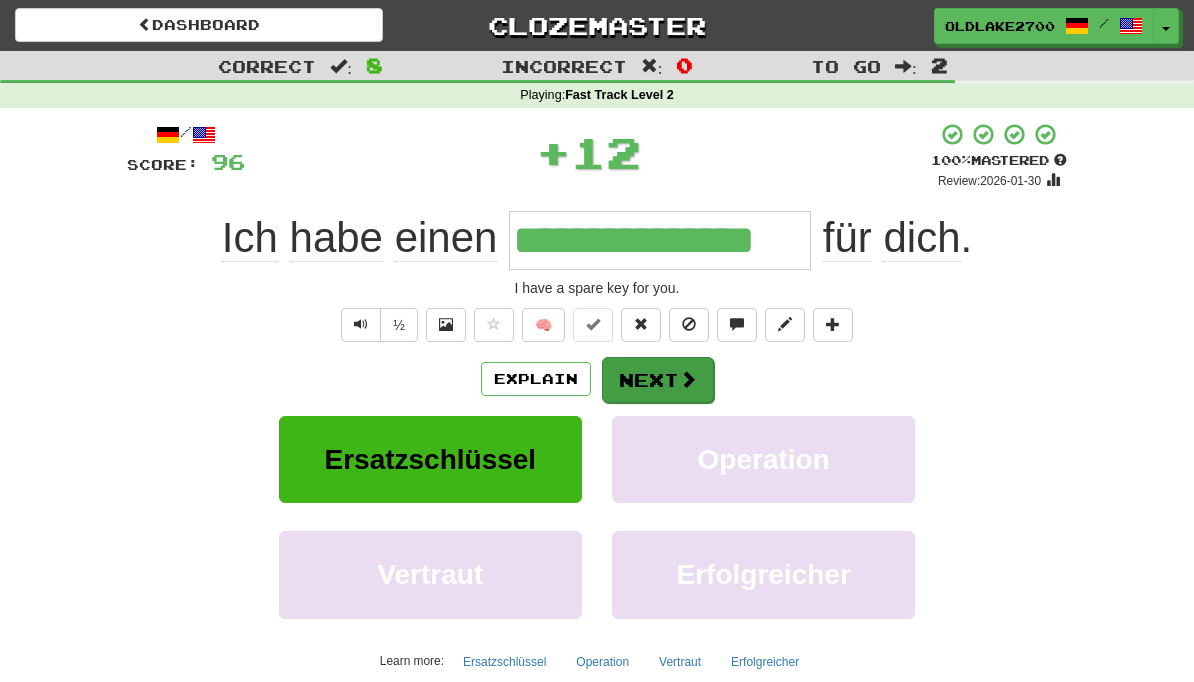 click at bounding box center (688, 379) 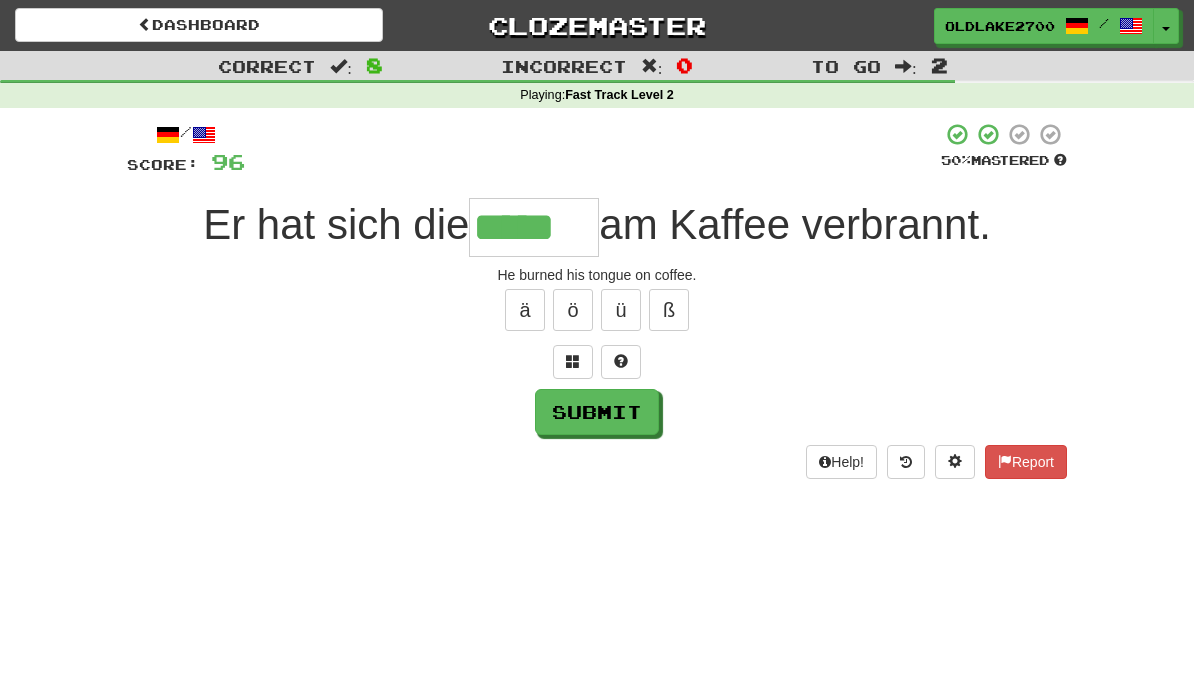 type on "*****" 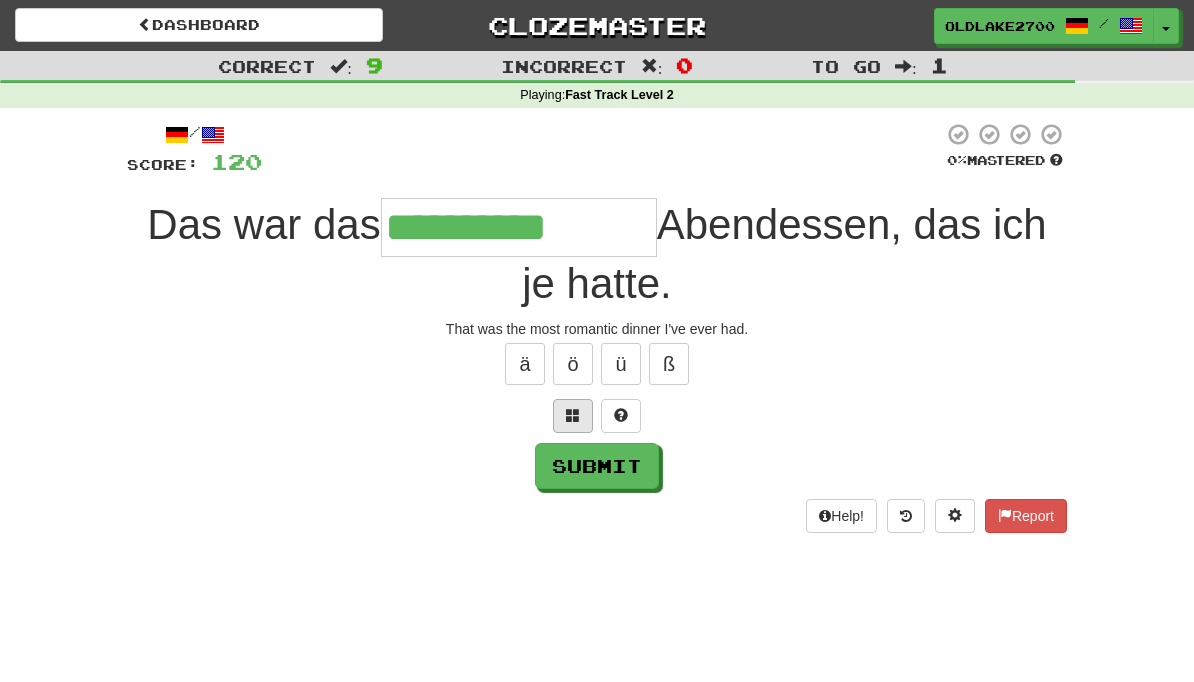 click at bounding box center (573, 416) 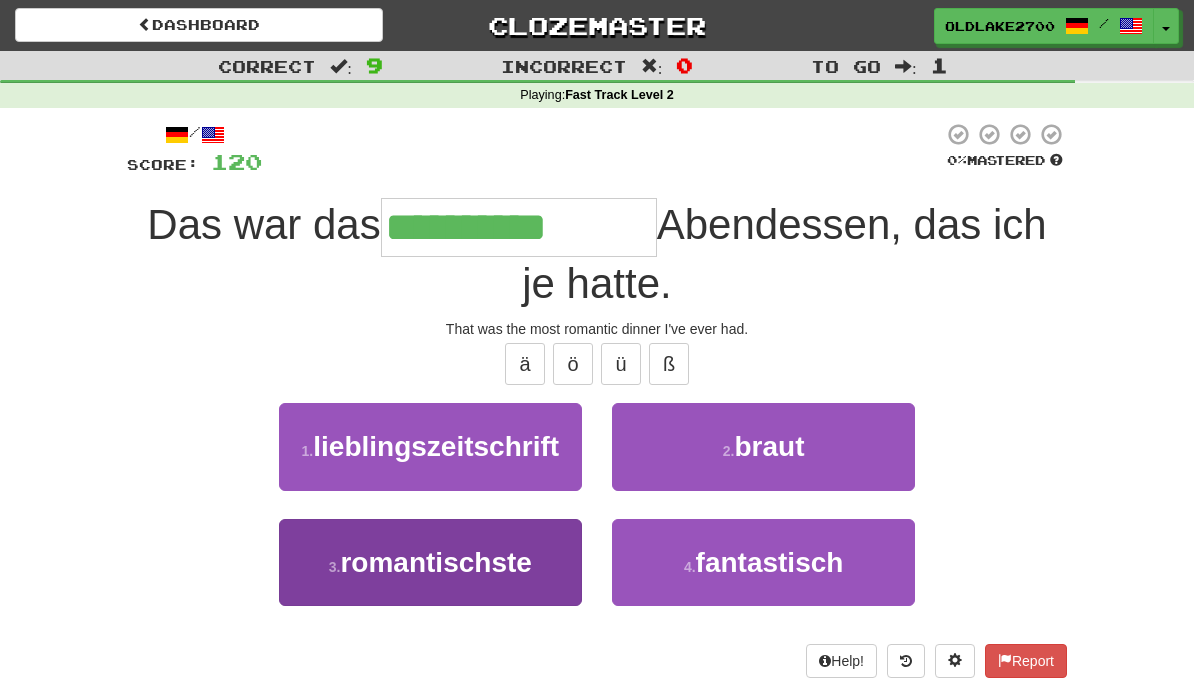 click on "3 .  romantischste" at bounding box center (430, 562) 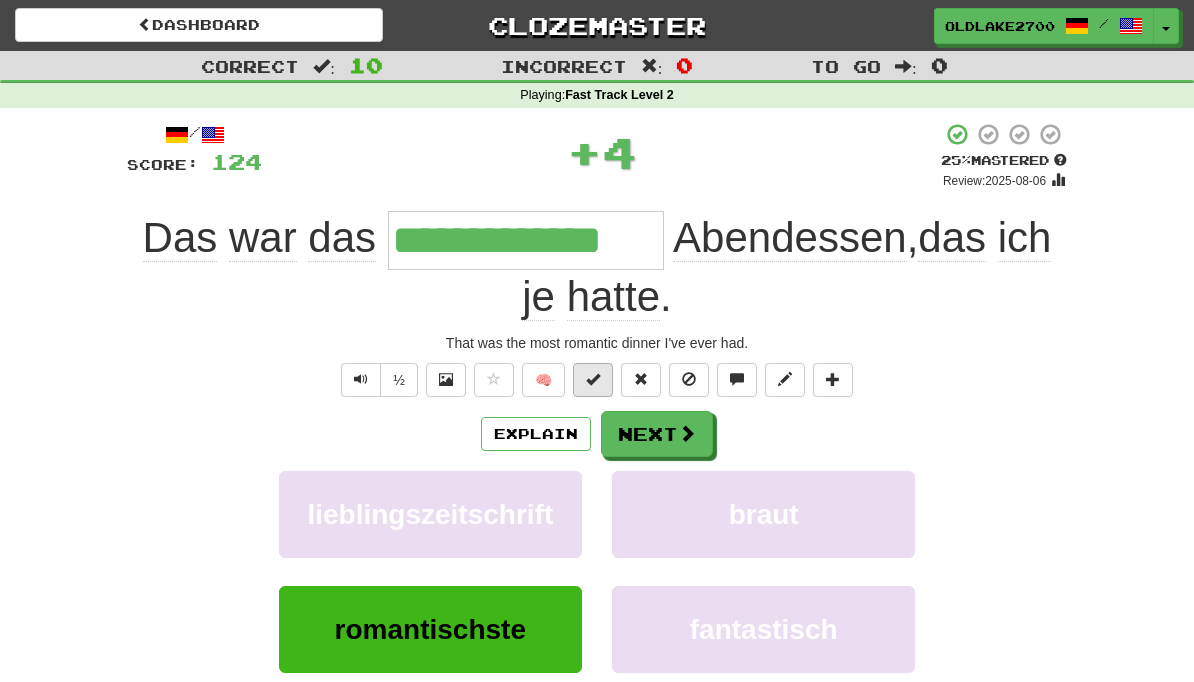 click at bounding box center (593, 379) 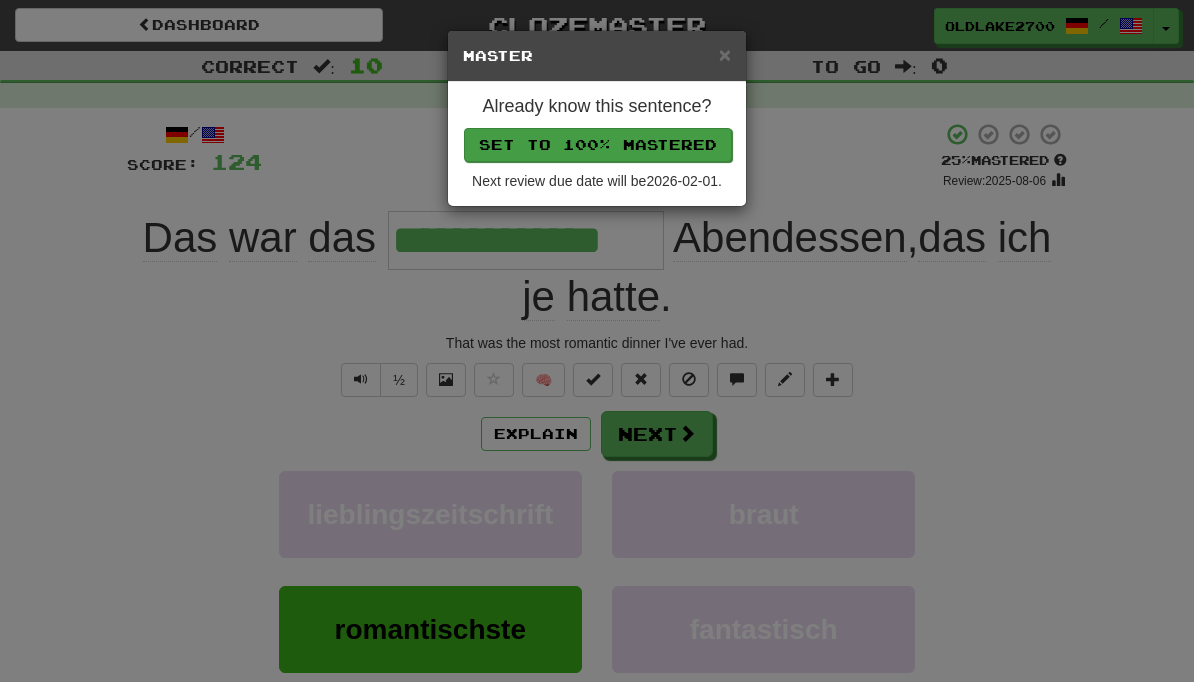 click on "Set to 100% Mastered" at bounding box center [598, 145] 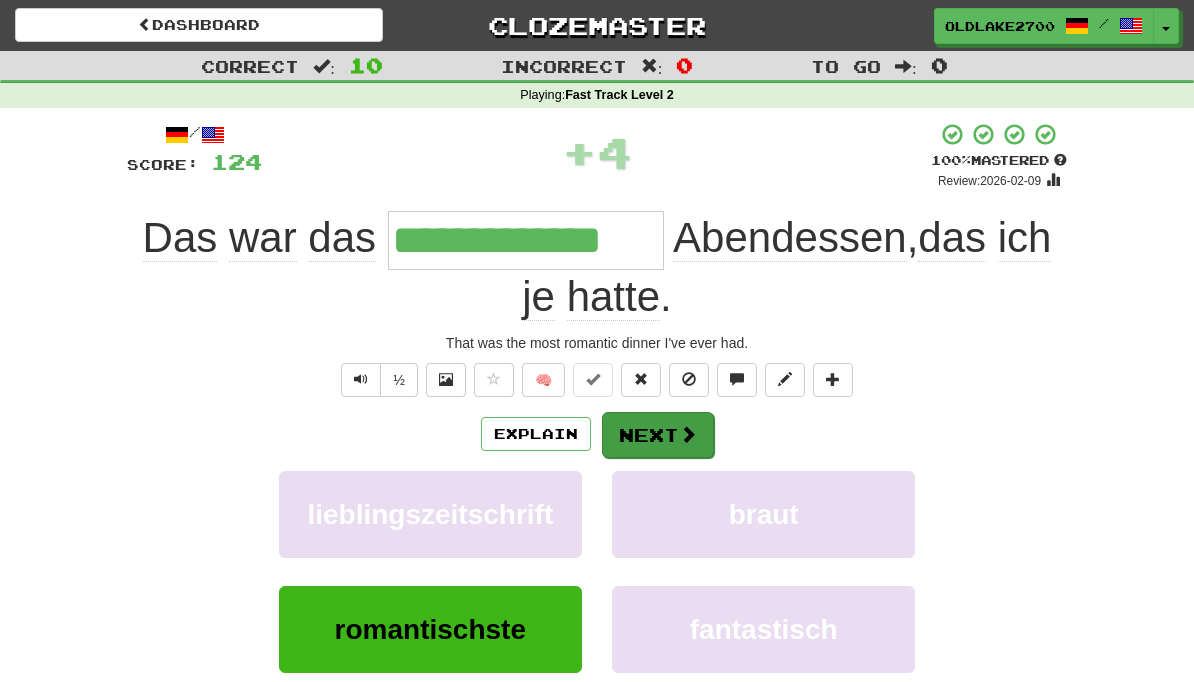 click at bounding box center [688, 434] 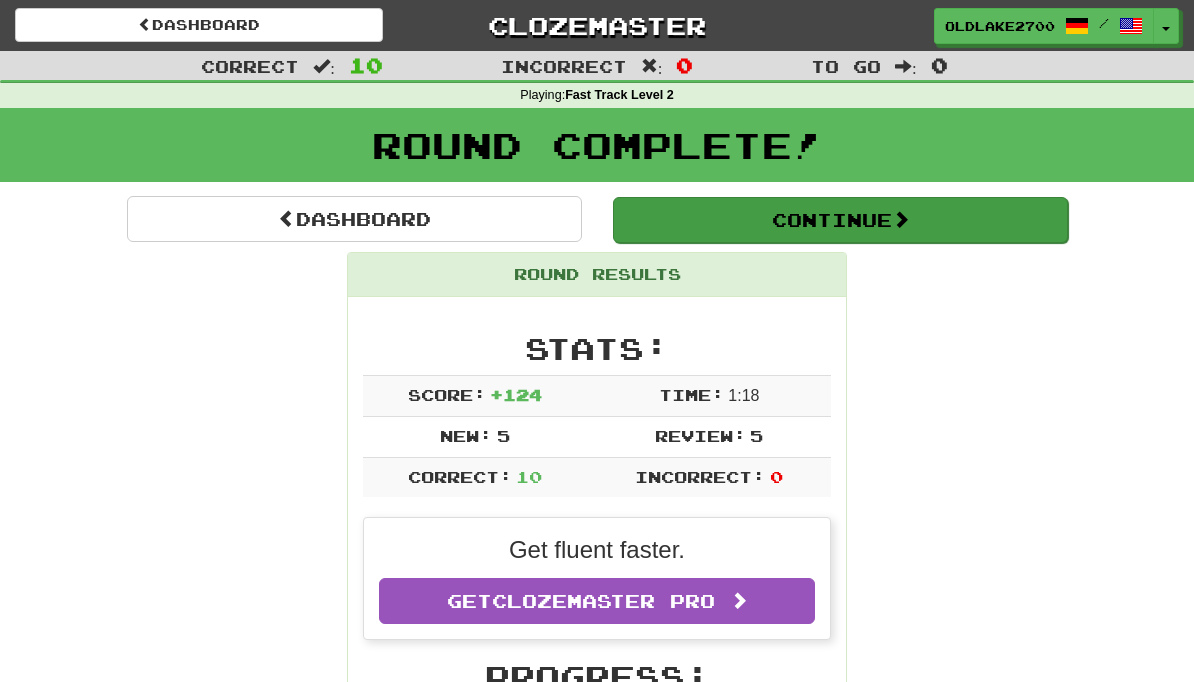 click on "Continue" at bounding box center (840, 220) 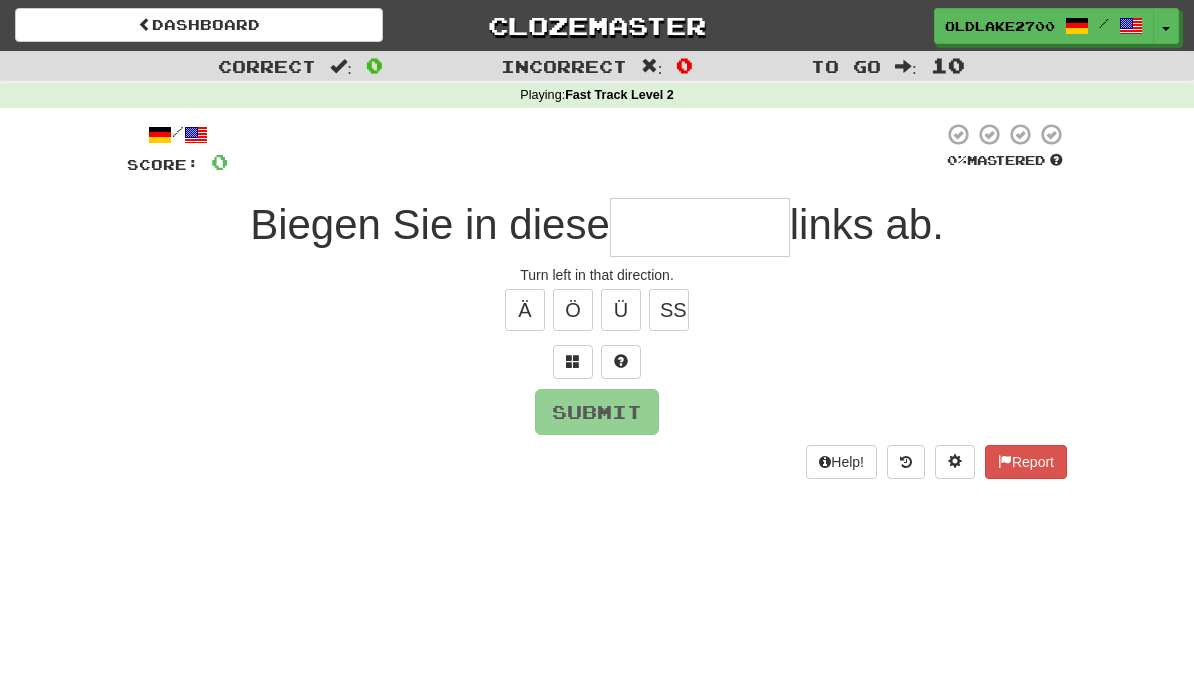 type on "*" 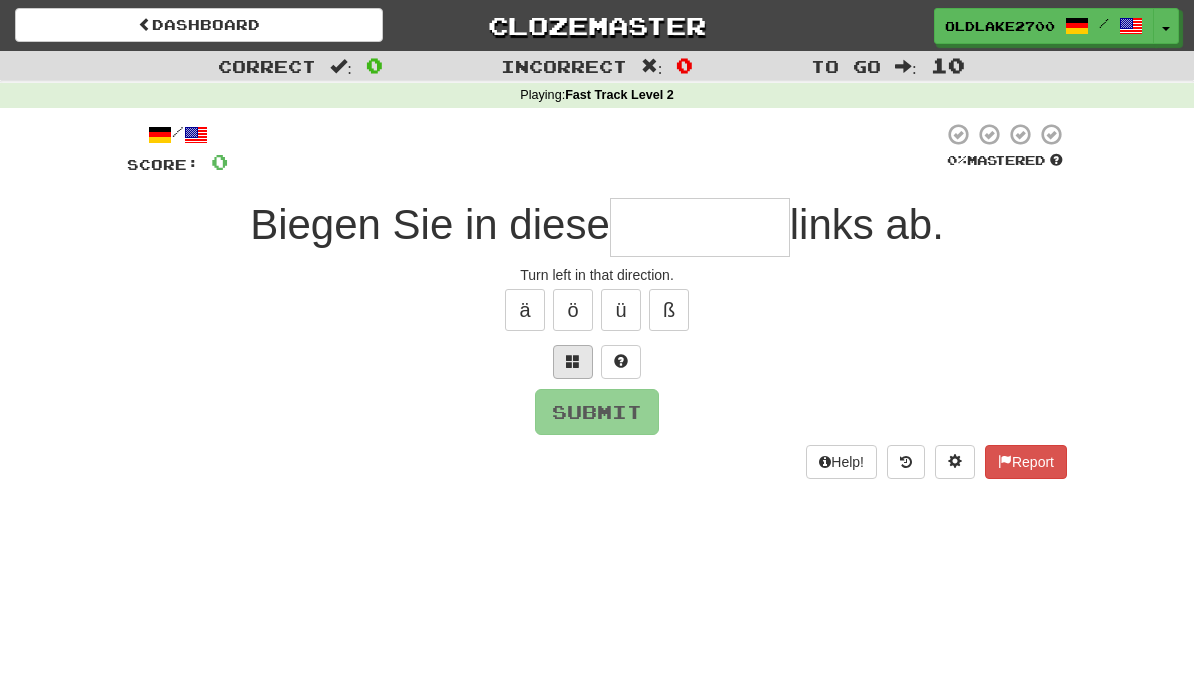 click at bounding box center [573, 362] 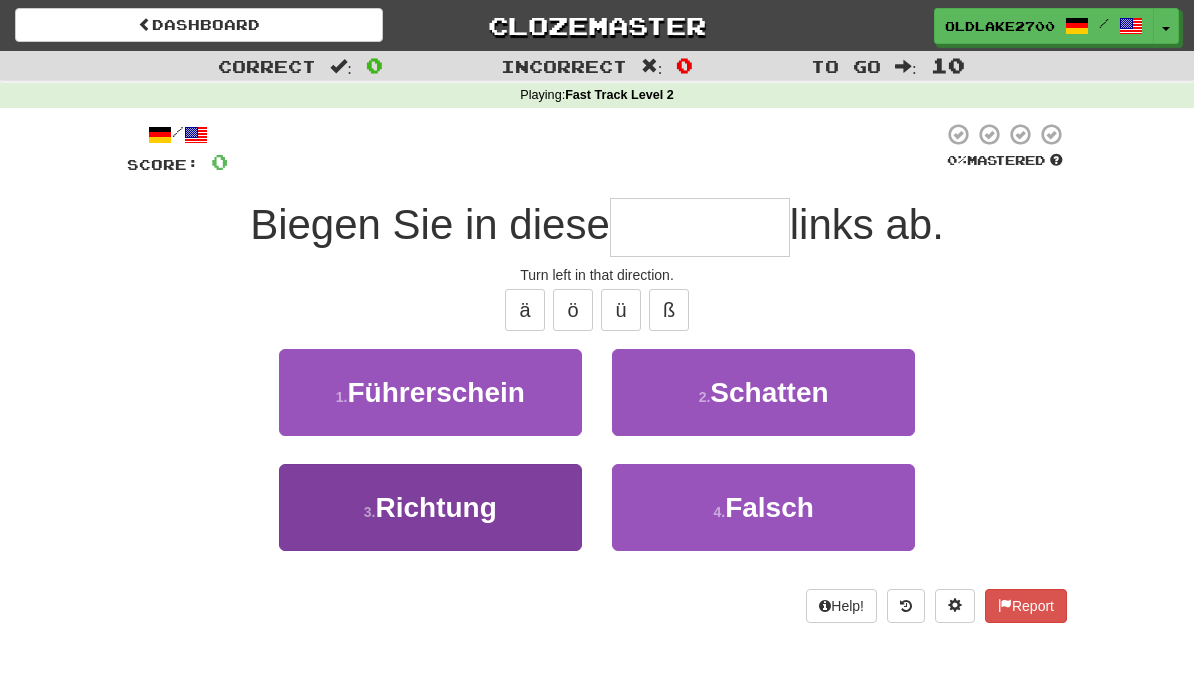 click on "3 .  Richtung" at bounding box center (430, 507) 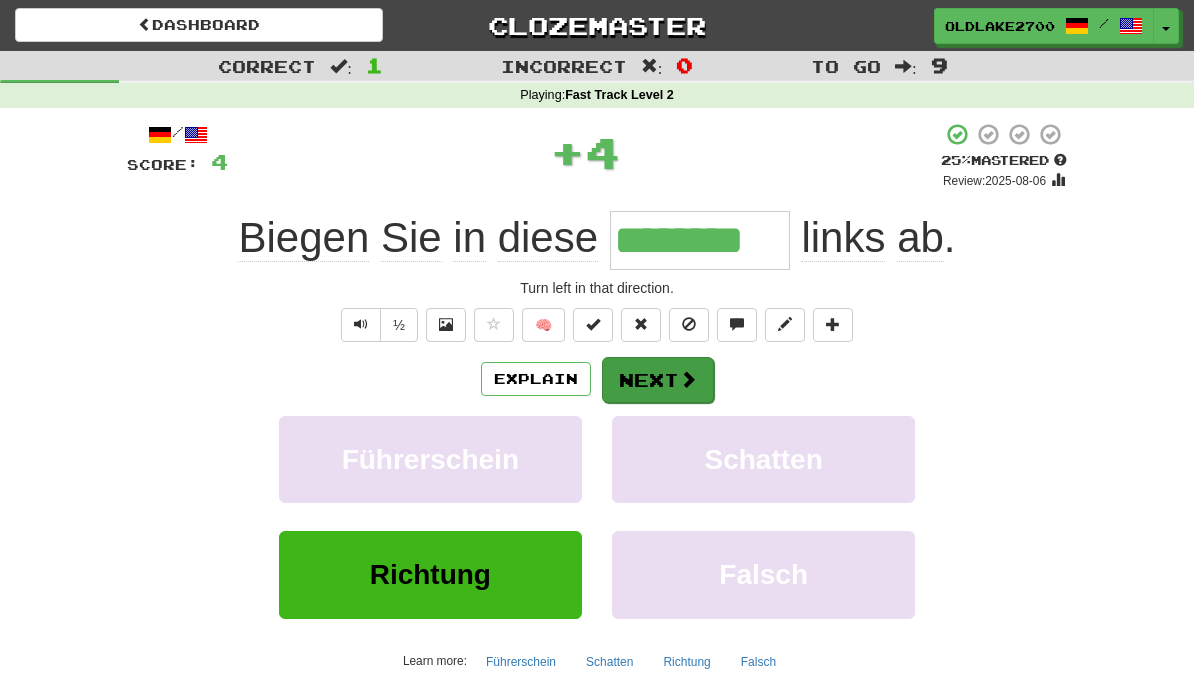 click on "Next" at bounding box center [658, 380] 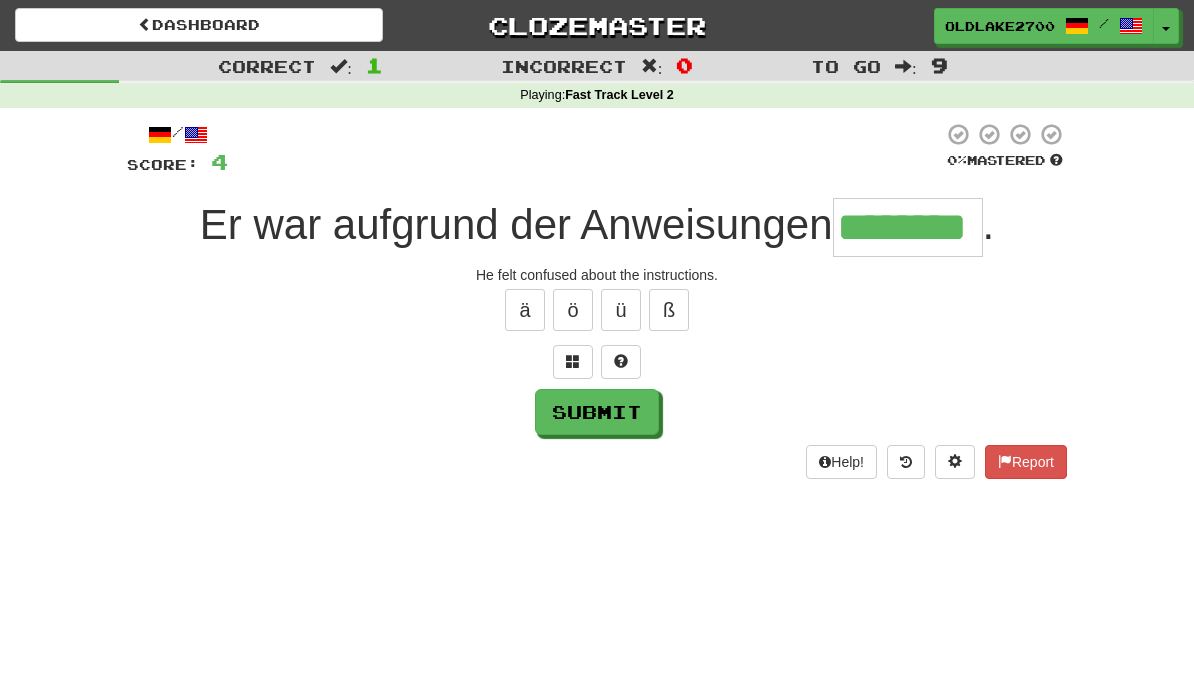 type on "********" 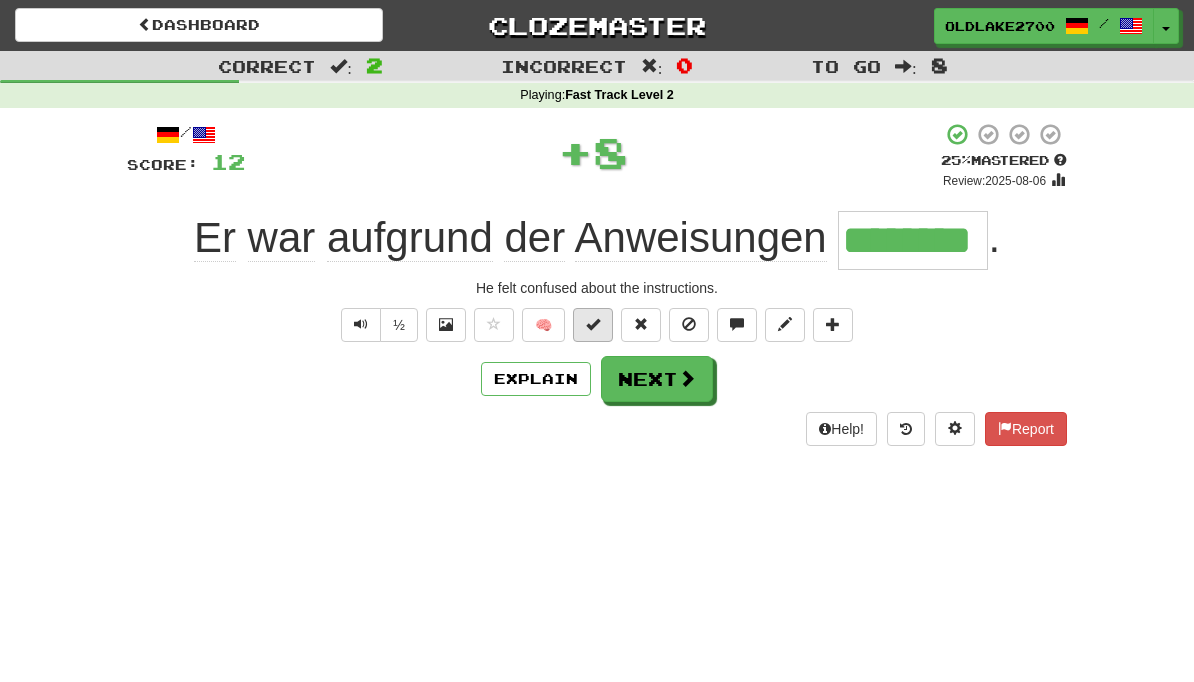 click at bounding box center [593, 325] 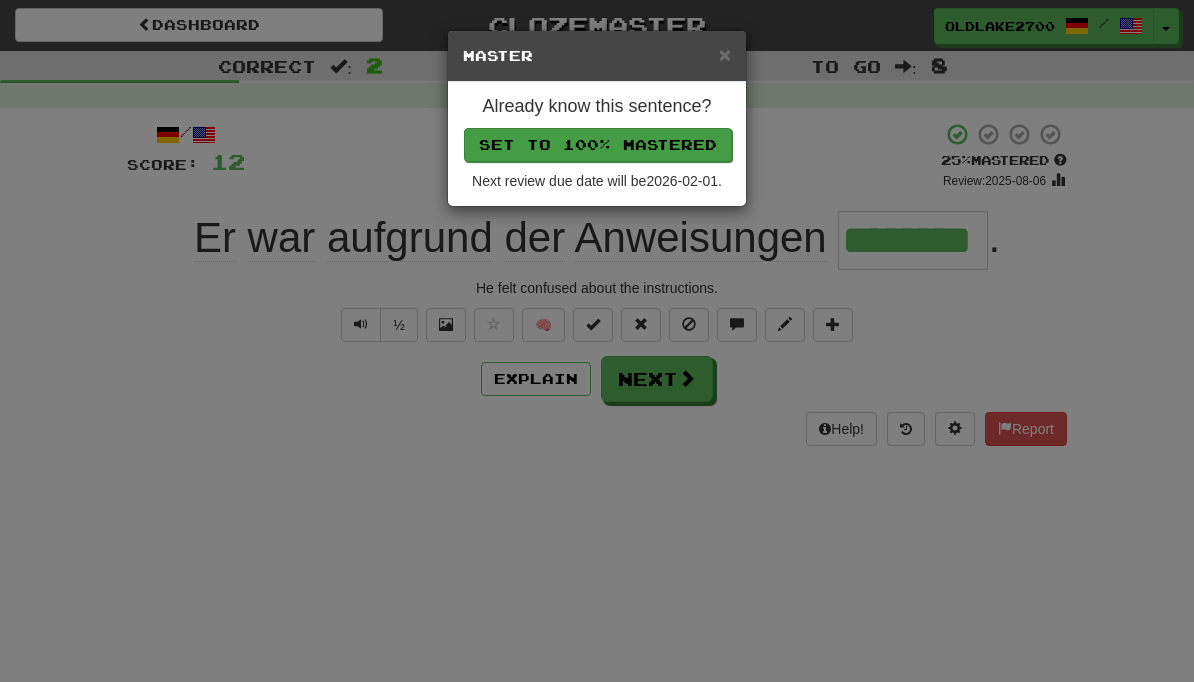 click on "Set to 100% Mastered" at bounding box center (598, 145) 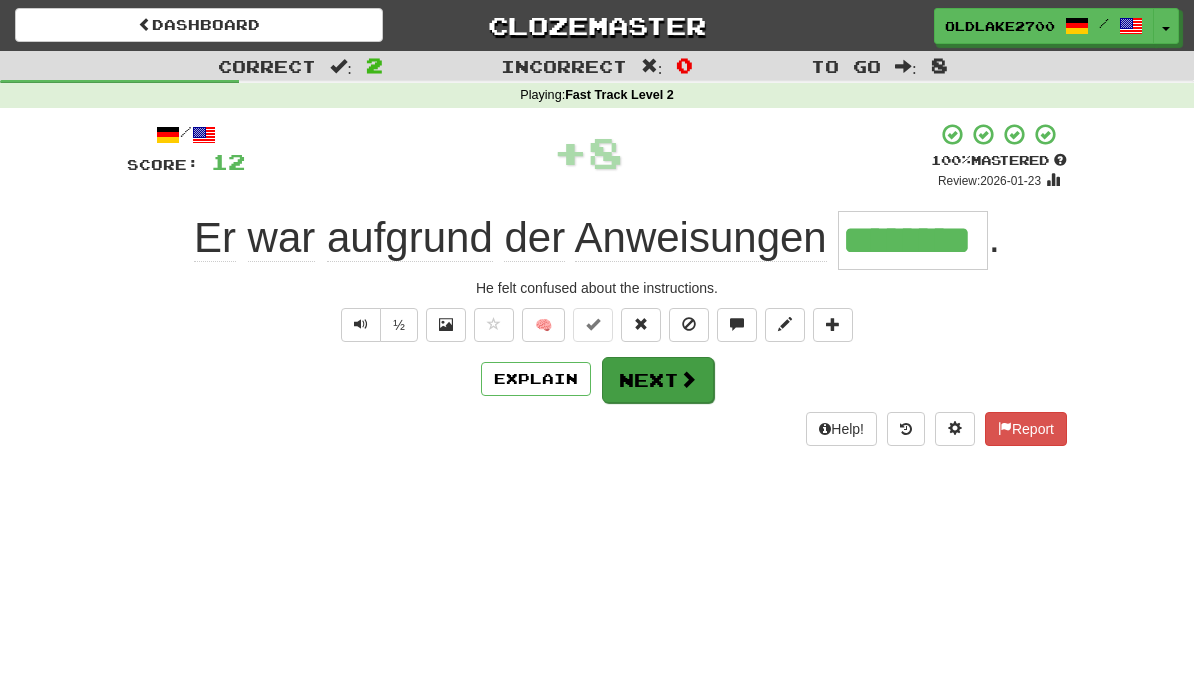 click on "Next" at bounding box center (658, 380) 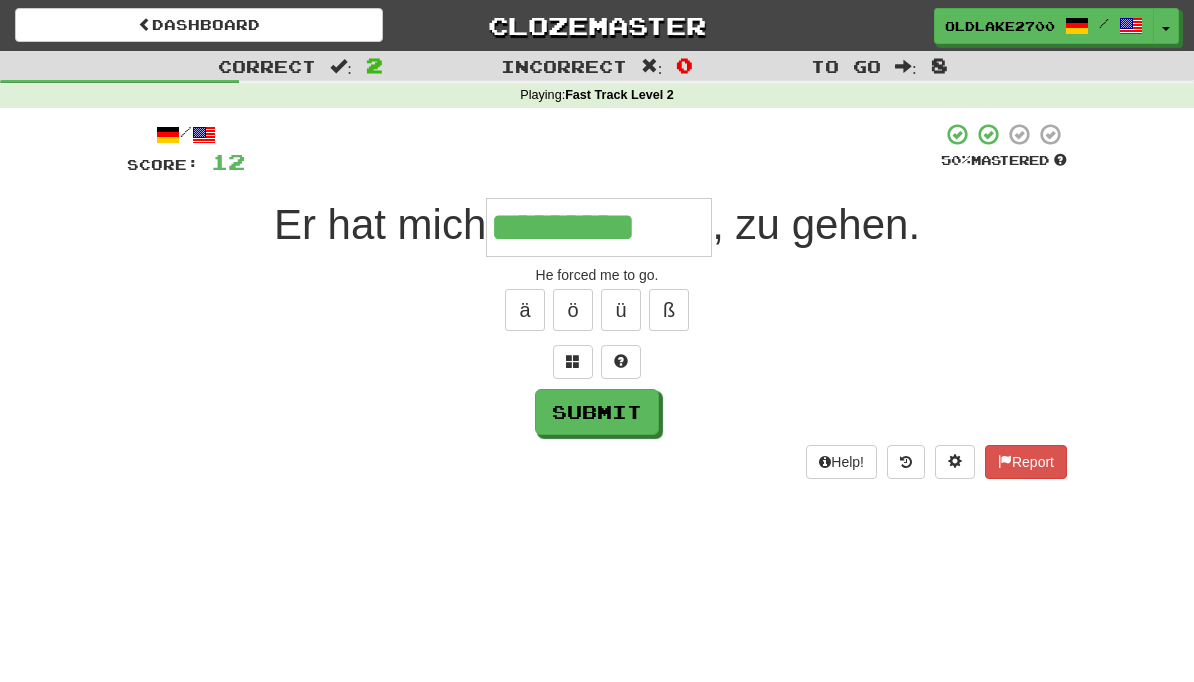 type on "*********" 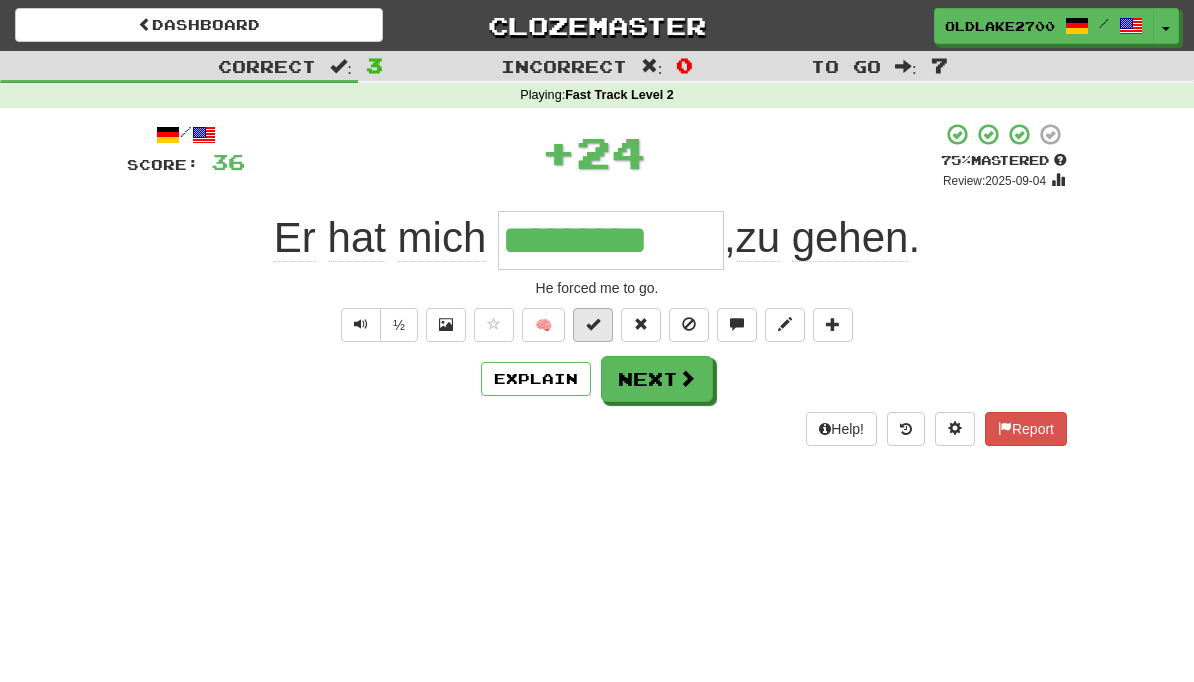 click at bounding box center (593, 324) 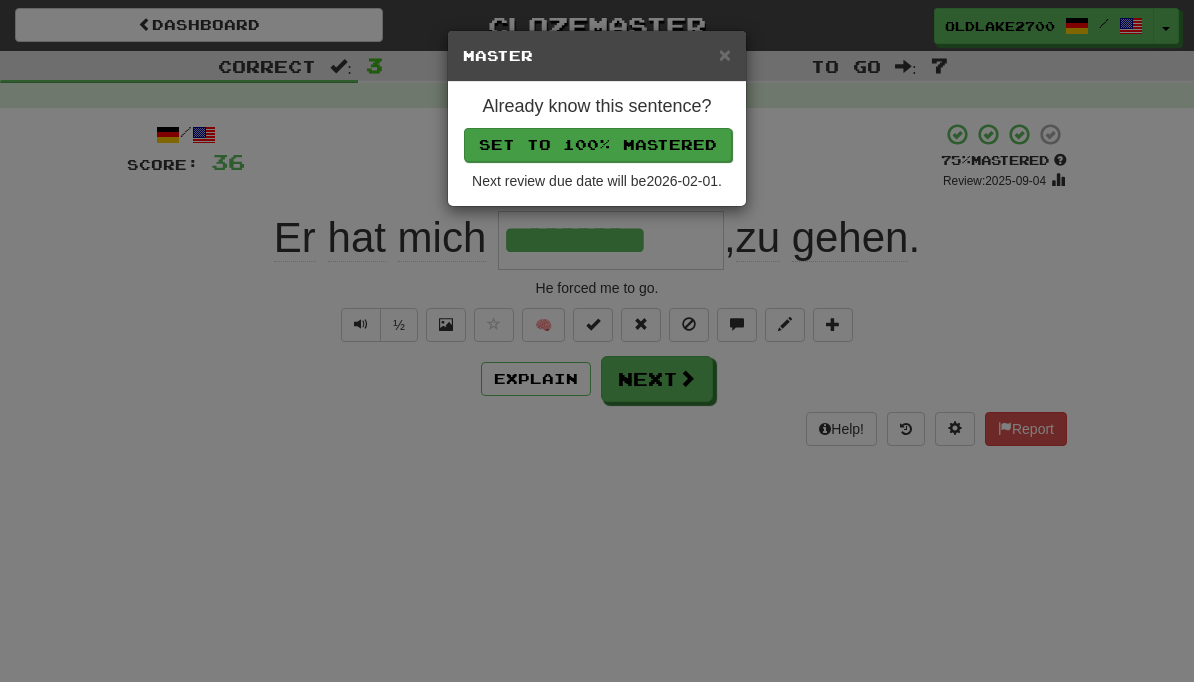 click on "Set to 100% Mastered" at bounding box center [598, 145] 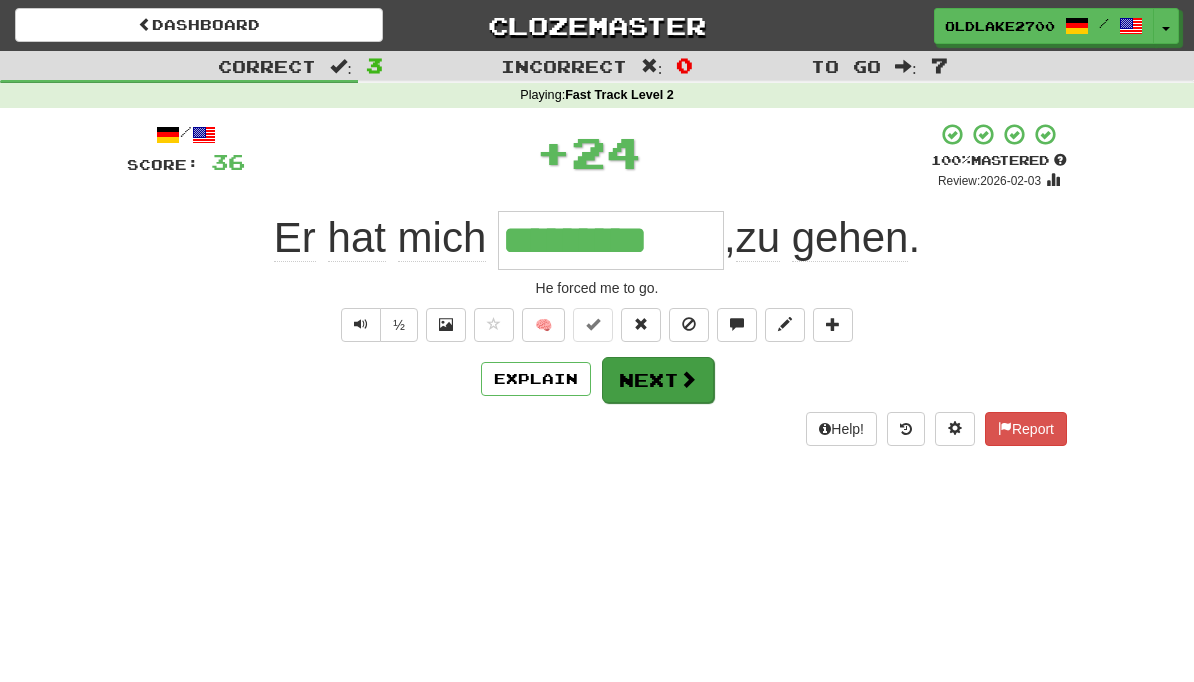 click on "Next" at bounding box center [658, 380] 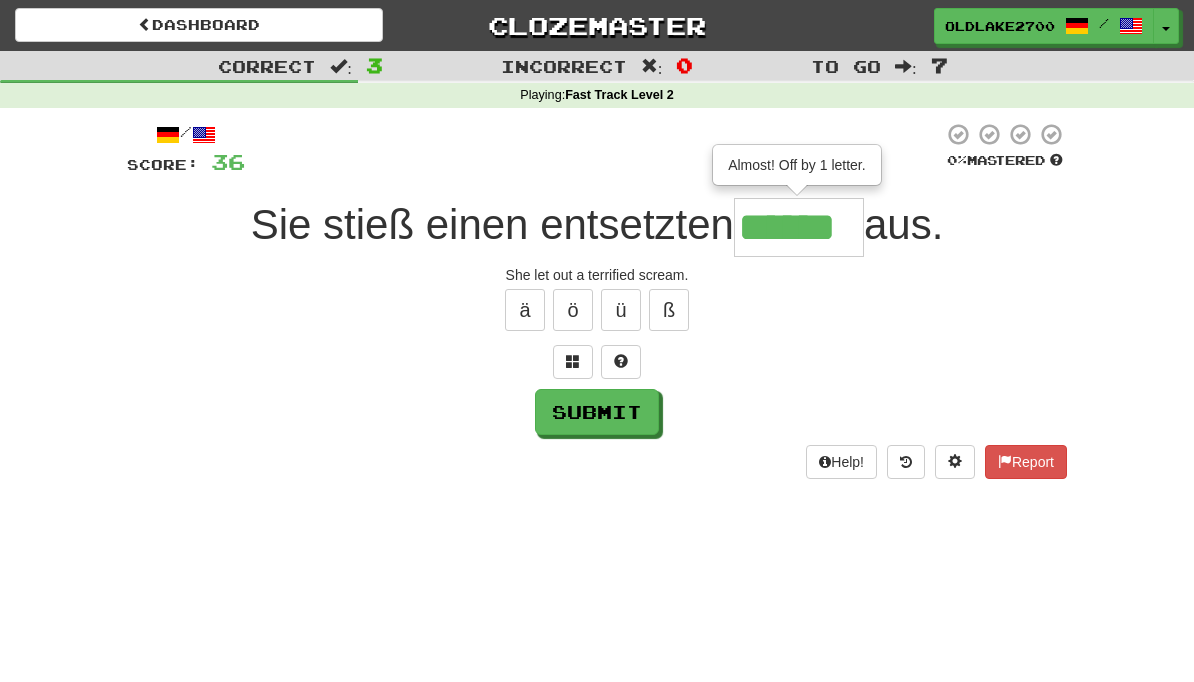 type on "******" 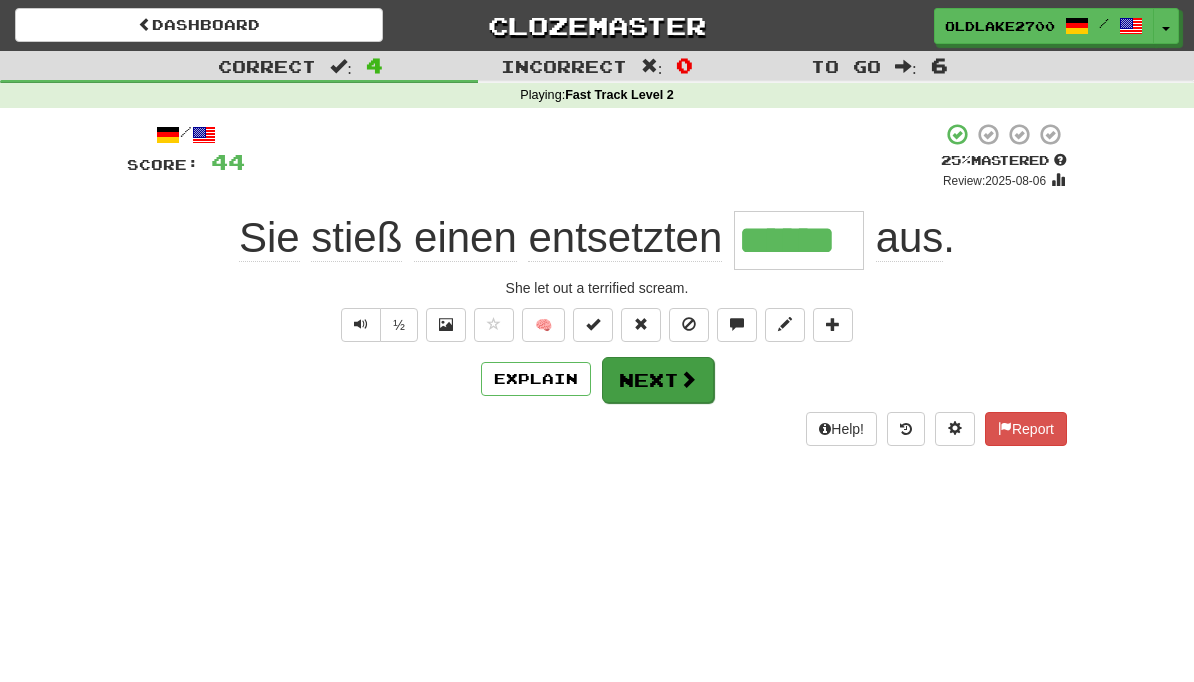 click on "Next" at bounding box center [658, 380] 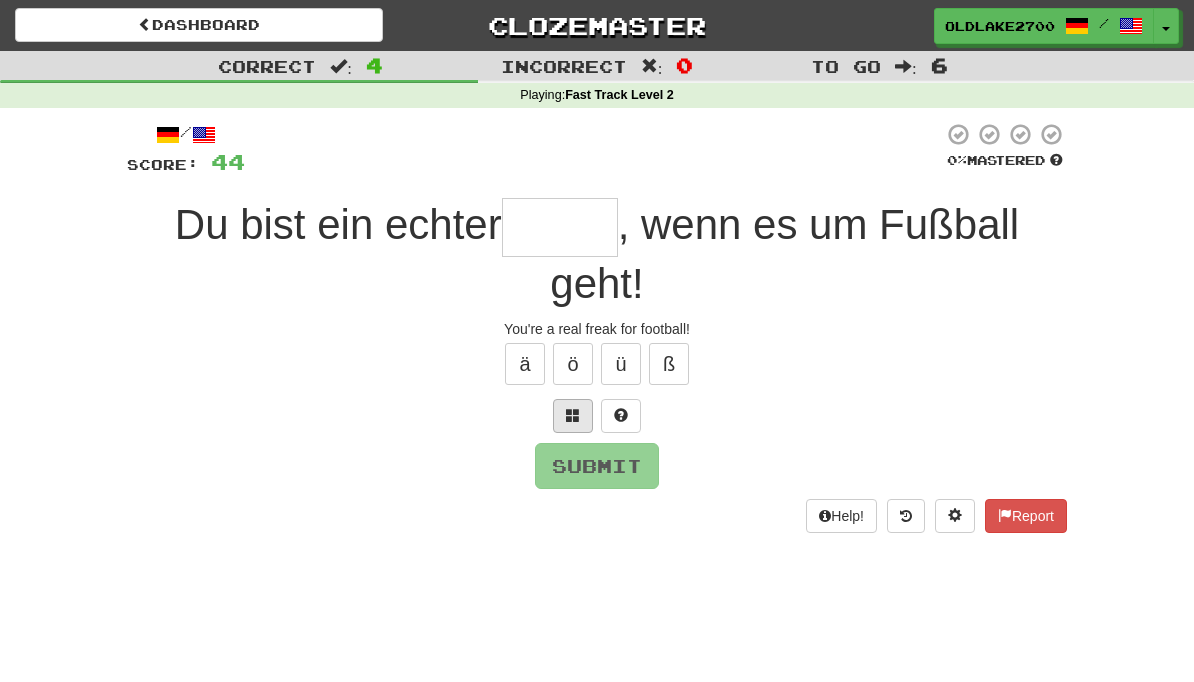 click at bounding box center (573, 416) 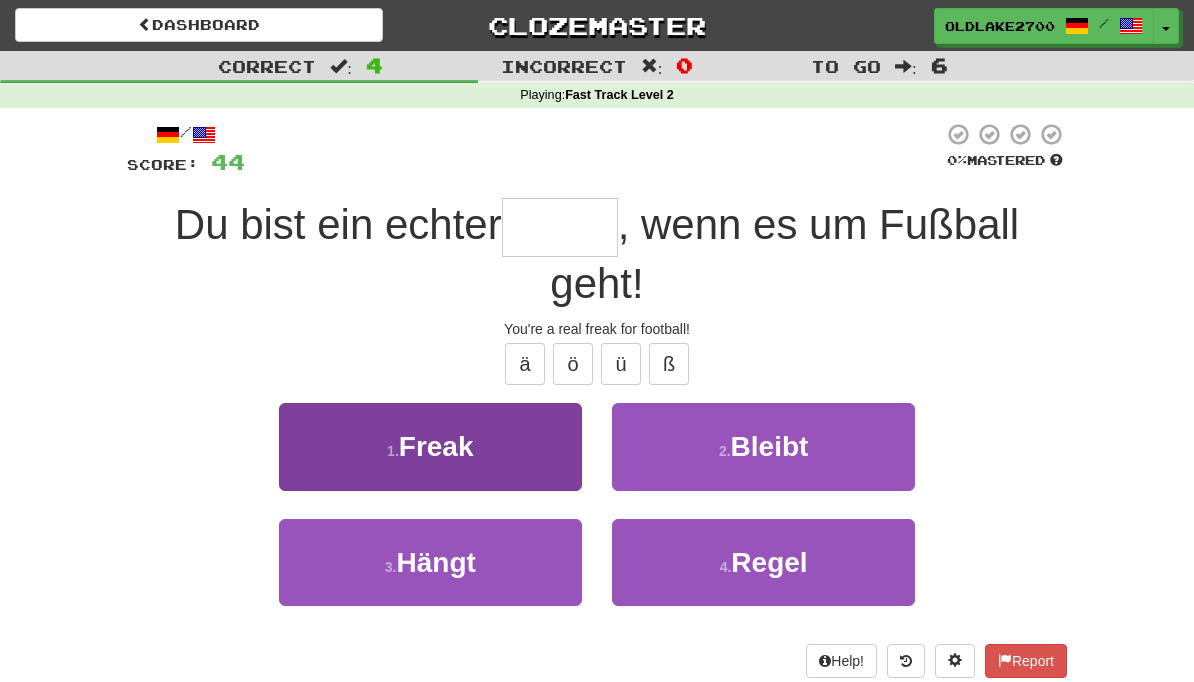 click on "1 .  Freak" at bounding box center (430, 446) 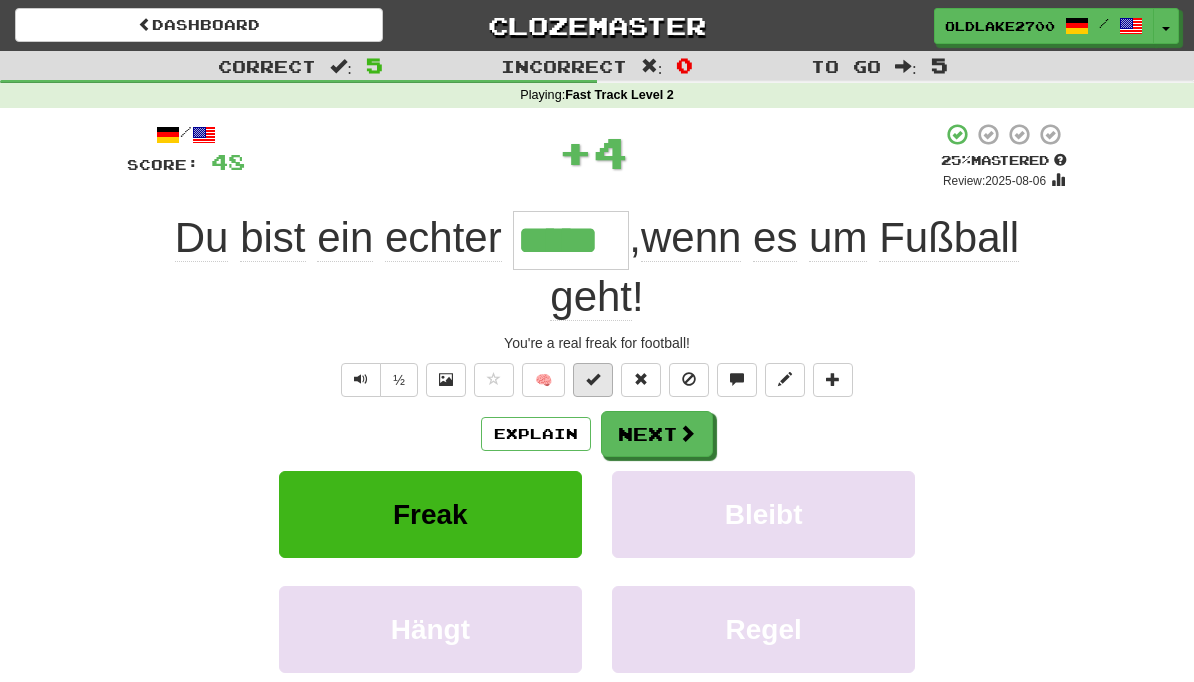 click at bounding box center [593, 380] 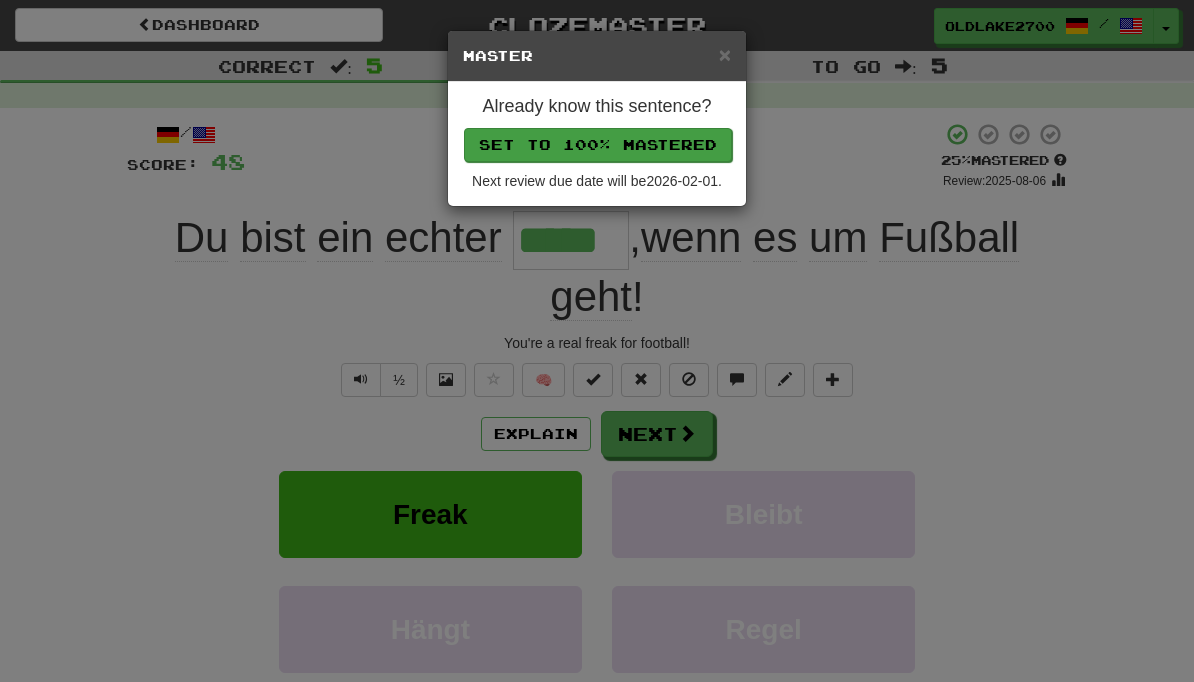 click on "Set to 100% Mastered" at bounding box center [598, 145] 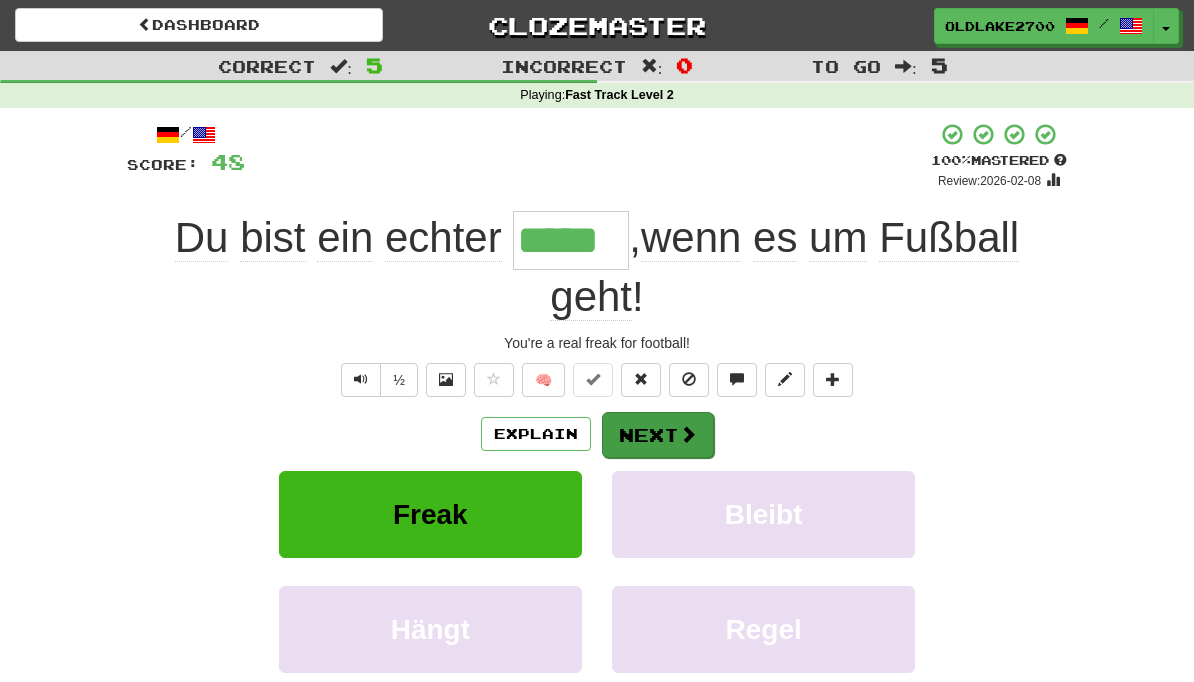click on "Next" at bounding box center [658, 435] 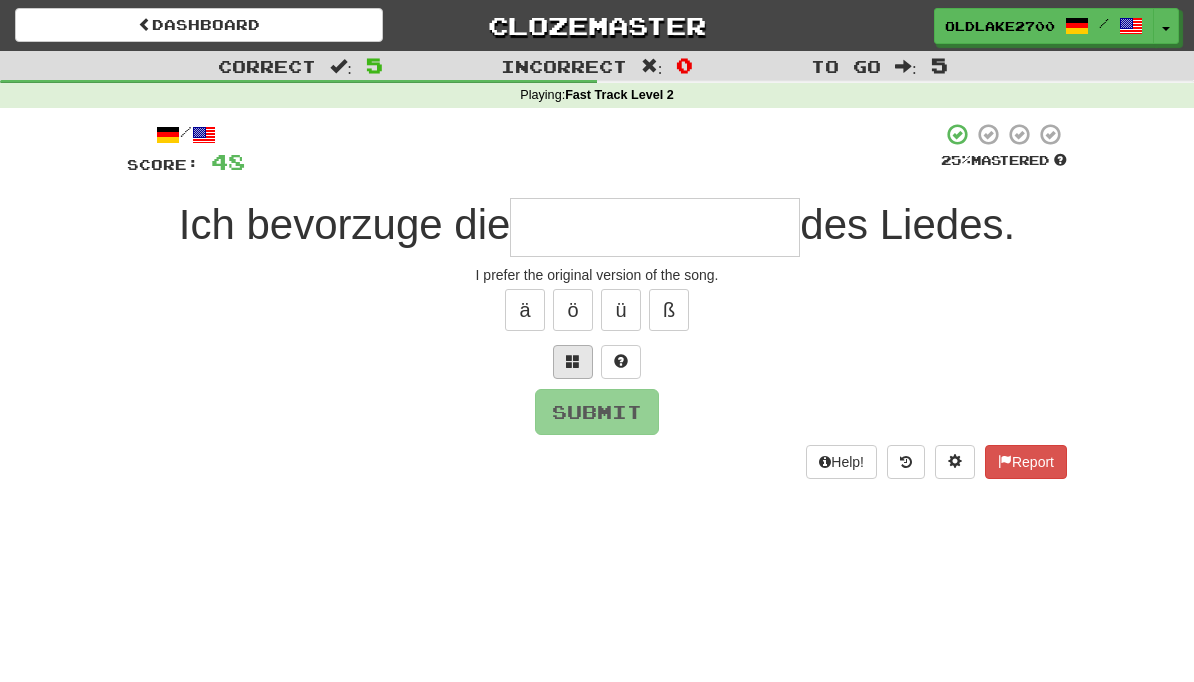 click at bounding box center (573, 362) 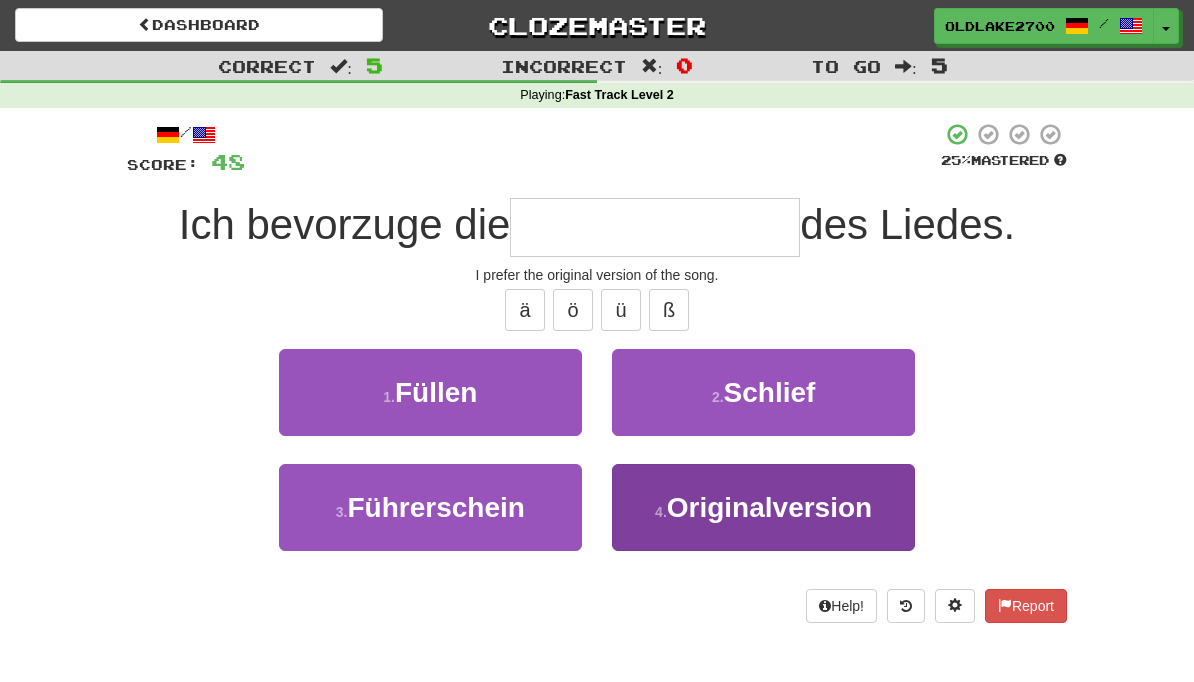 click on "4 ." at bounding box center (661, 512) 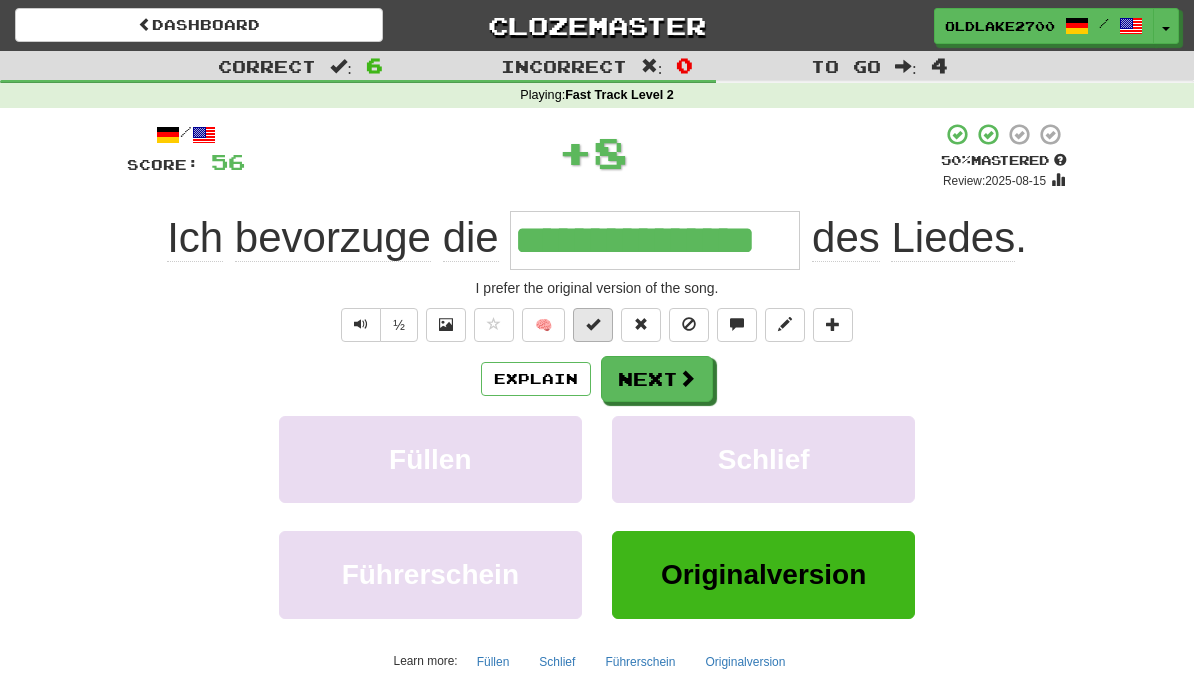 click at bounding box center (593, 325) 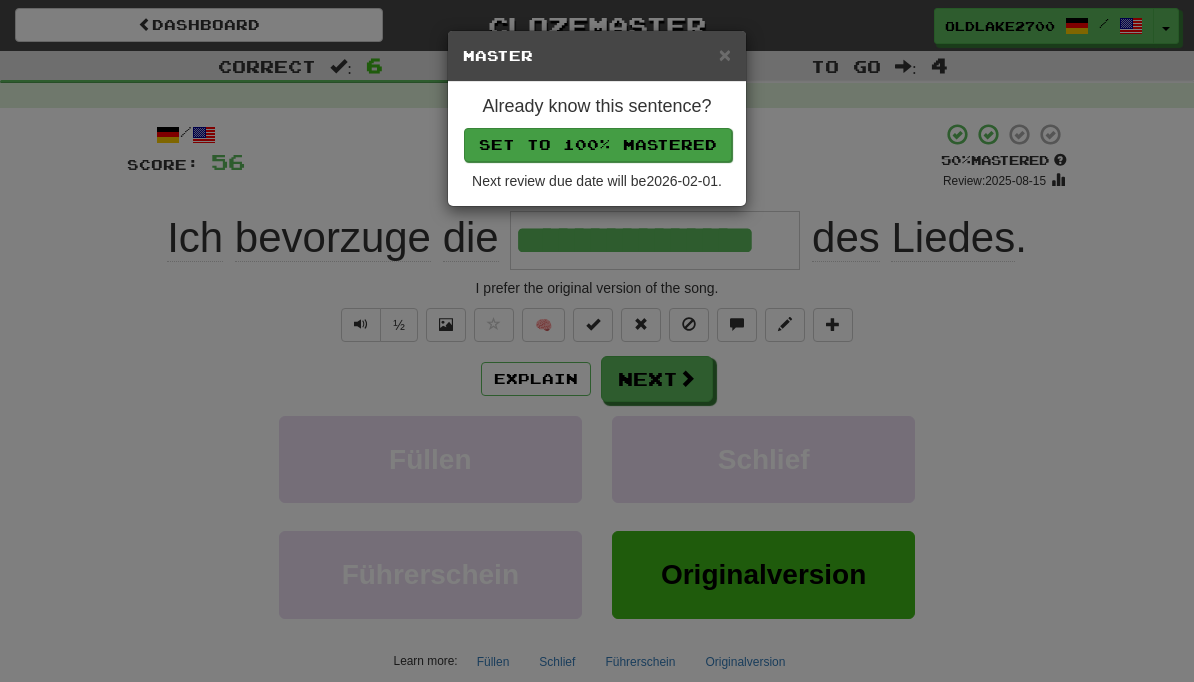 click on "Set to 100% Mastered" at bounding box center [598, 145] 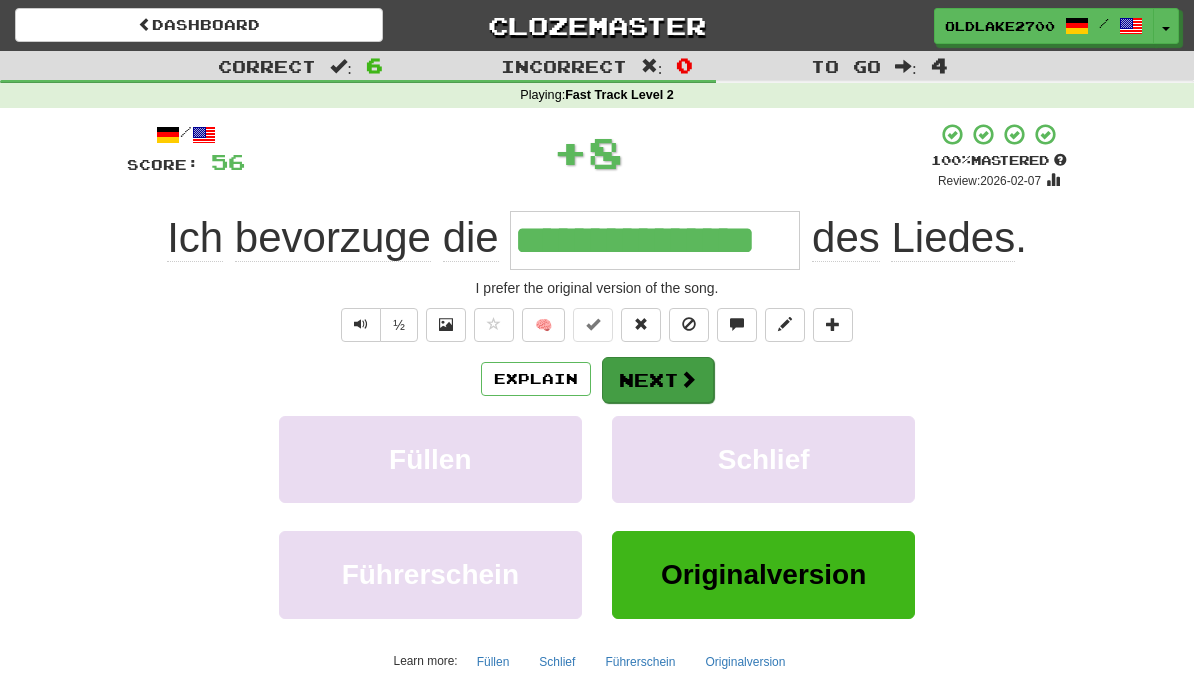 click on "Next" at bounding box center (658, 380) 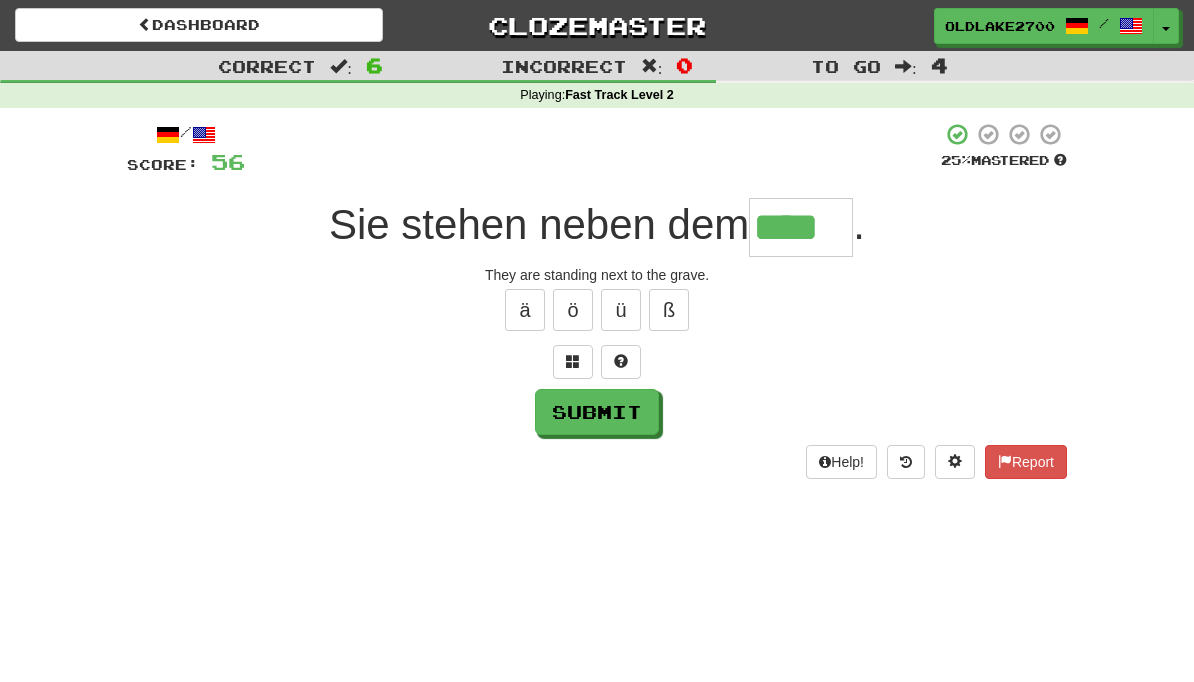 type on "****" 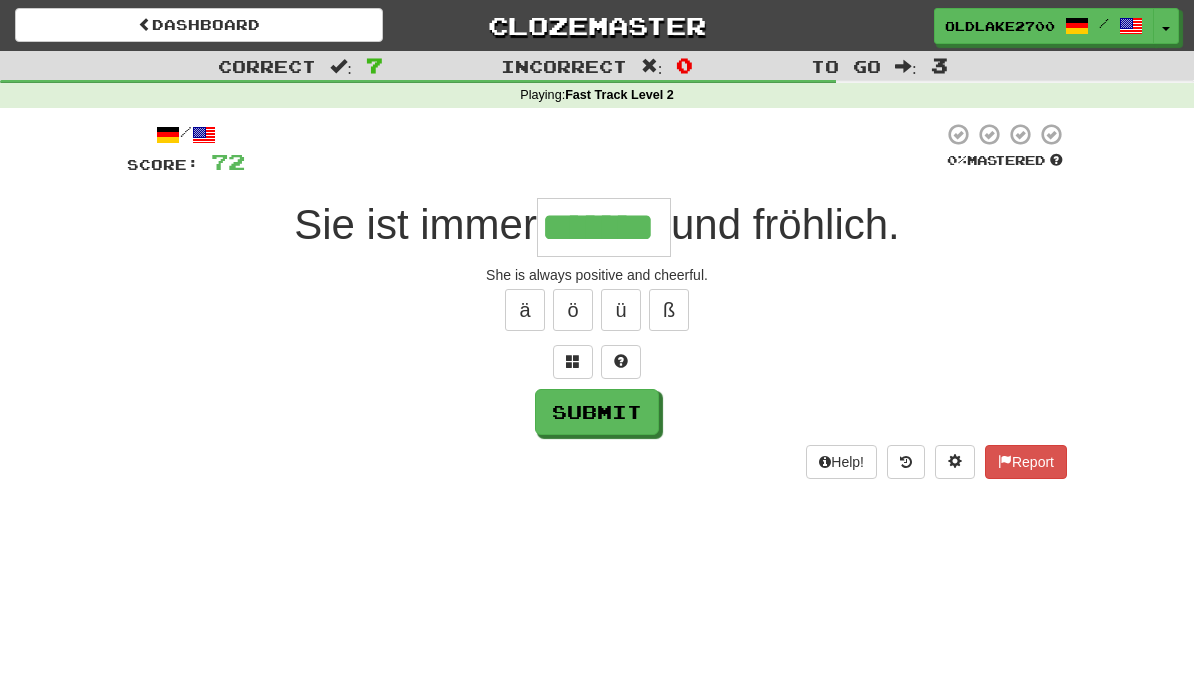 type on "*******" 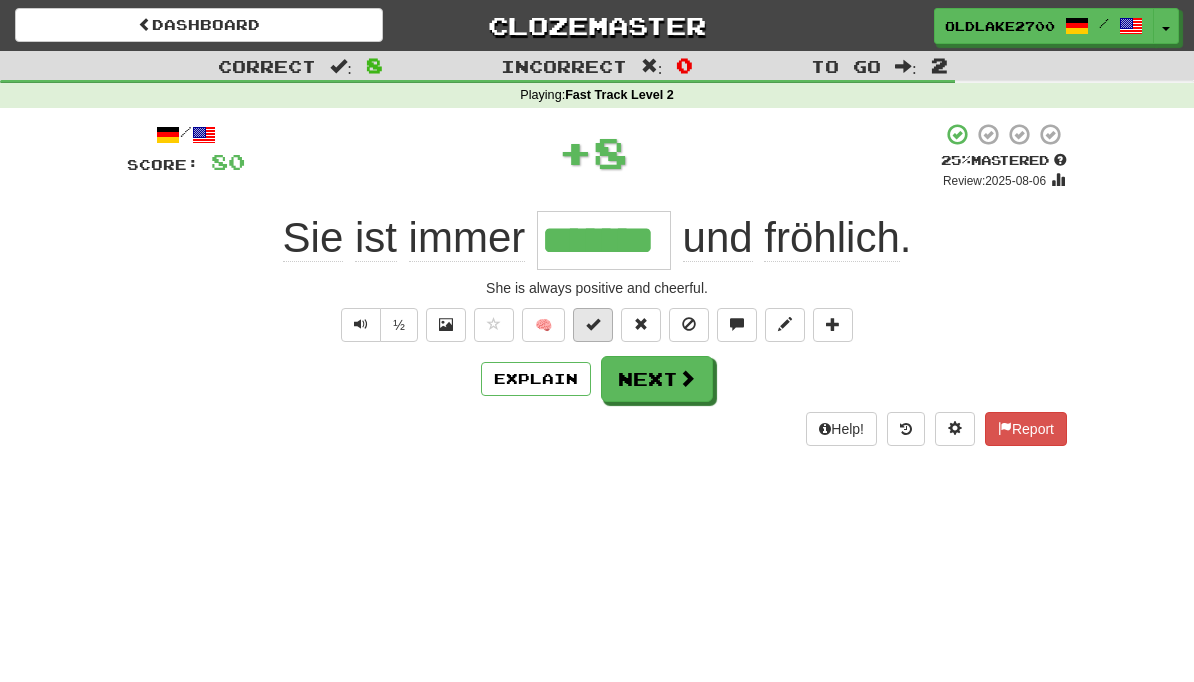 click at bounding box center (593, 325) 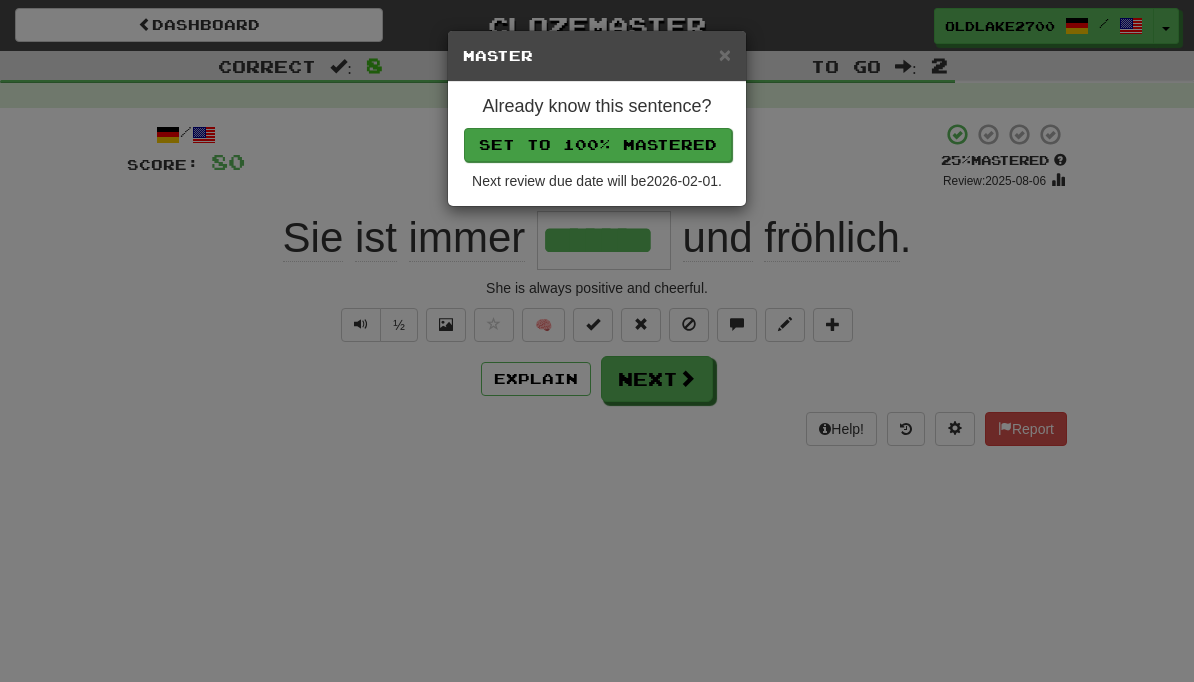 click on "Set to 100% Mastered" at bounding box center [598, 145] 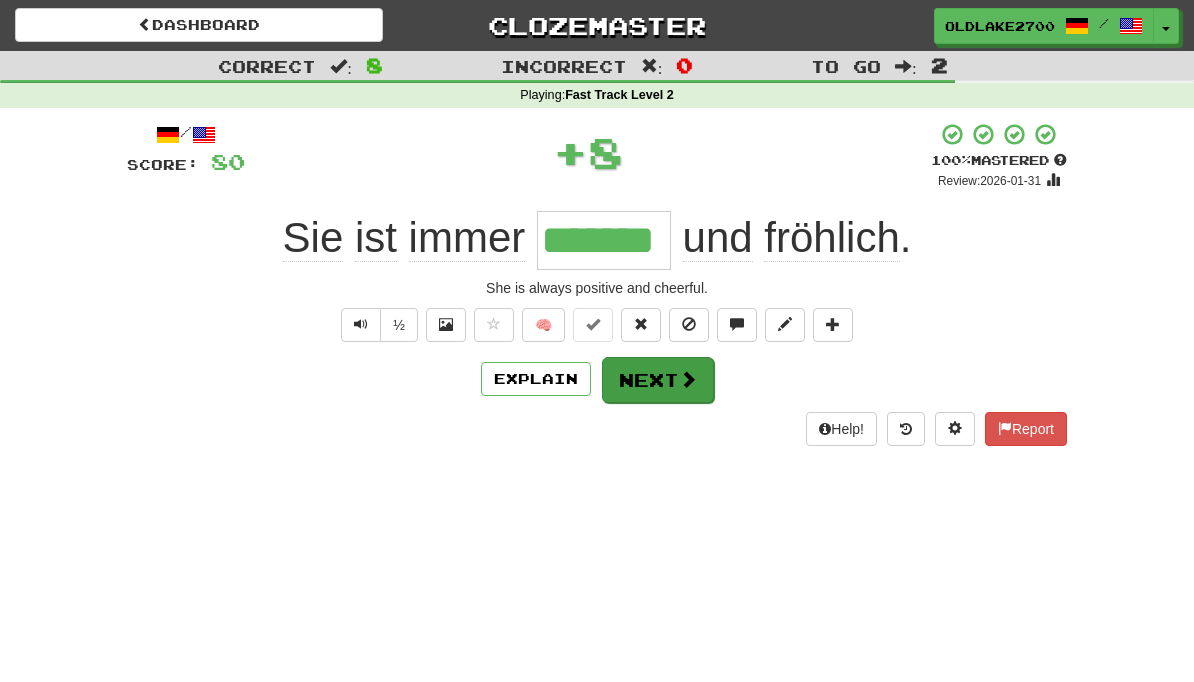 click on "Next" at bounding box center [658, 380] 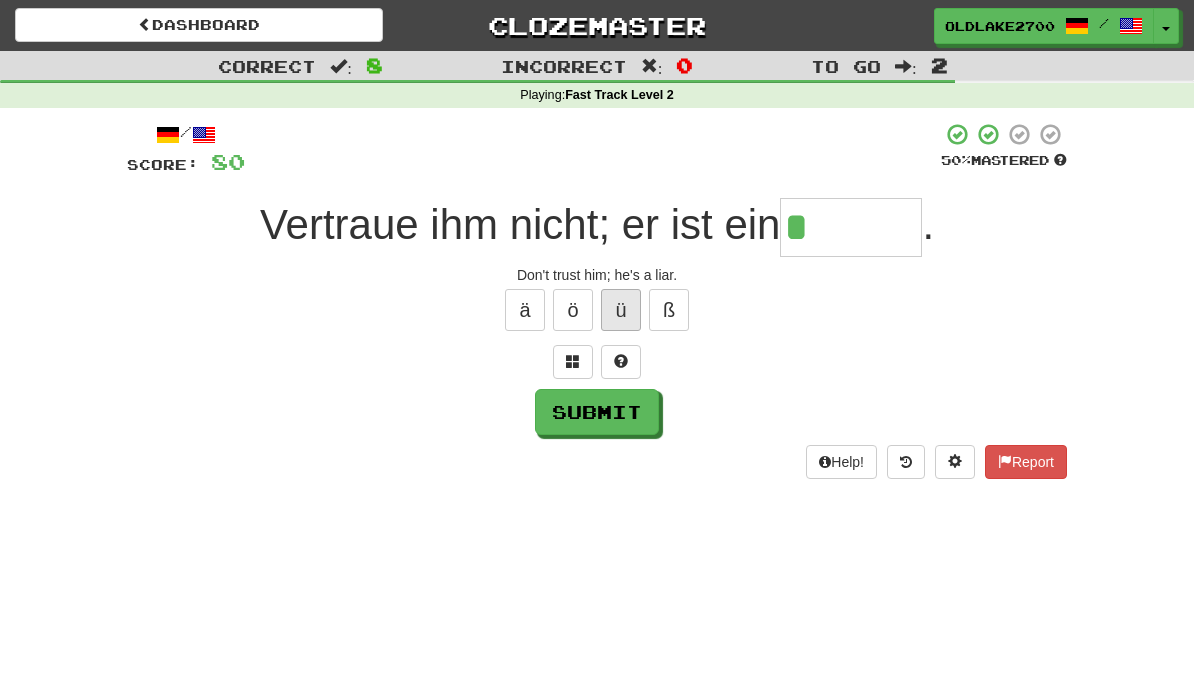 click on "ü" at bounding box center (621, 310) 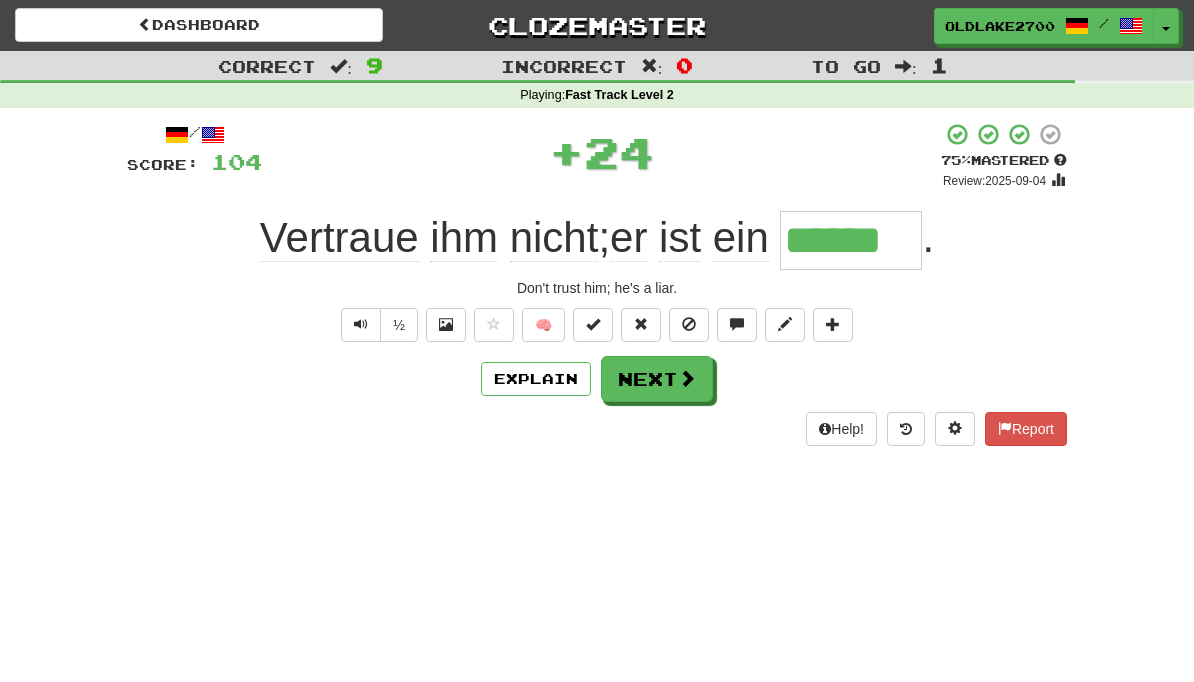 type on "******" 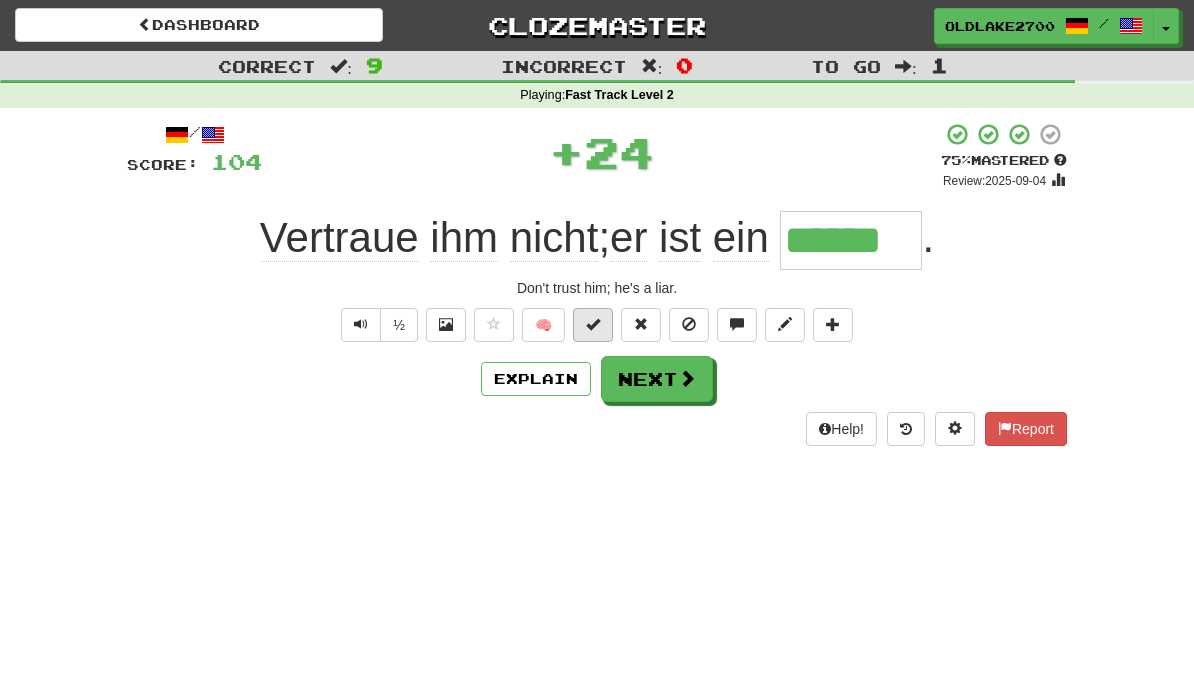 click at bounding box center [593, 324] 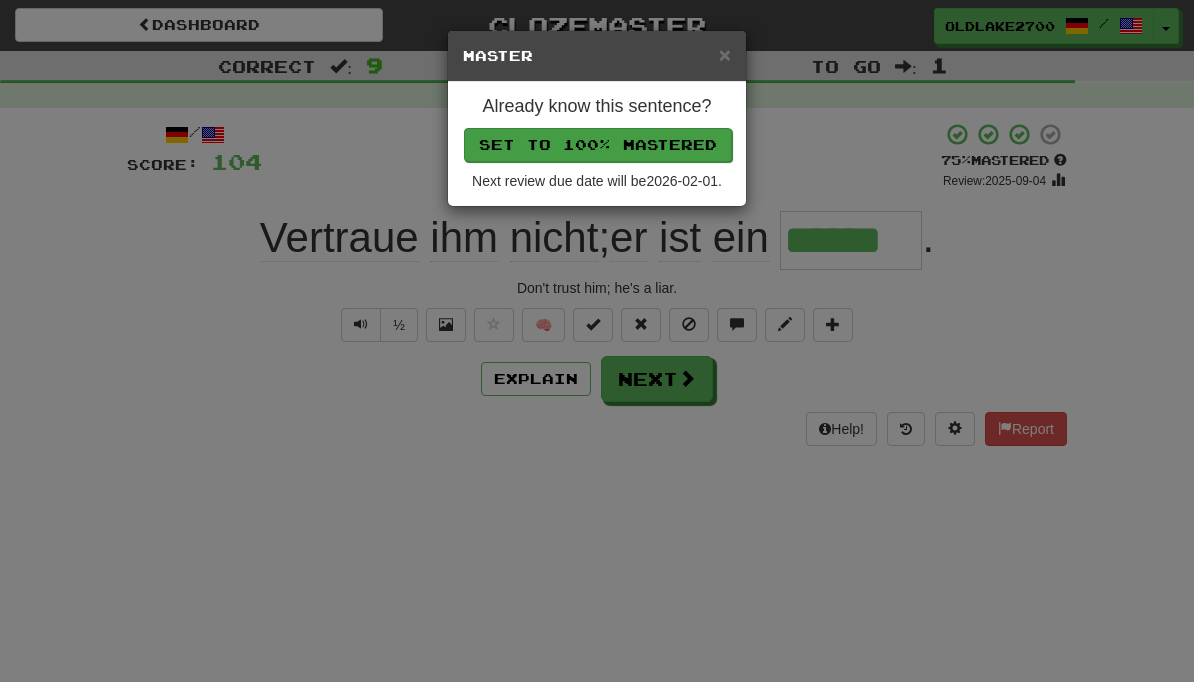 click on "Set to 100% Mastered" at bounding box center [598, 145] 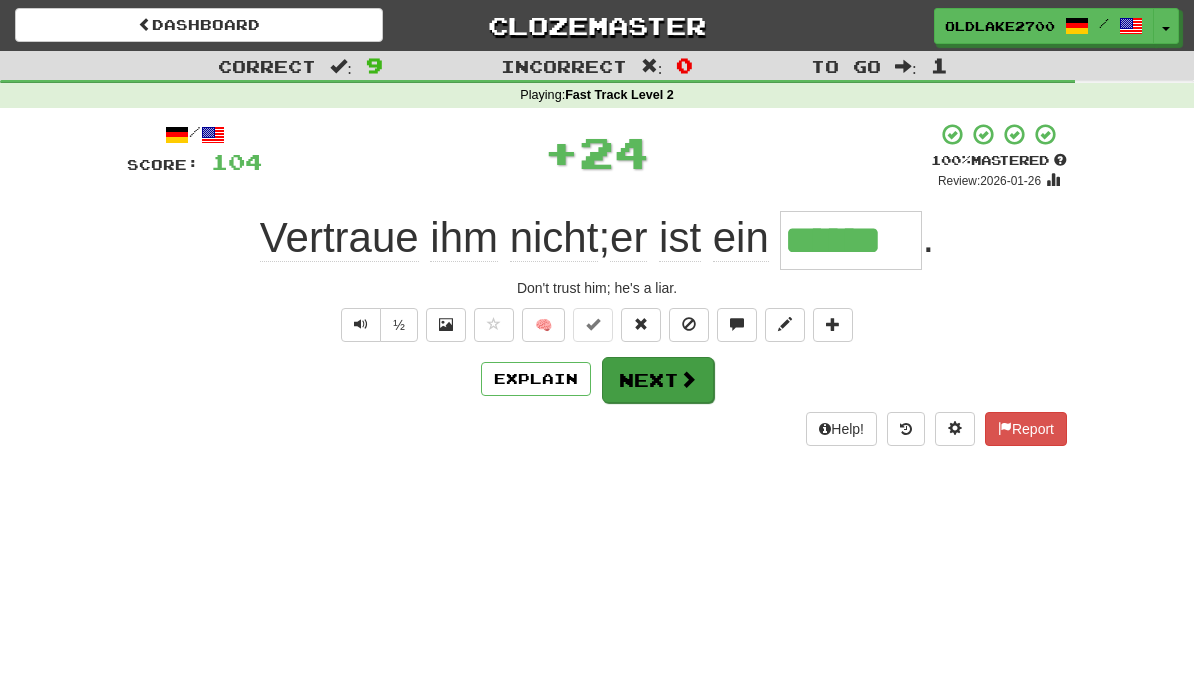 click on "Next" at bounding box center (658, 380) 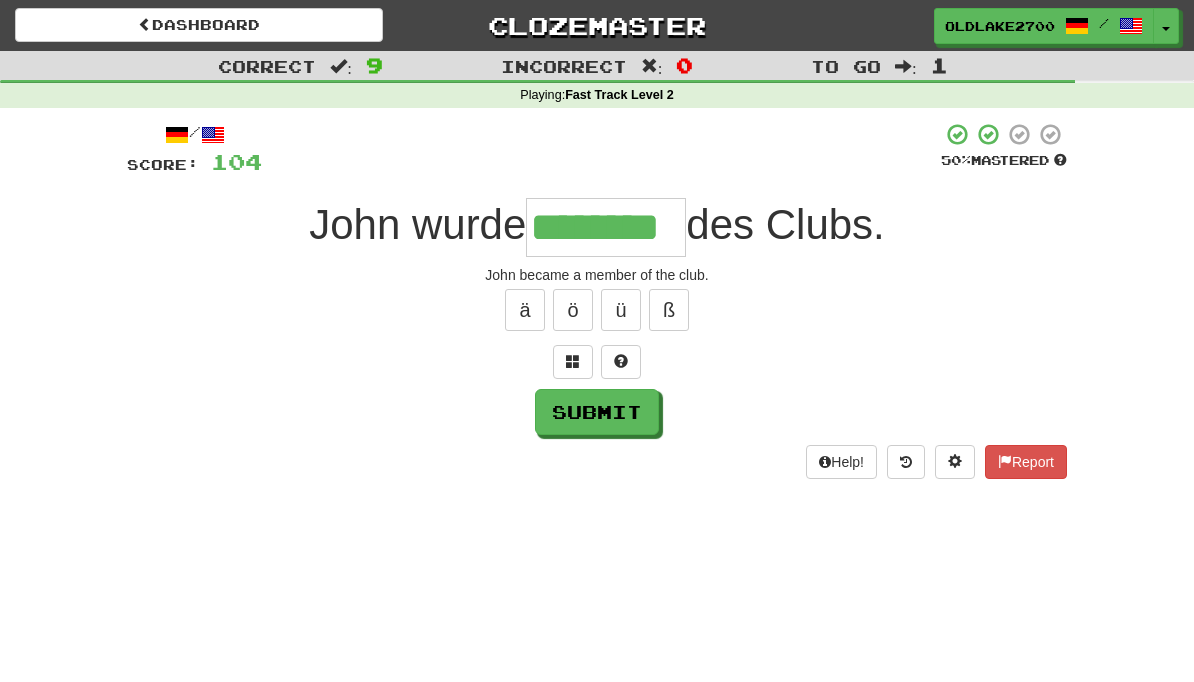 type on "********" 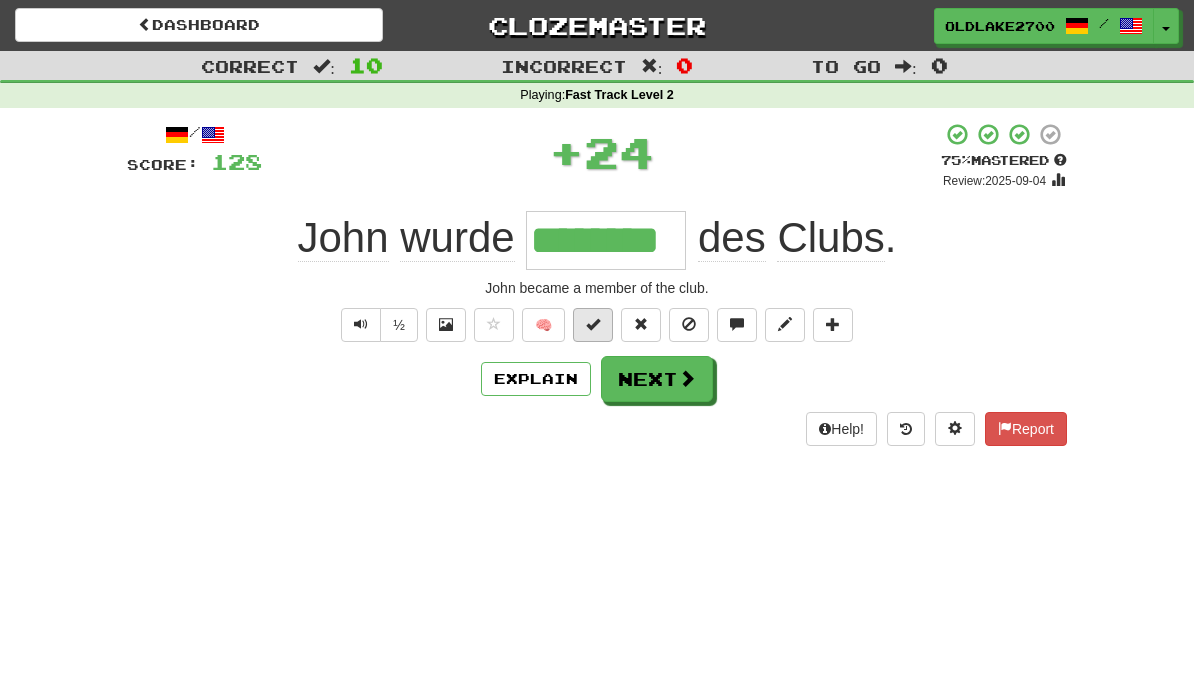 click at bounding box center [593, 325] 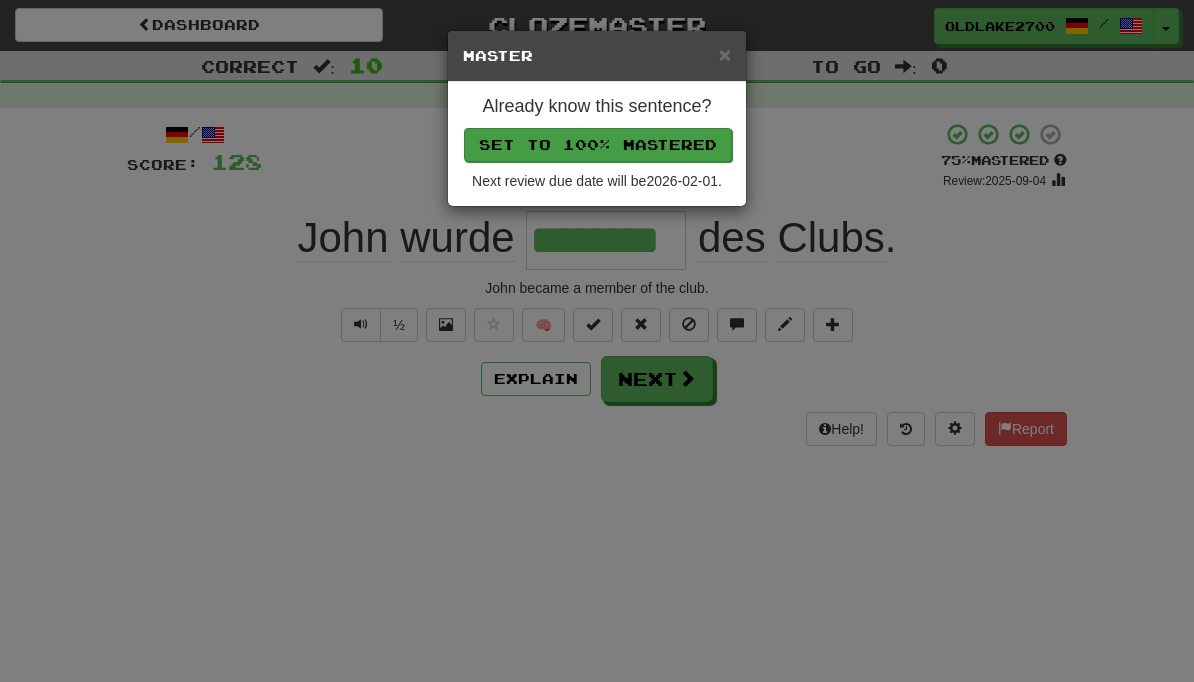 click on "Set to 100% Mastered" at bounding box center [598, 145] 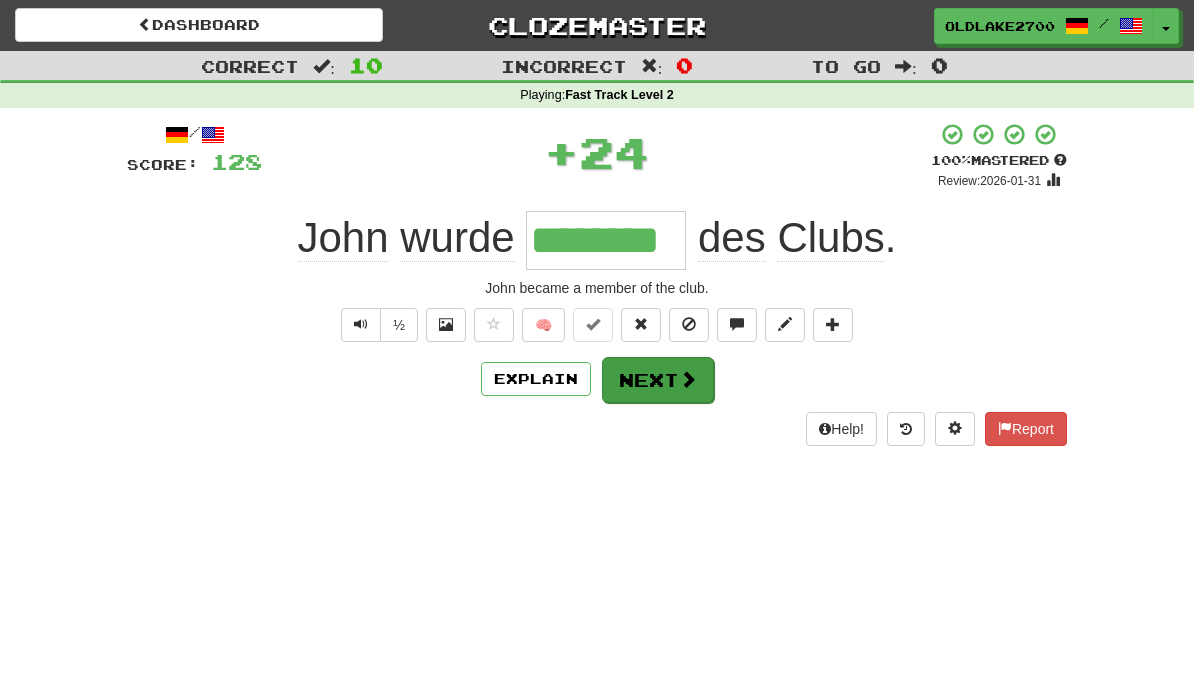 click at bounding box center (688, 379) 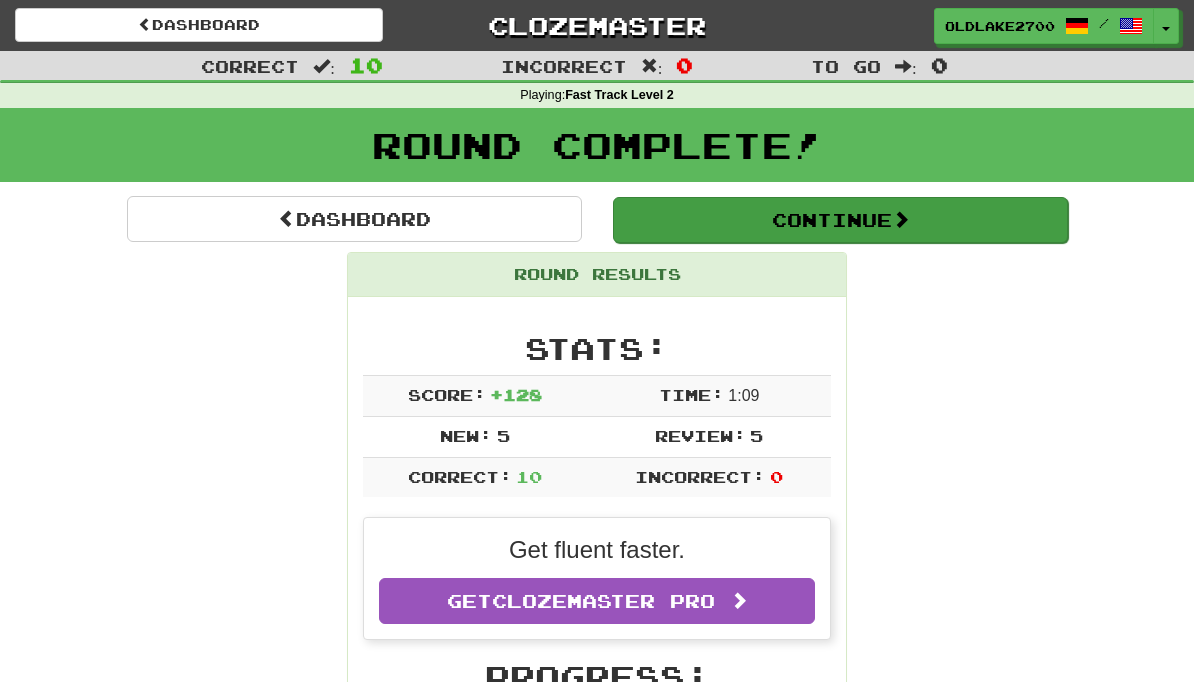 click on "Continue" at bounding box center (840, 220) 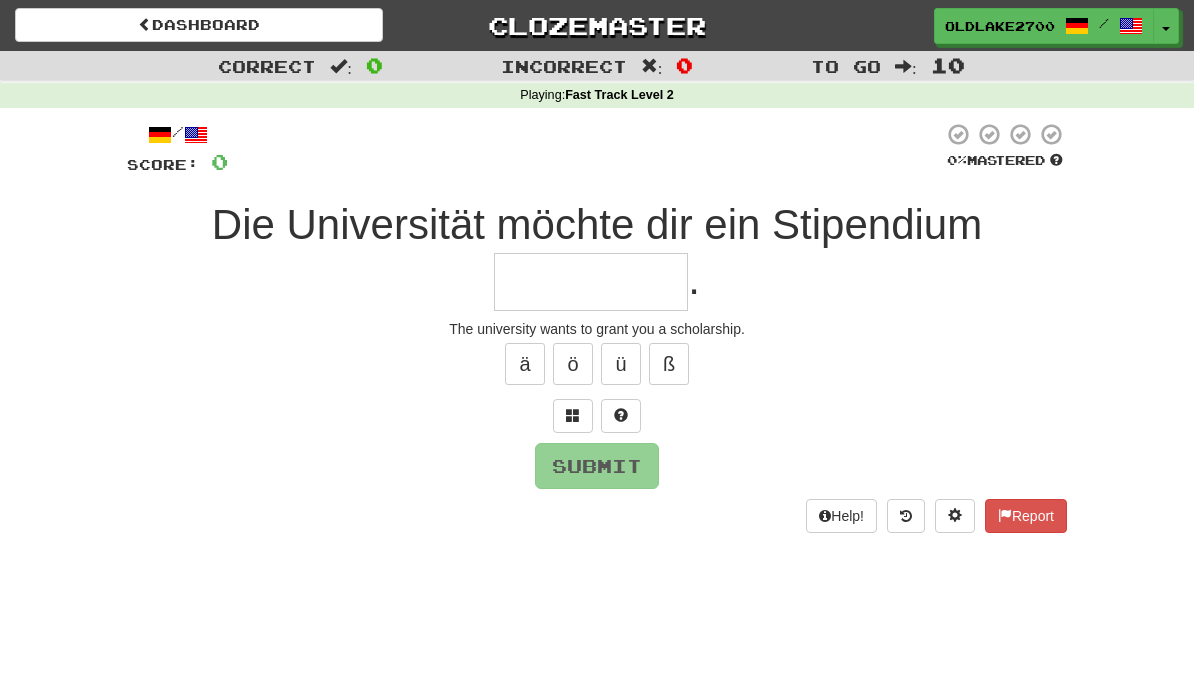 type on "*" 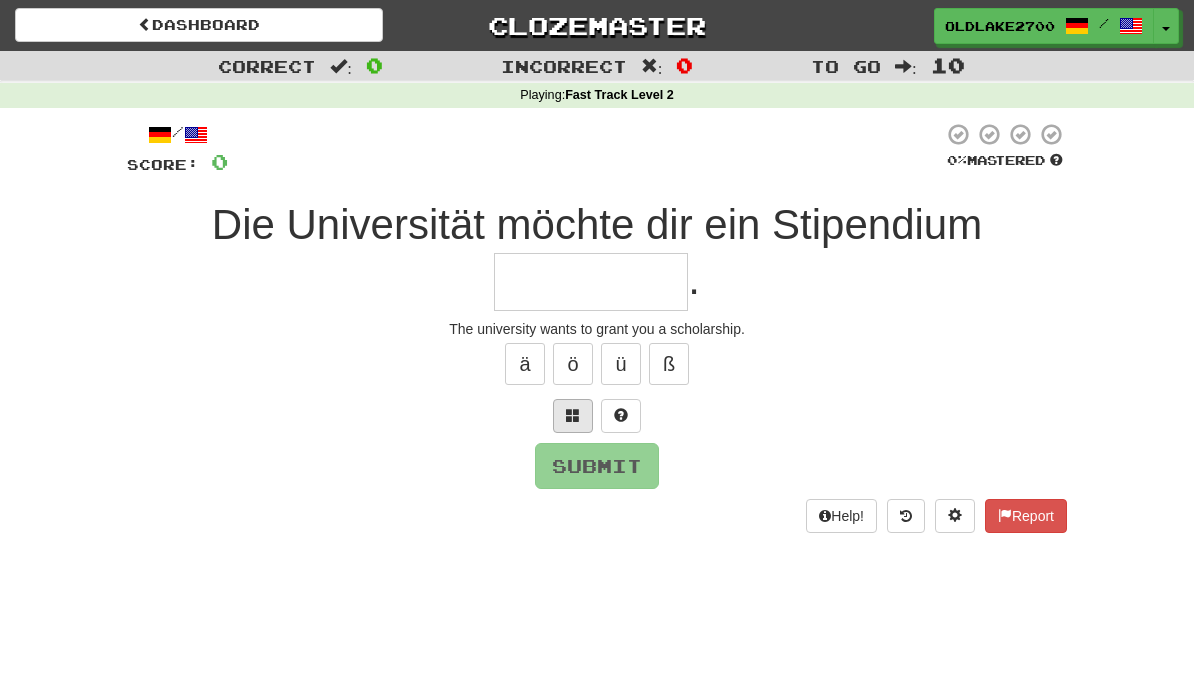 click at bounding box center [573, 416] 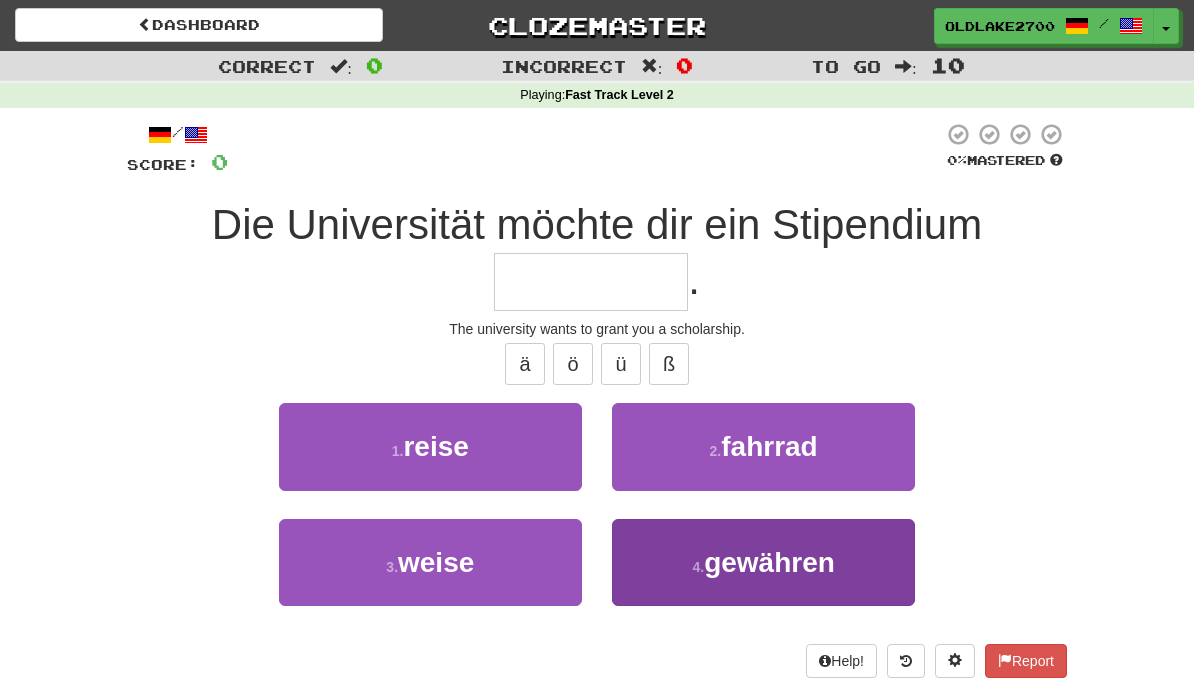 click on "4 .  gewähren" at bounding box center (763, 562) 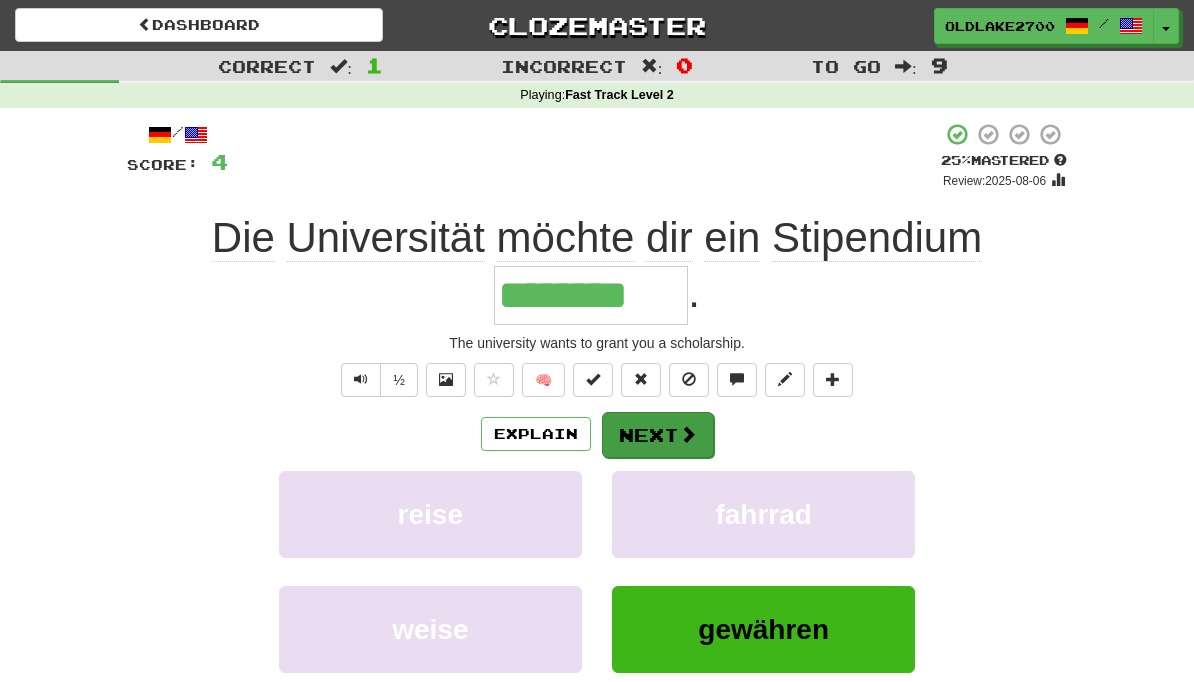 click on "Next" at bounding box center (658, 435) 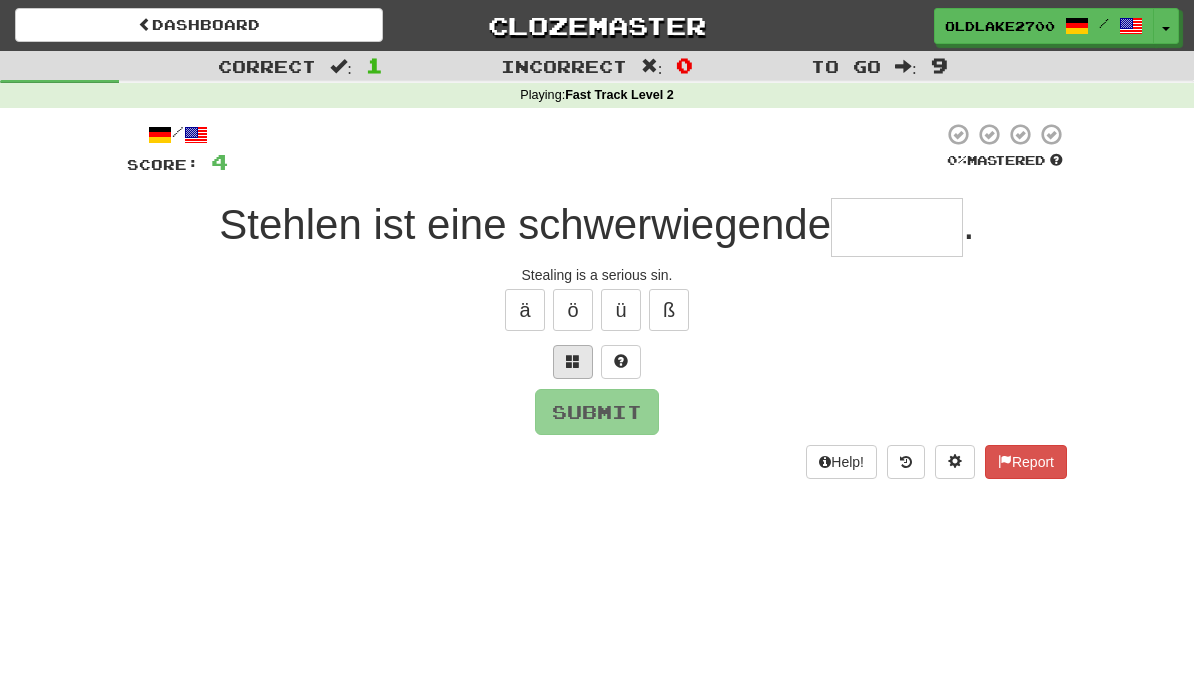 click at bounding box center [573, 362] 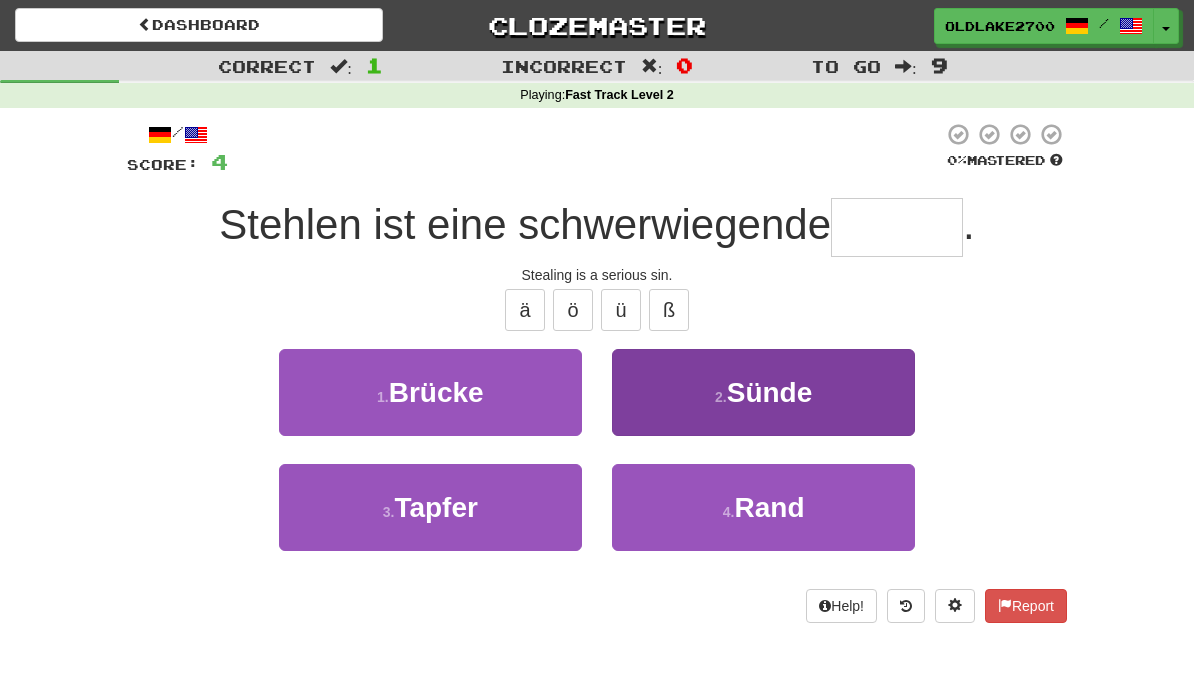 click on "2 .  Sünde" at bounding box center [763, 392] 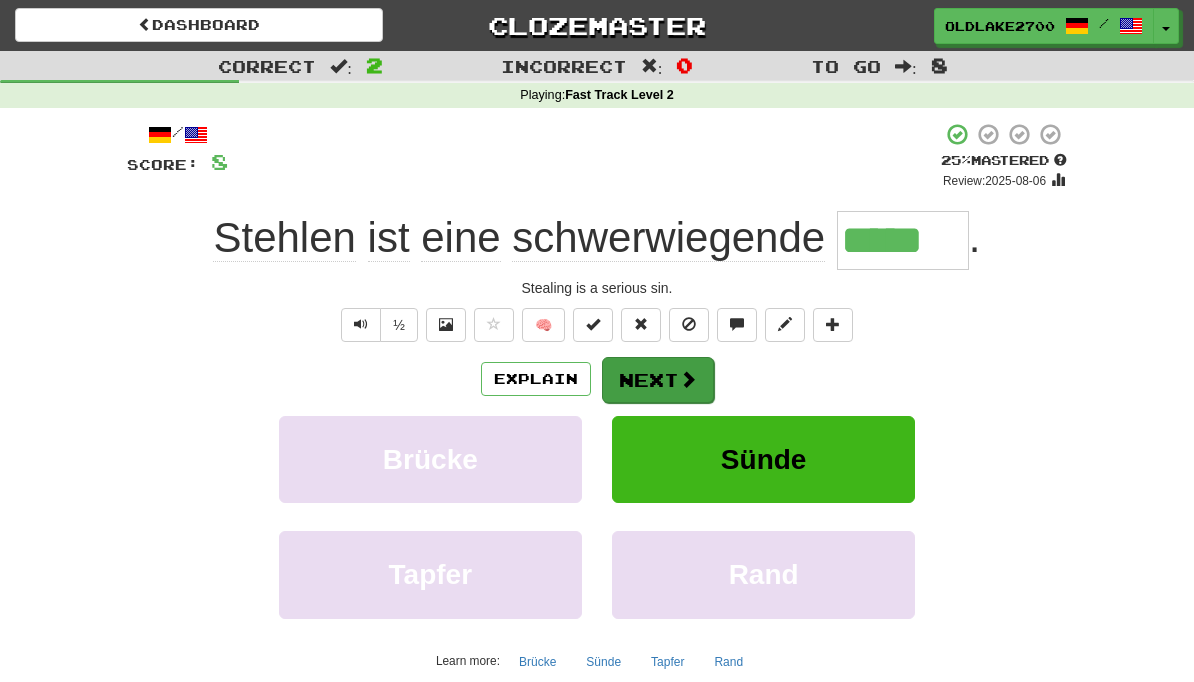 click at bounding box center (688, 379) 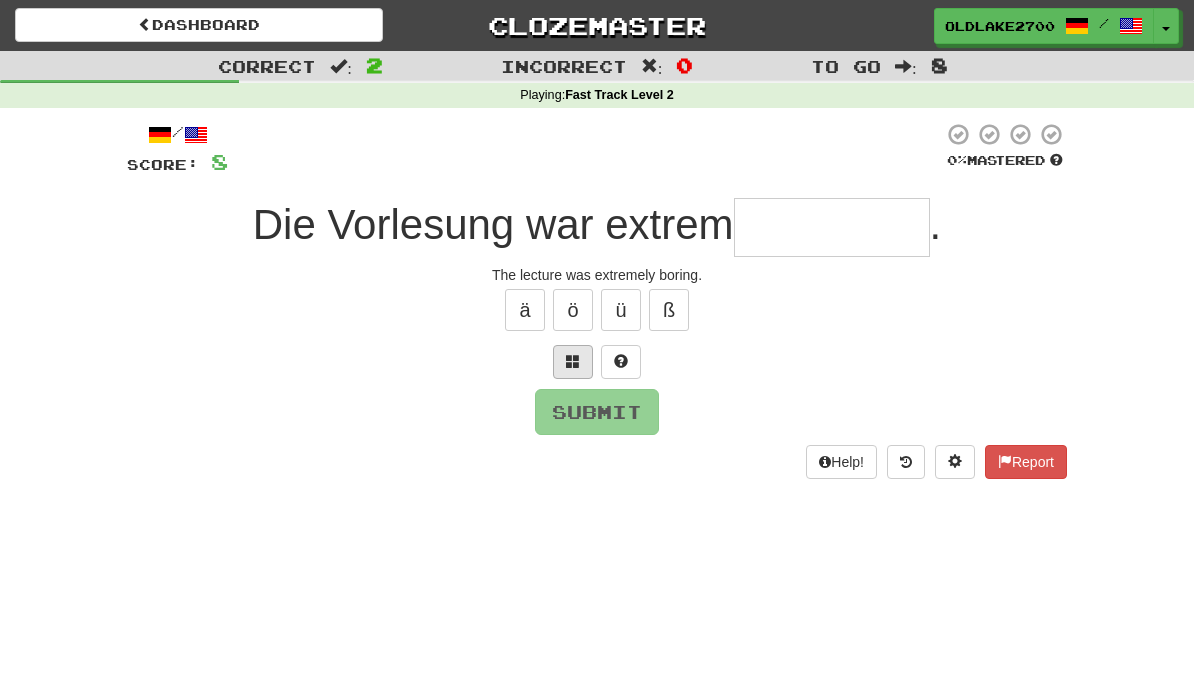 click at bounding box center (573, 362) 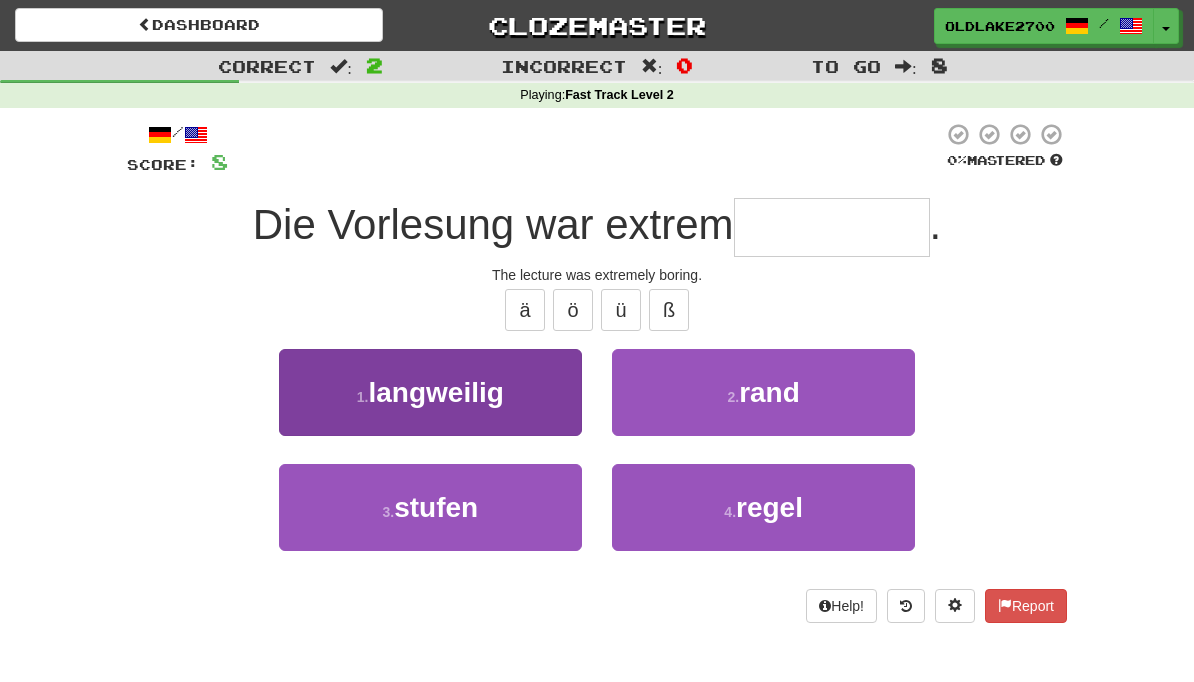 click on "1 .  langweilig" at bounding box center (430, 392) 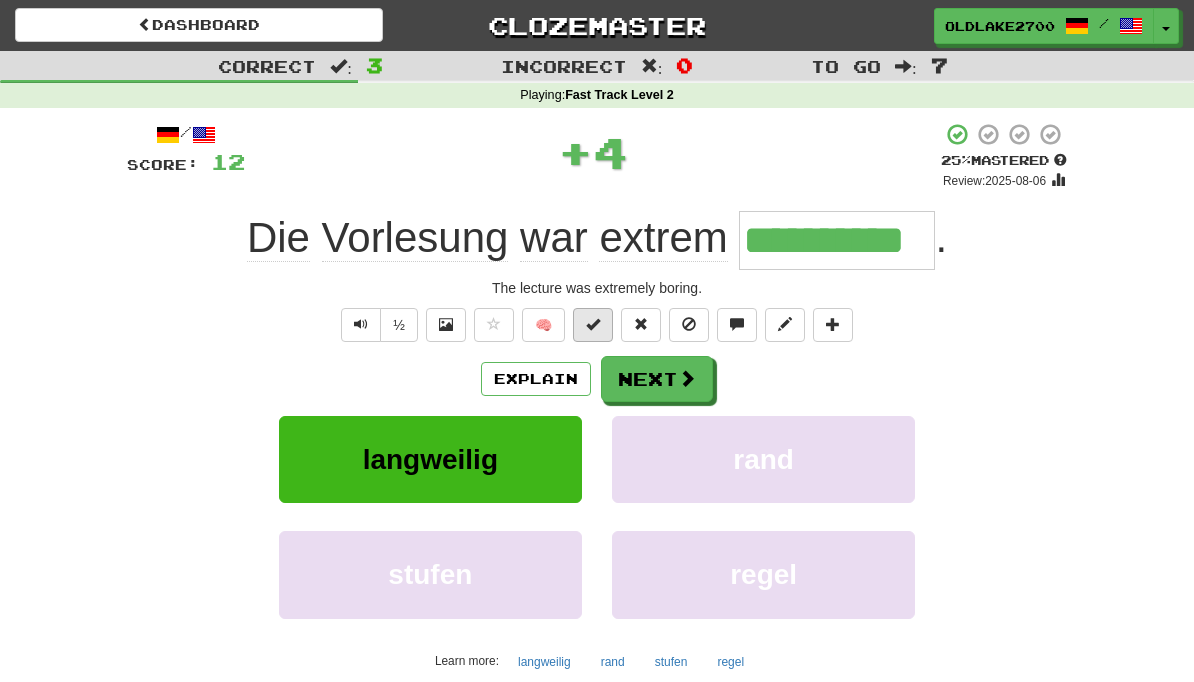 click at bounding box center (593, 324) 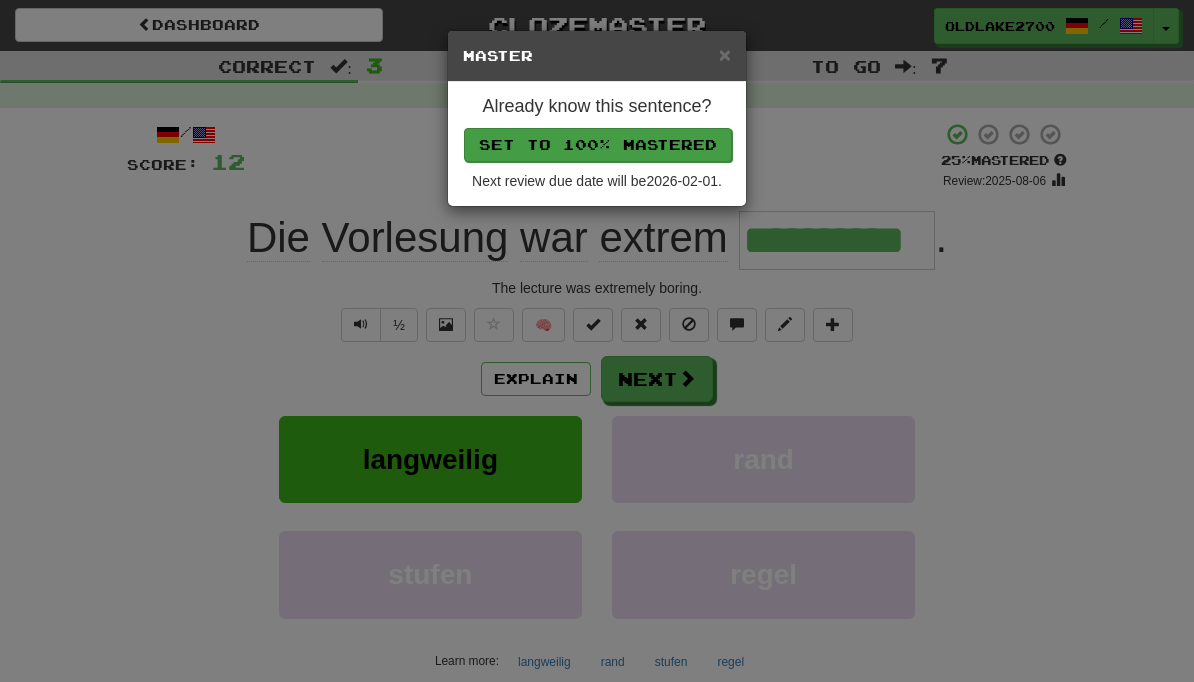 click on "Set to 100% Mastered" at bounding box center (598, 145) 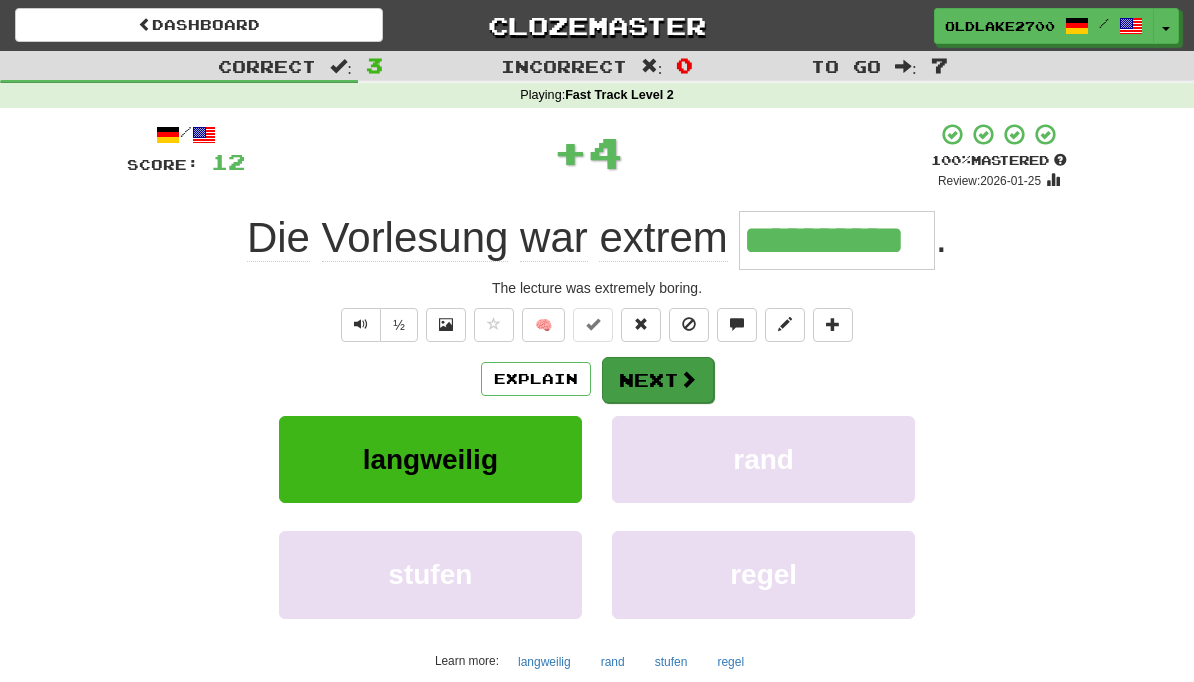 click at bounding box center (688, 379) 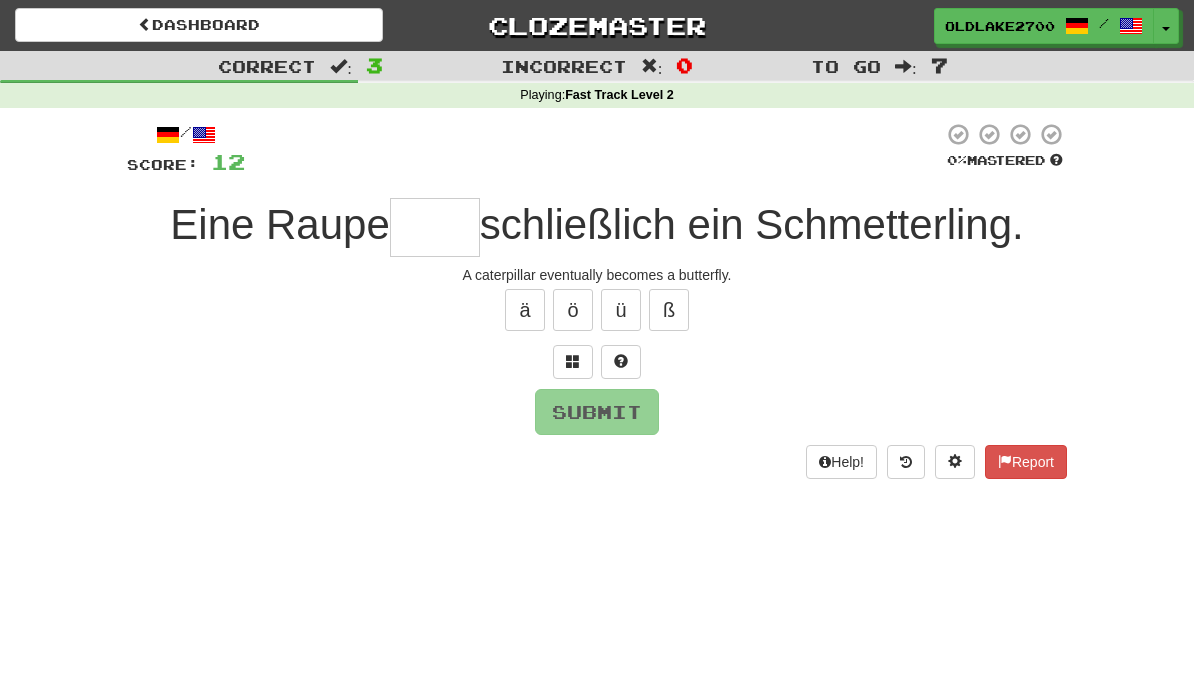 type on "*" 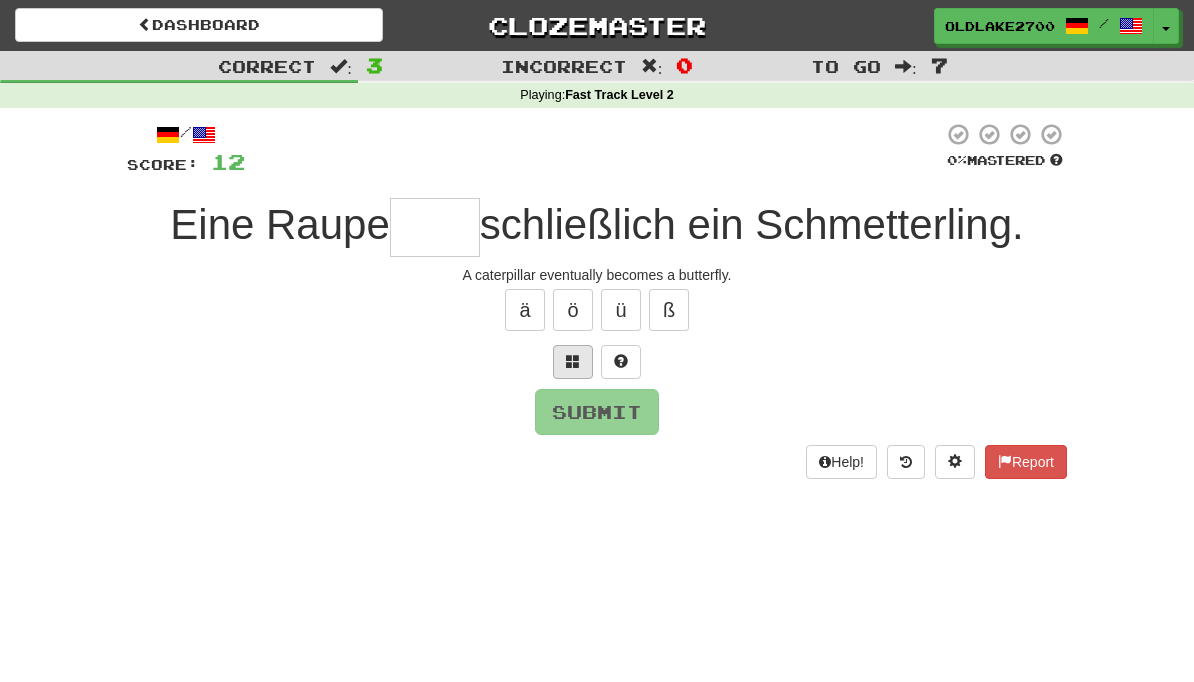 click at bounding box center [573, 362] 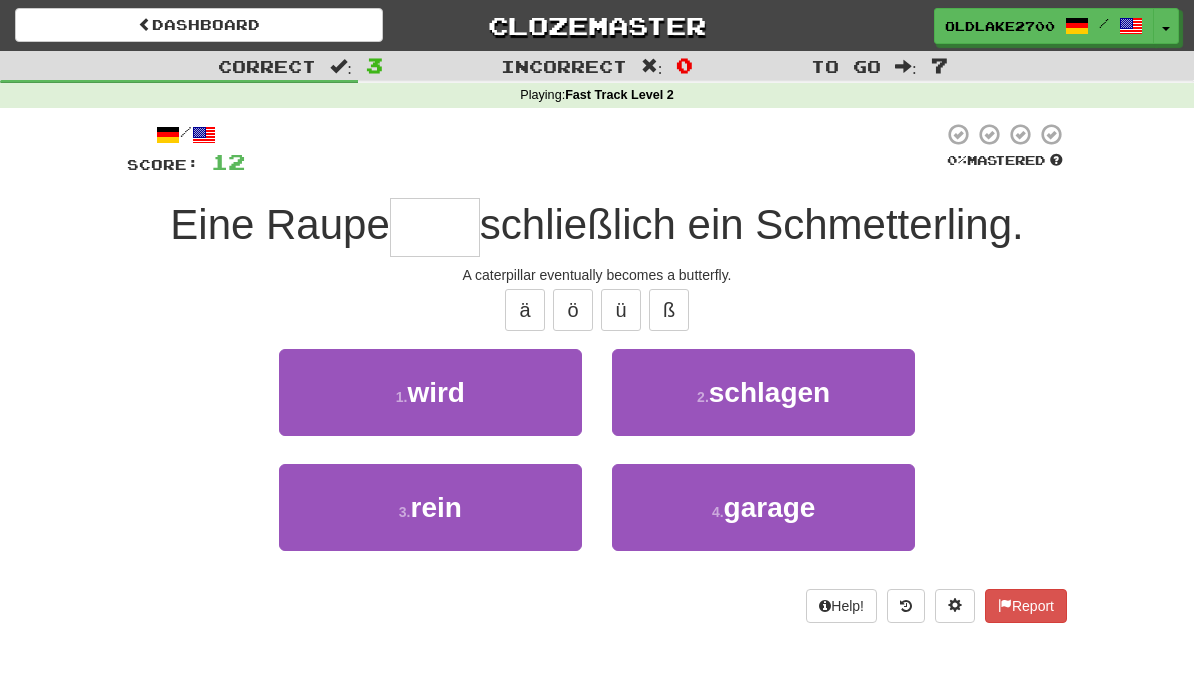 click on "1 .  wird" at bounding box center [430, 406] 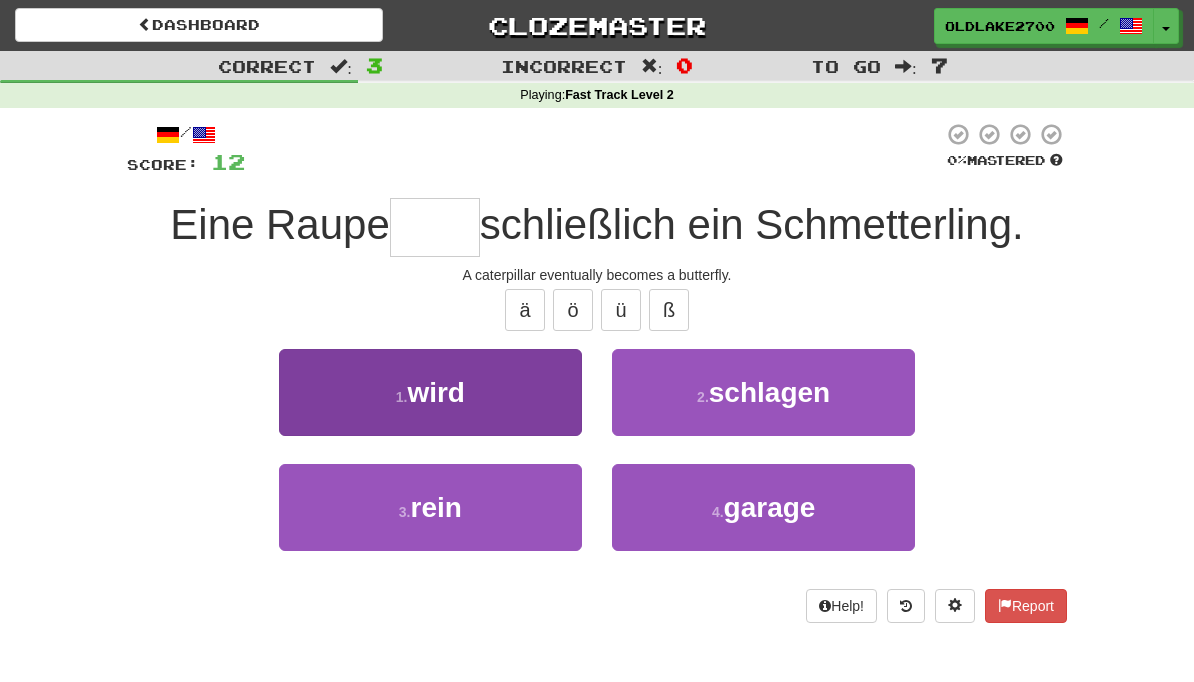 click on "1 .  wird" at bounding box center [430, 392] 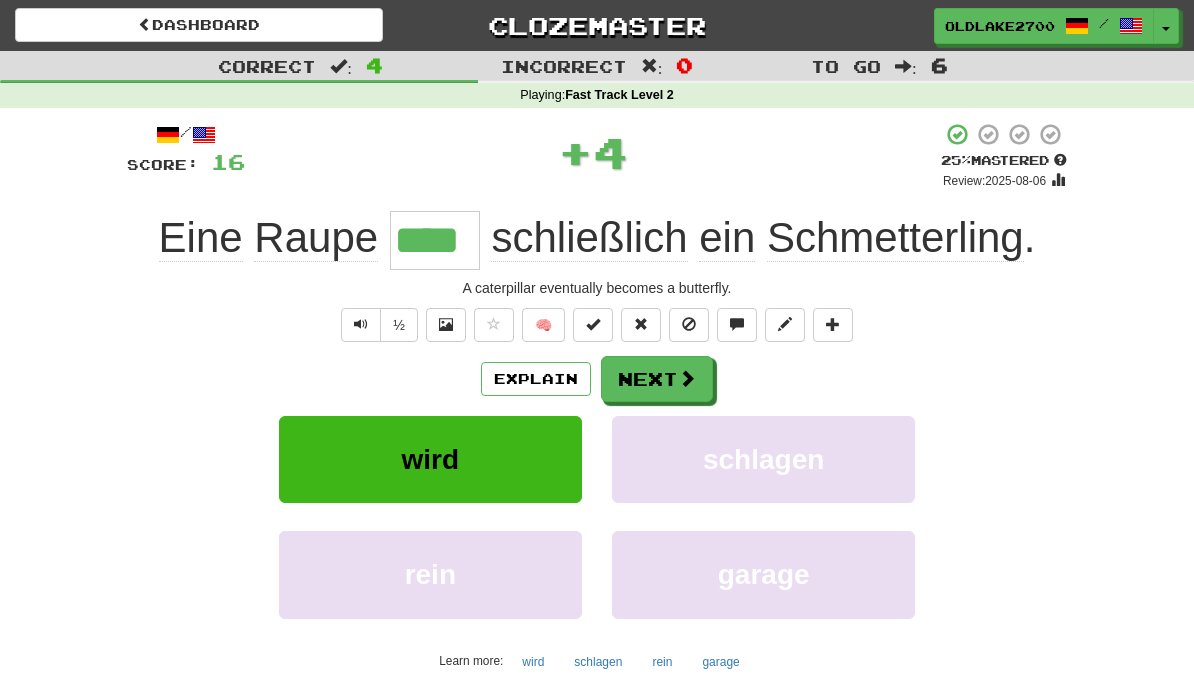 click on "wird" at bounding box center [430, 459] 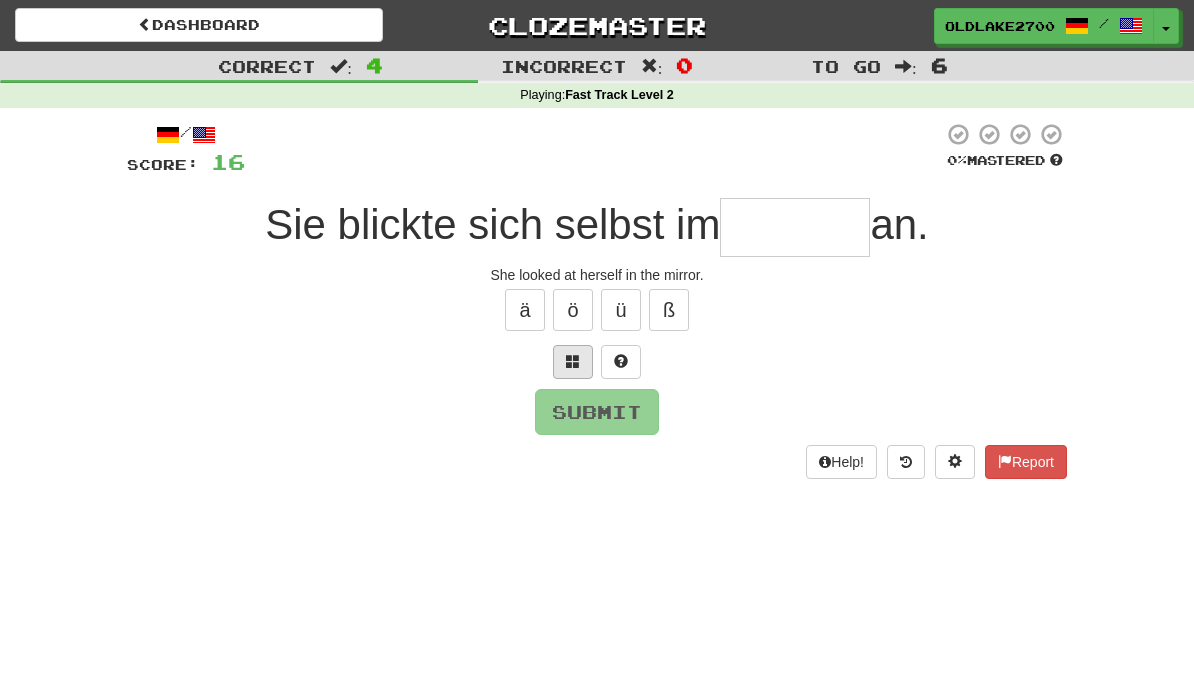 click at bounding box center [573, 362] 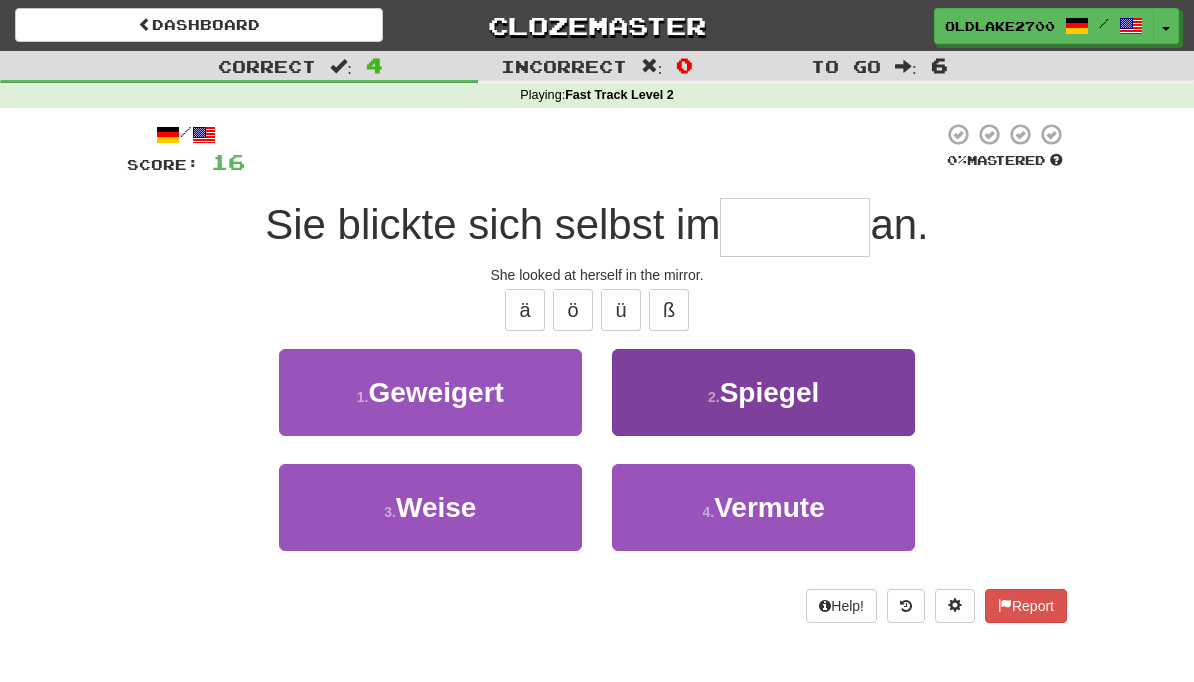 click on "2 .  Spiegel" at bounding box center (763, 392) 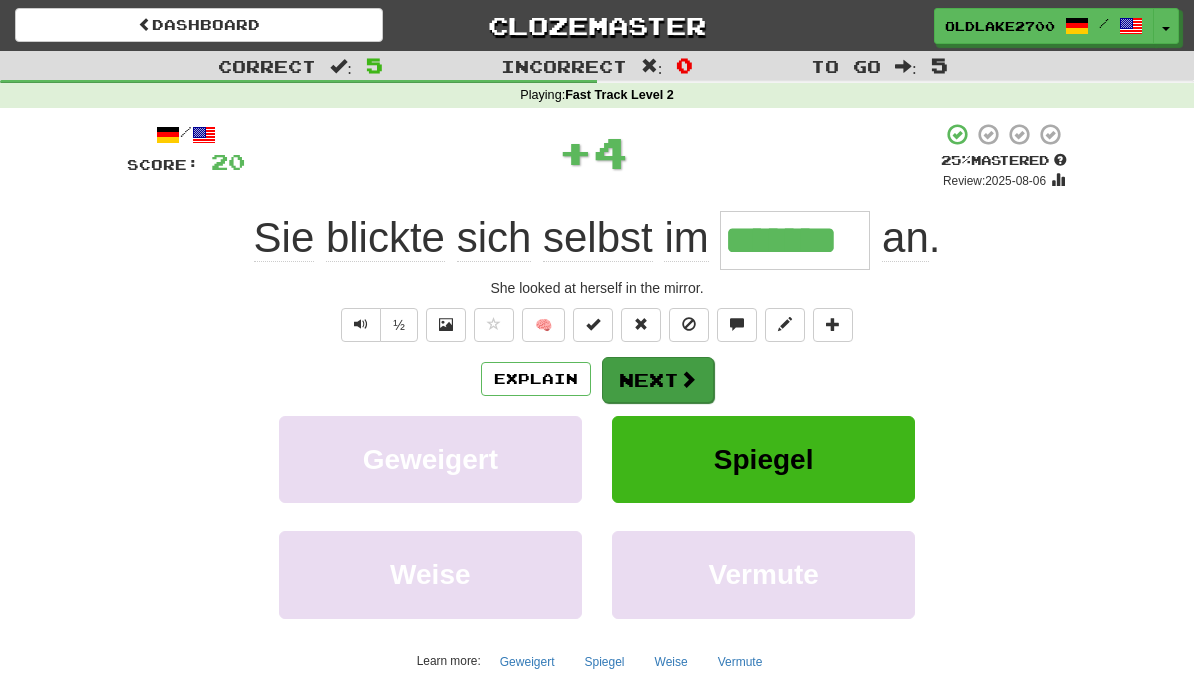 click at bounding box center [688, 379] 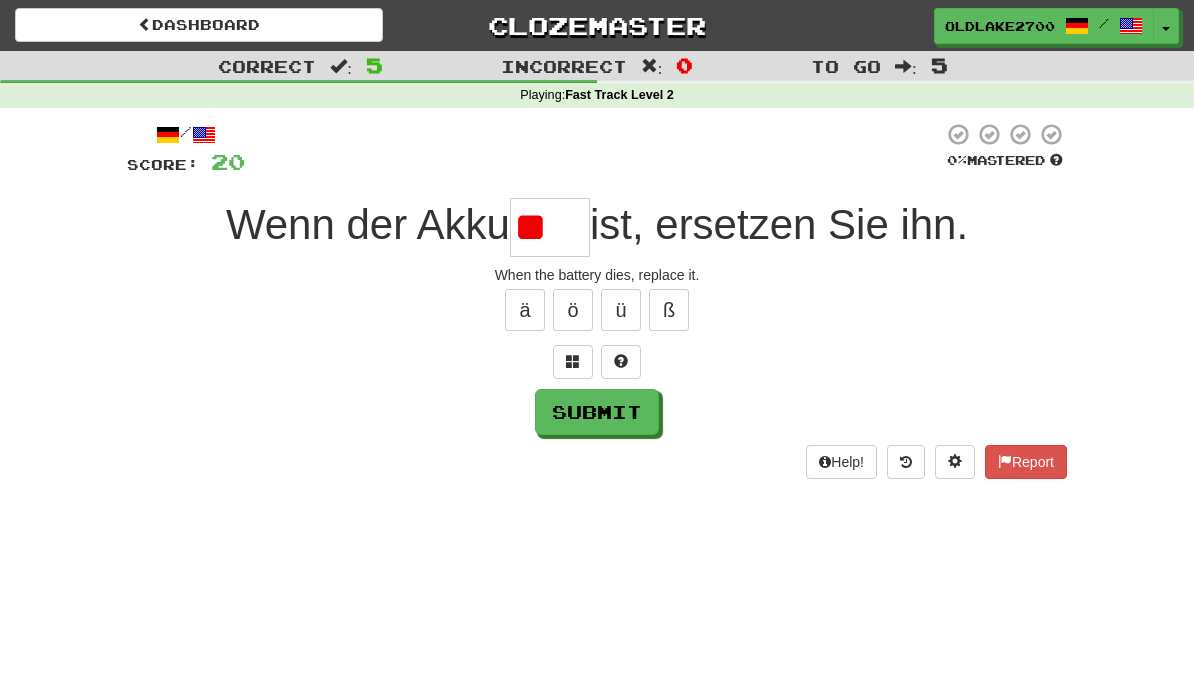 type on "*" 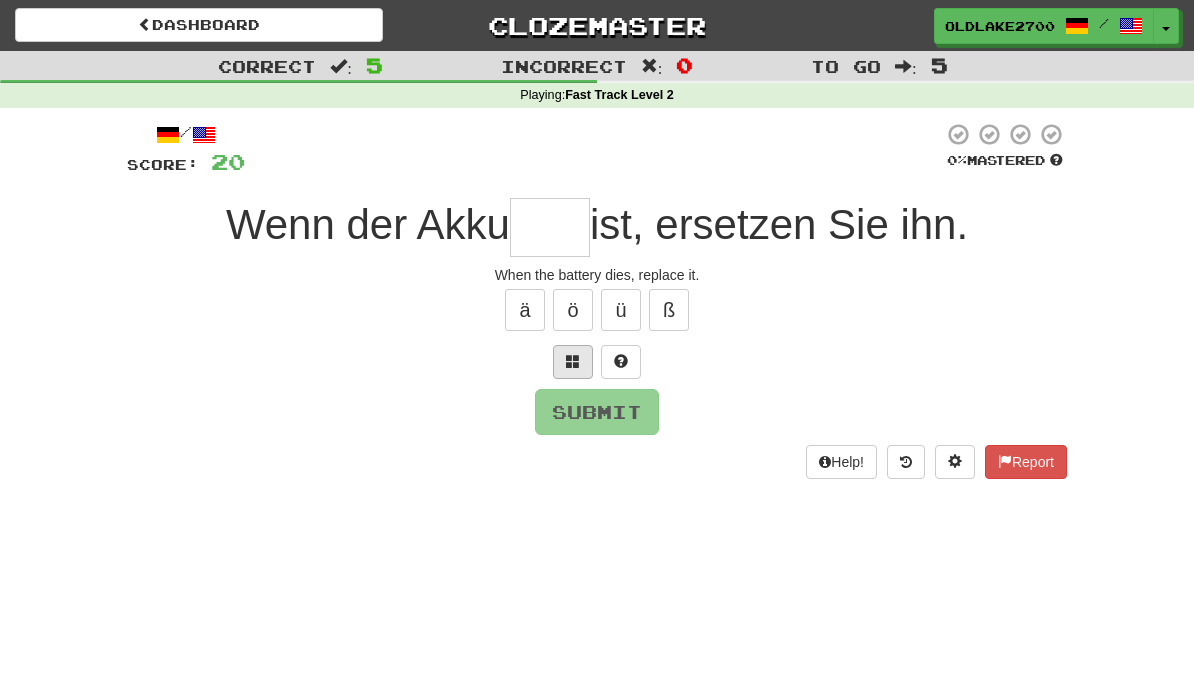 click at bounding box center (573, 362) 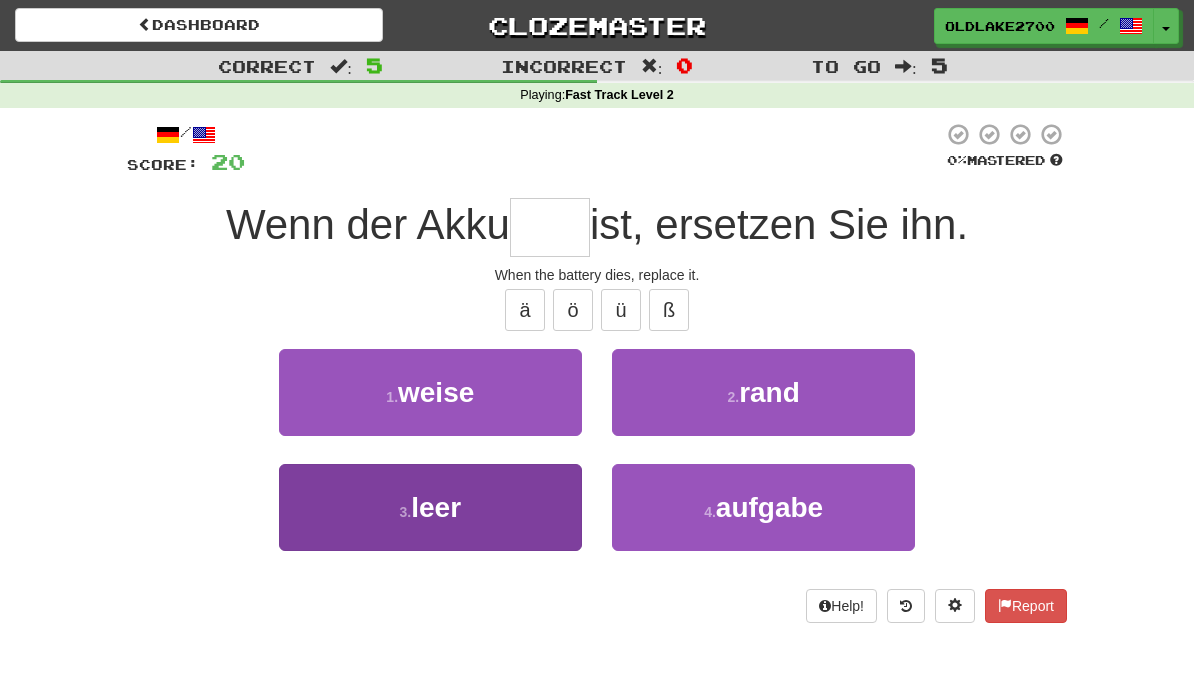 click on "3 .  leer" at bounding box center [430, 507] 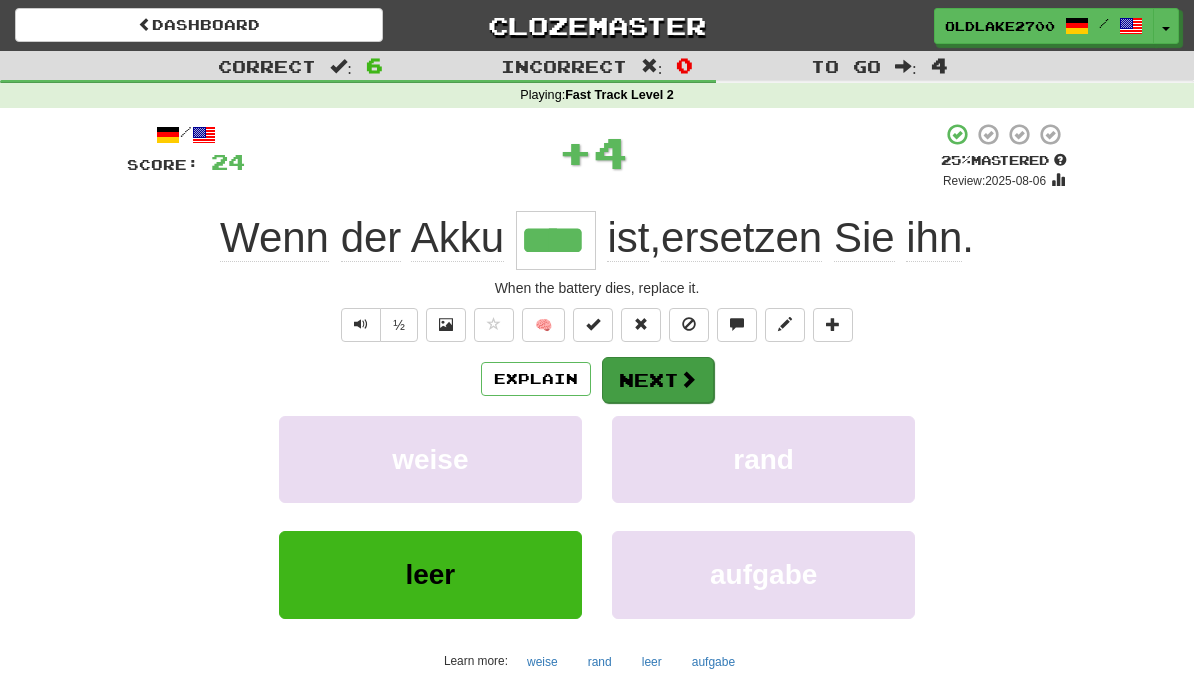 click at bounding box center [688, 379] 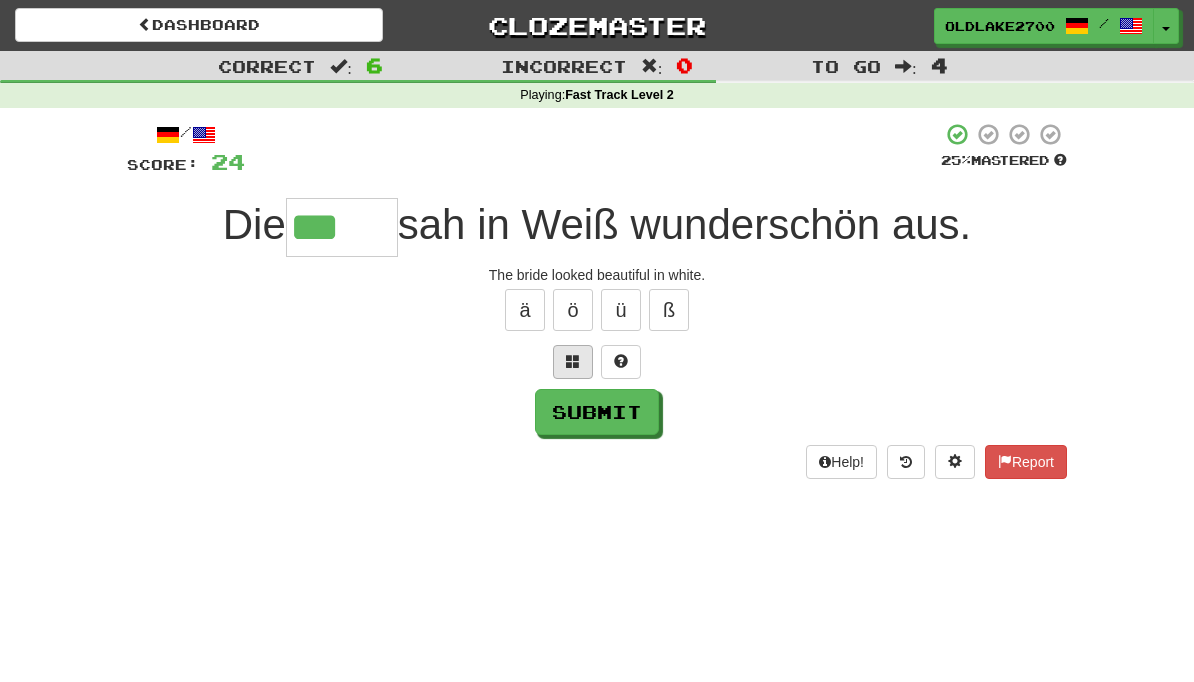click at bounding box center [573, 362] 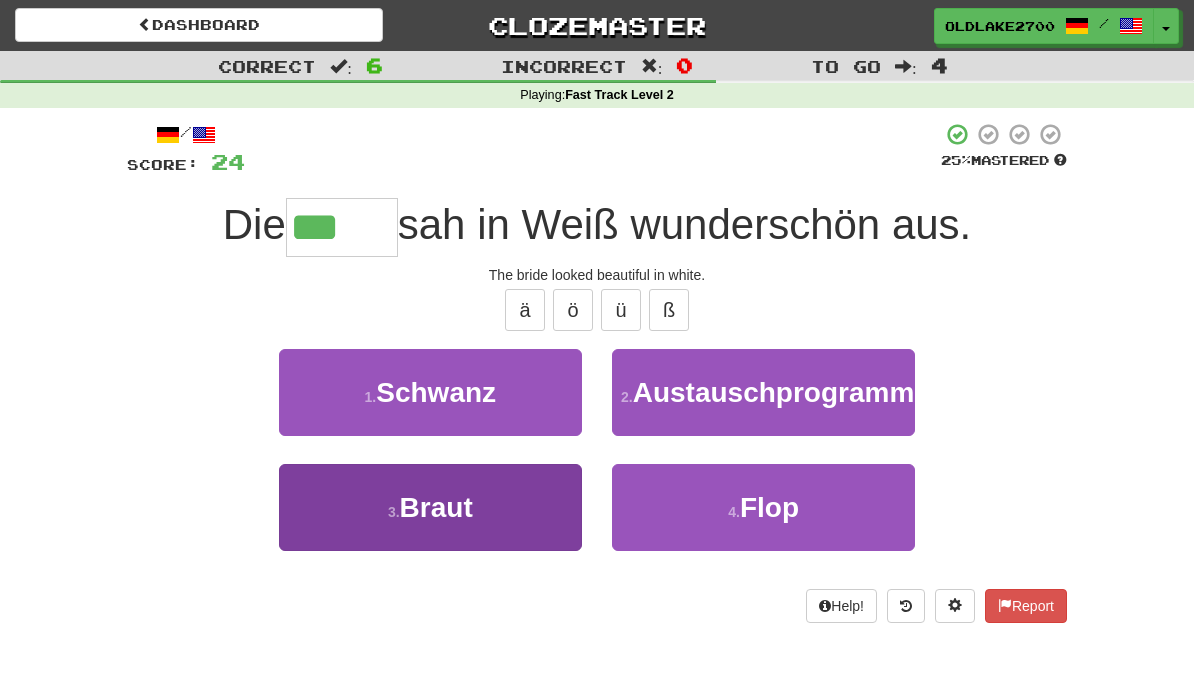 click on "3 .  Braut" at bounding box center (430, 507) 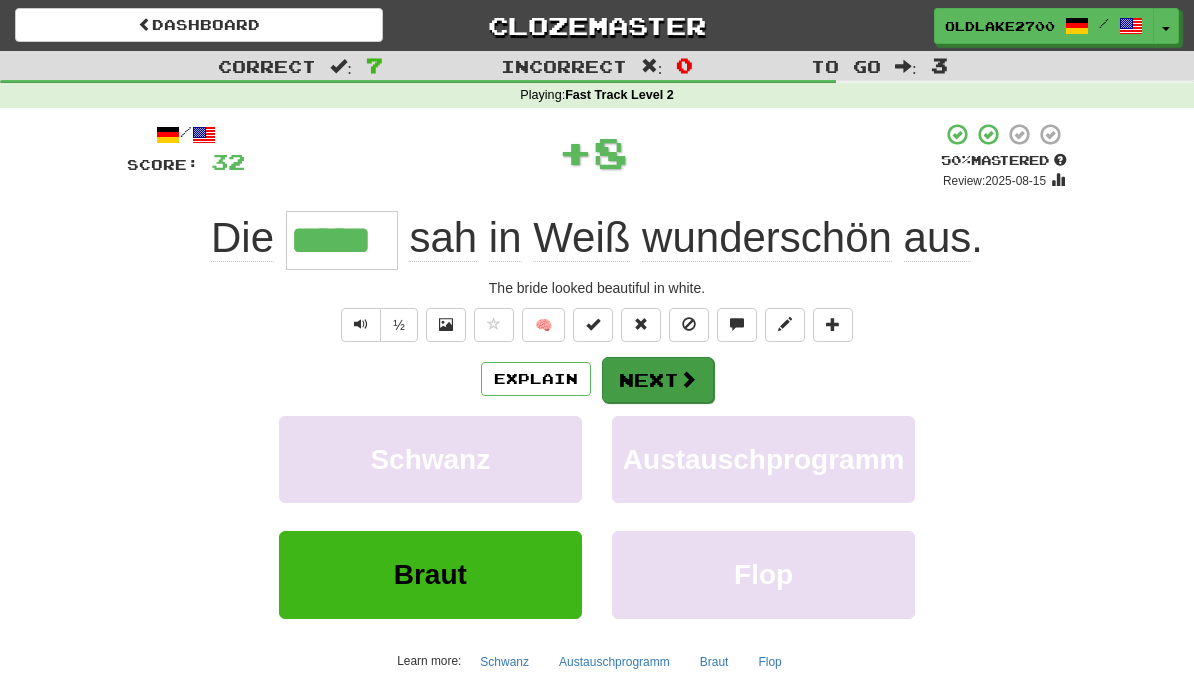click on "Next" at bounding box center (658, 380) 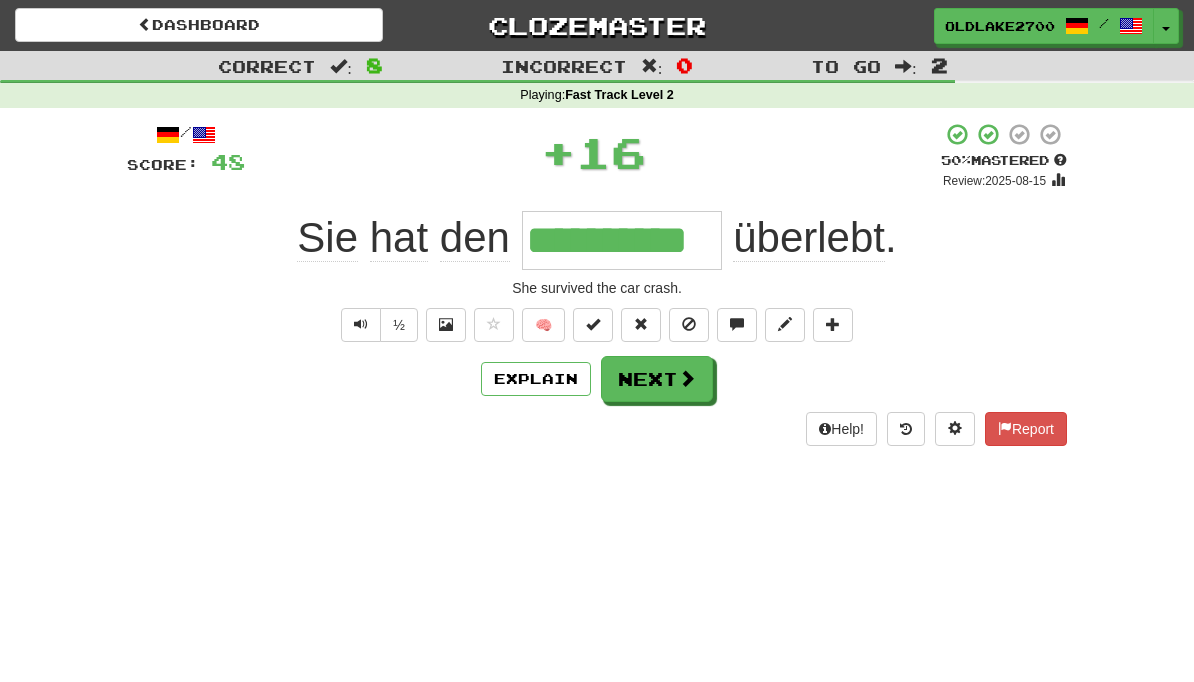 type on "**********" 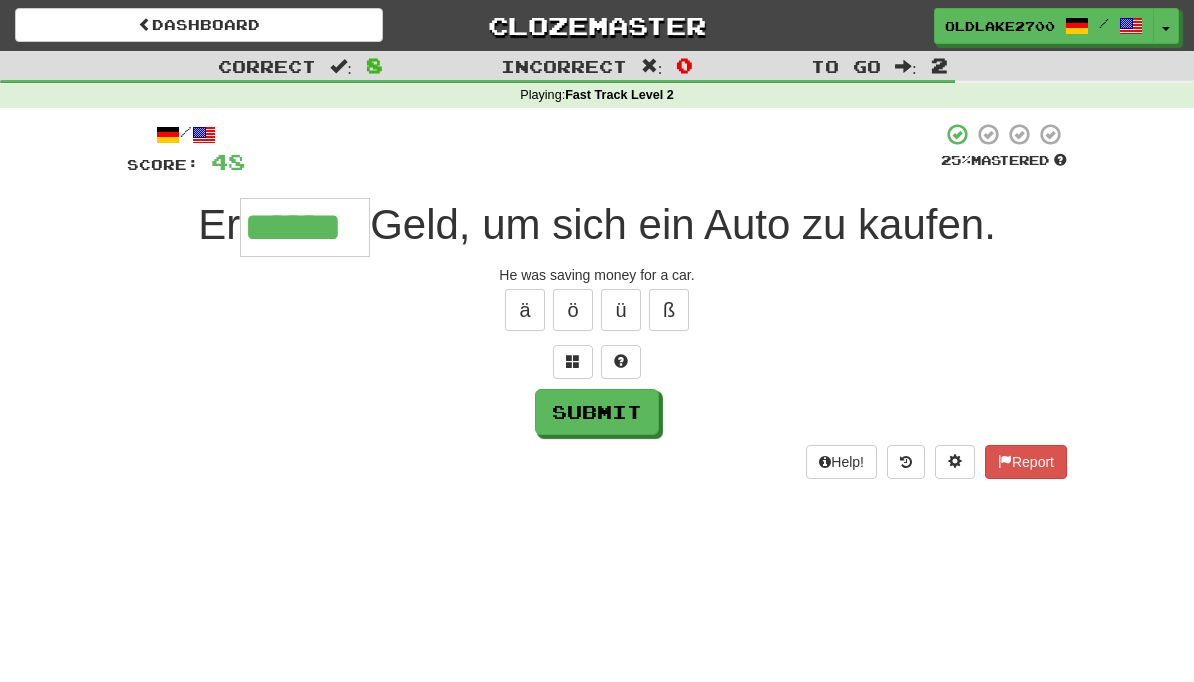 type on "******" 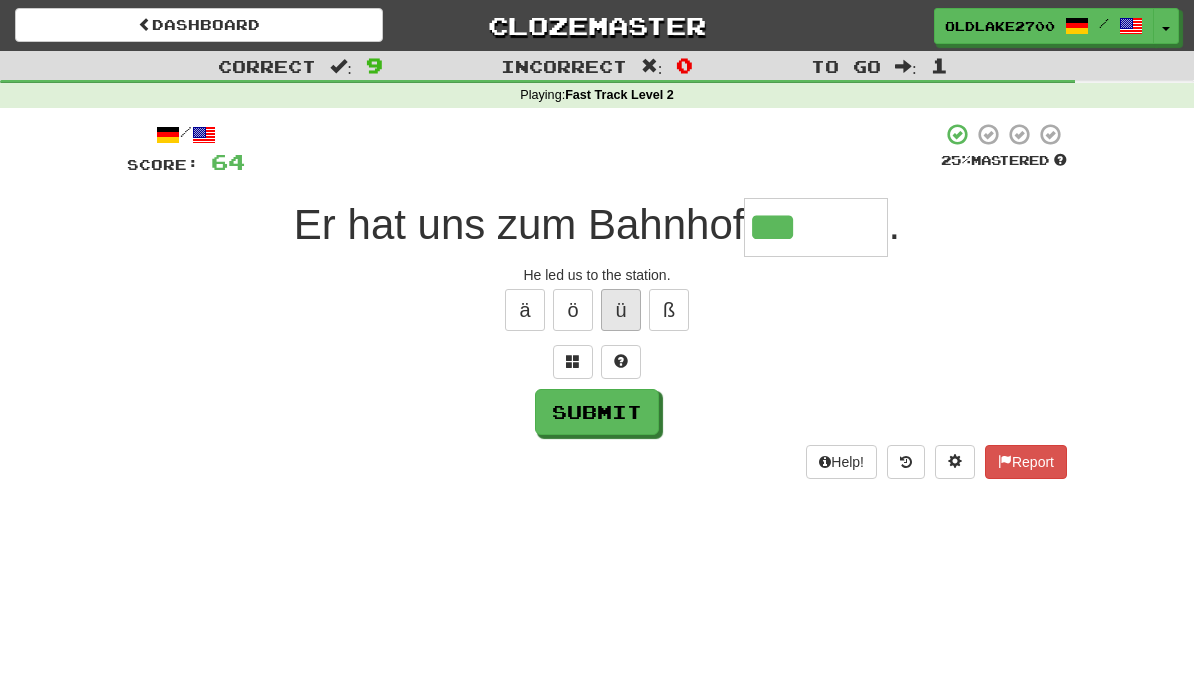 click on "ü" at bounding box center (621, 310) 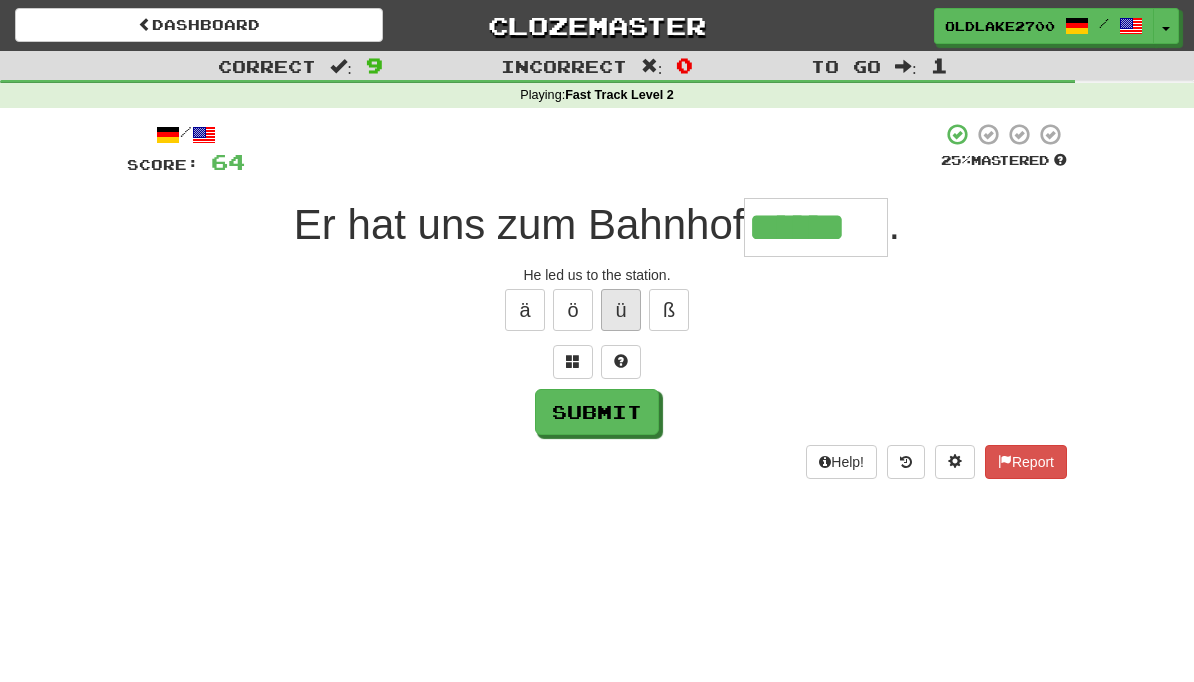 type on "*******" 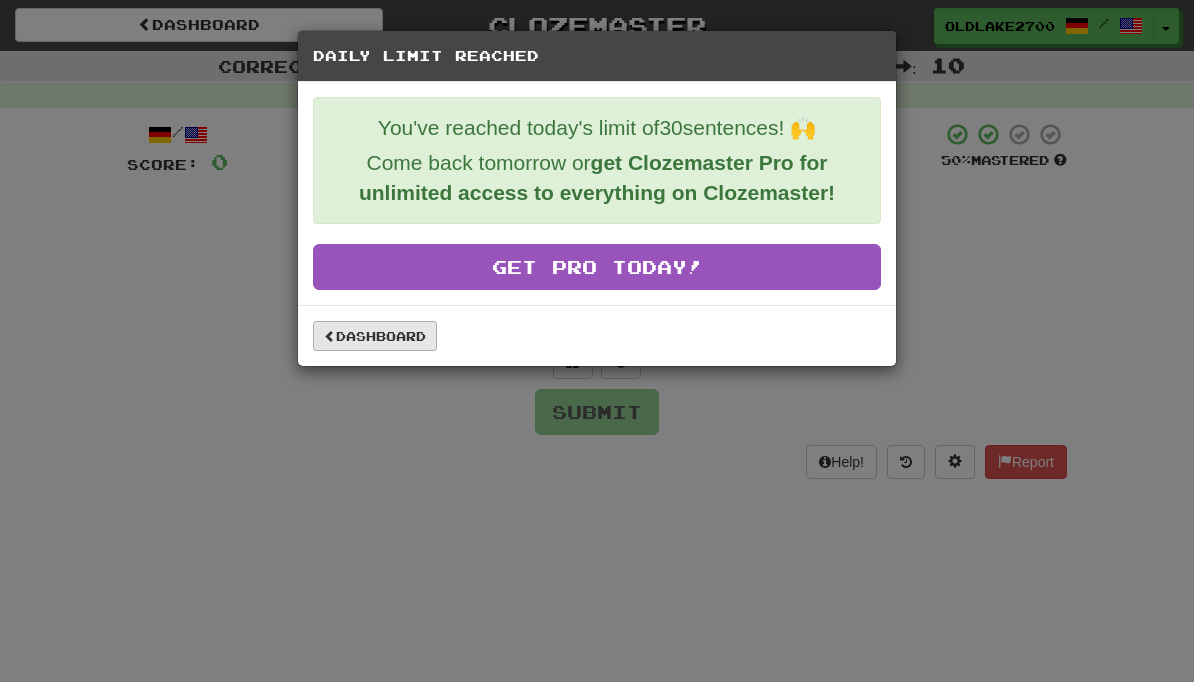 click on "Dashboard" at bounding box center (375, 336) 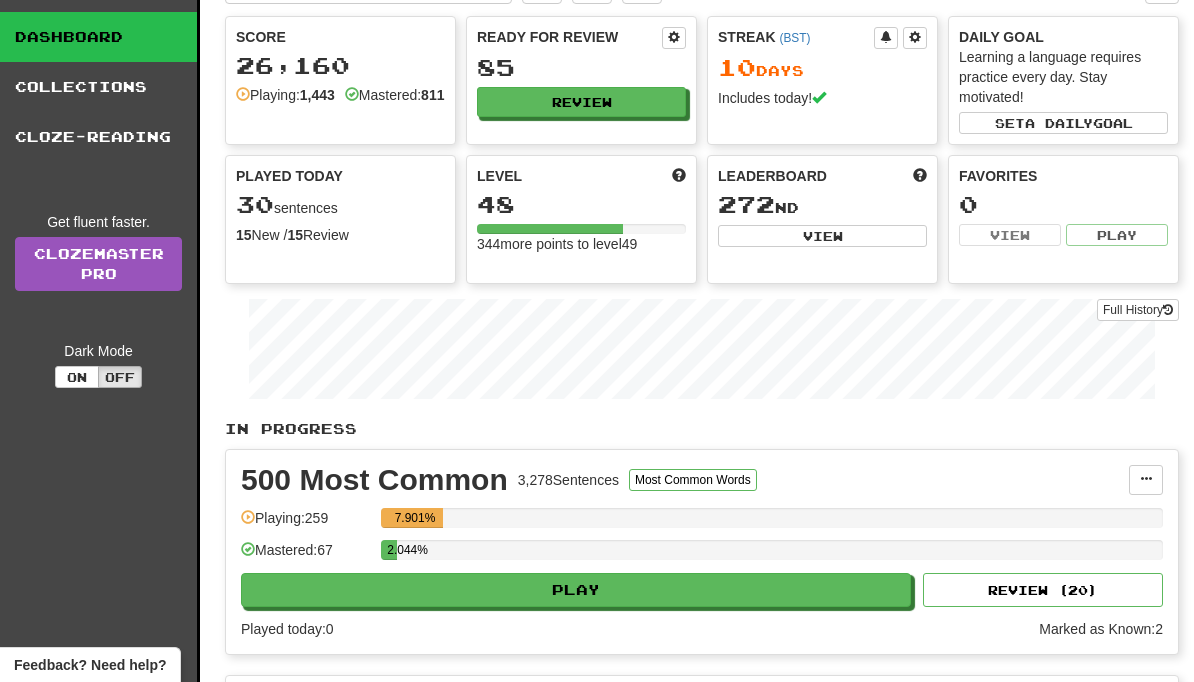scroll, scrollTop: 0, scrollLeft: 0, axis: both 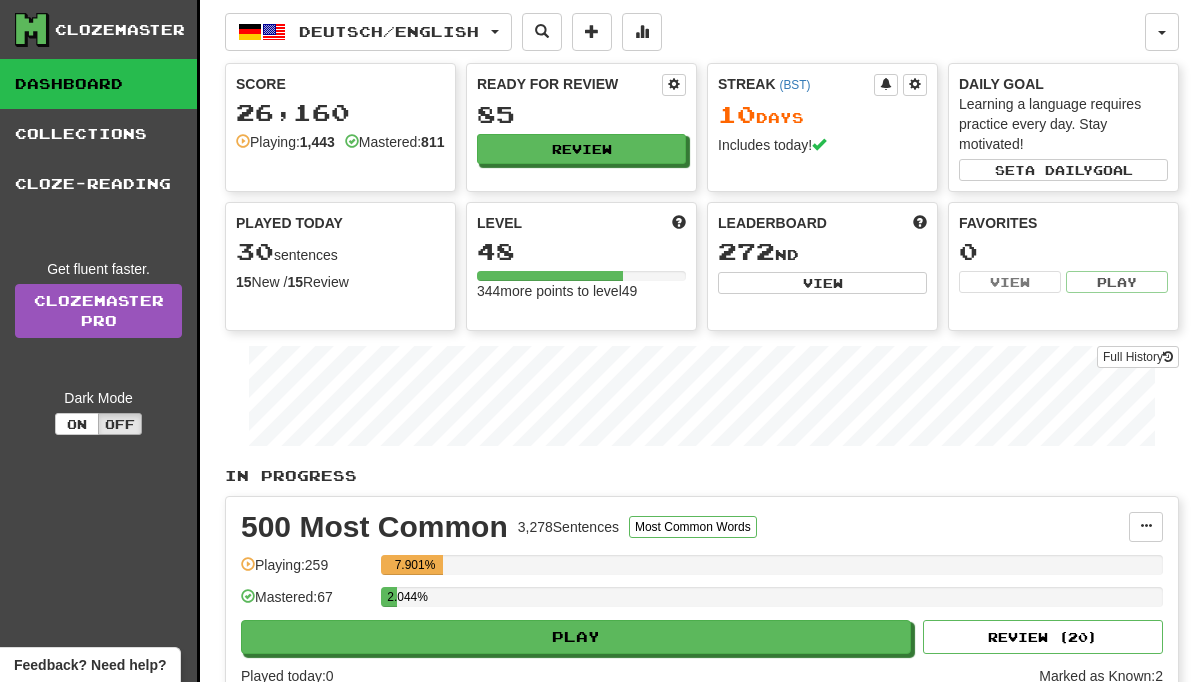 click on "Deutsch  /  English Deutsch  /  English Streak:  10   Review:  85 Points today:  332 Français  /  English Streak:  0   Review:  66 Points today:  0  Language Pairing Username: OldLake2700 Edit  Account  Notifications  Activity Feed  Profile  Leaderboard  Forum  Logout Score 26,160  Playing:  1,443  Mastered:  811 Ready for Review 85   Review Streak   ( BST ) 10  Day s Includes today!  Daily Goal Learning a language requires practice every day. Stay motivated! Set  a daily  goal Played Today 30  sentences 15  New /  15  Review Full History  Level 48 344  more points to level  49 Leaderboard 272 nd View Favorites 0 View Play Full History  In Progress 500 Most Common 3,278  Sentences Most Common Words Manage Sentences Unpin from Dashboard  Playing:  259 7.901%  Mastered:  67 2.044% Play Review ( 20 ) Played today:  0 Marked as Known:  2 Fast Track Level 1 1,000  Sentences Fluency Fast Track Manage Sentences Unpin from Dashboard  Playing:  379 37.9%  Mastered:  235 23.5% Play Review ( 20 ) Played today:  0 1,000" at bounding box center (702, 954) 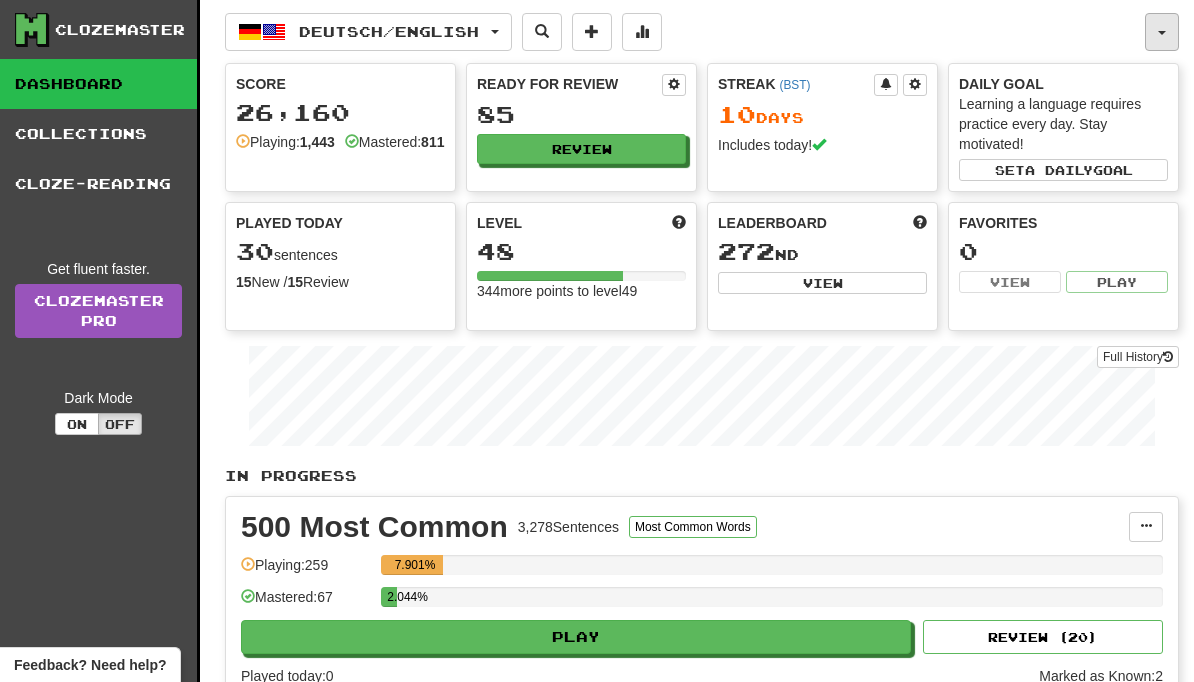 click at bounding box center (1162, 32) 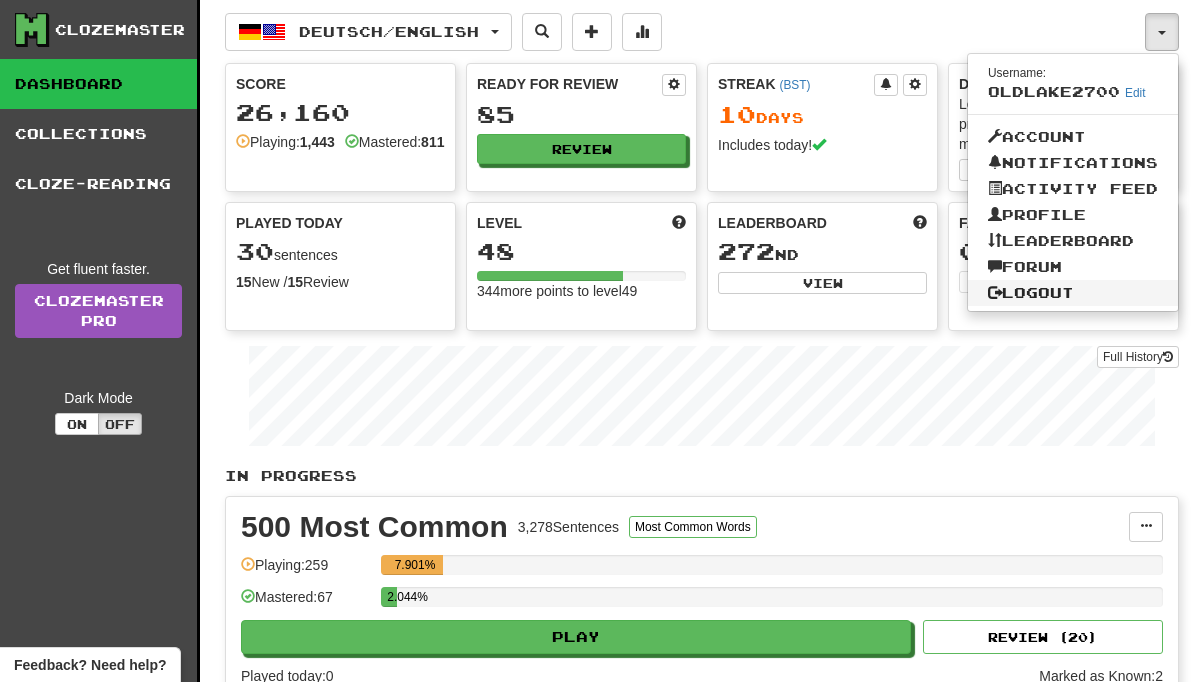 click on "Logout" at bounding box center [1073, 293] 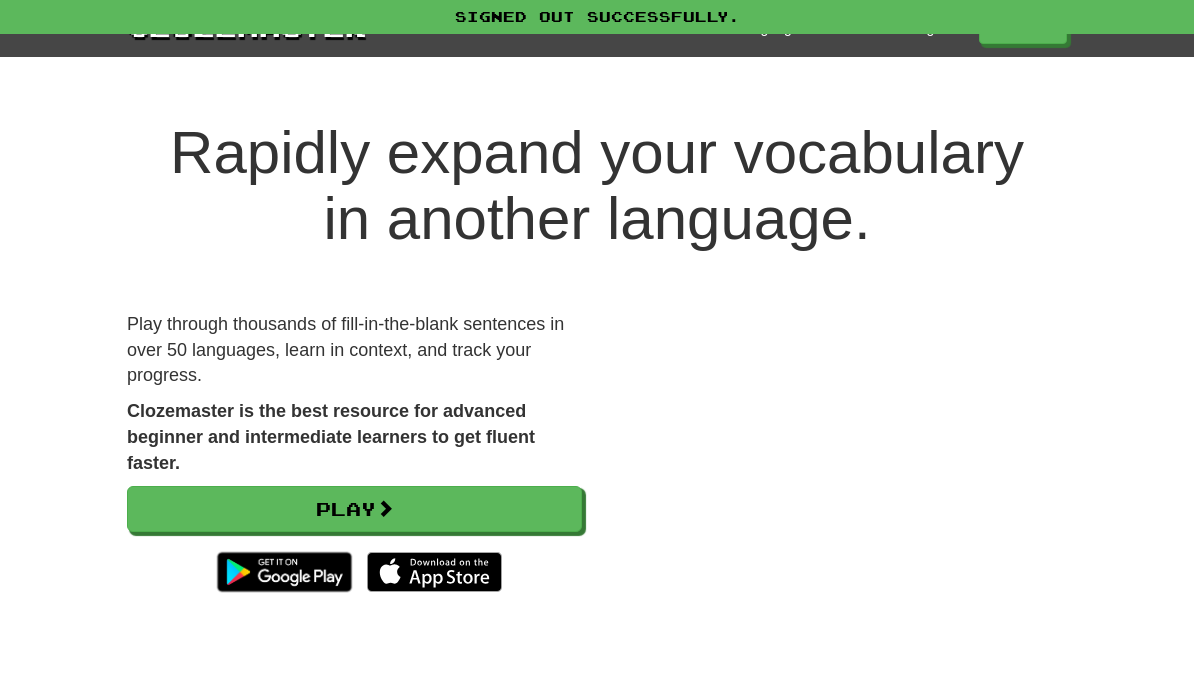 scroll, scrollTop: 0, scrollLeft: 0, axis: both 